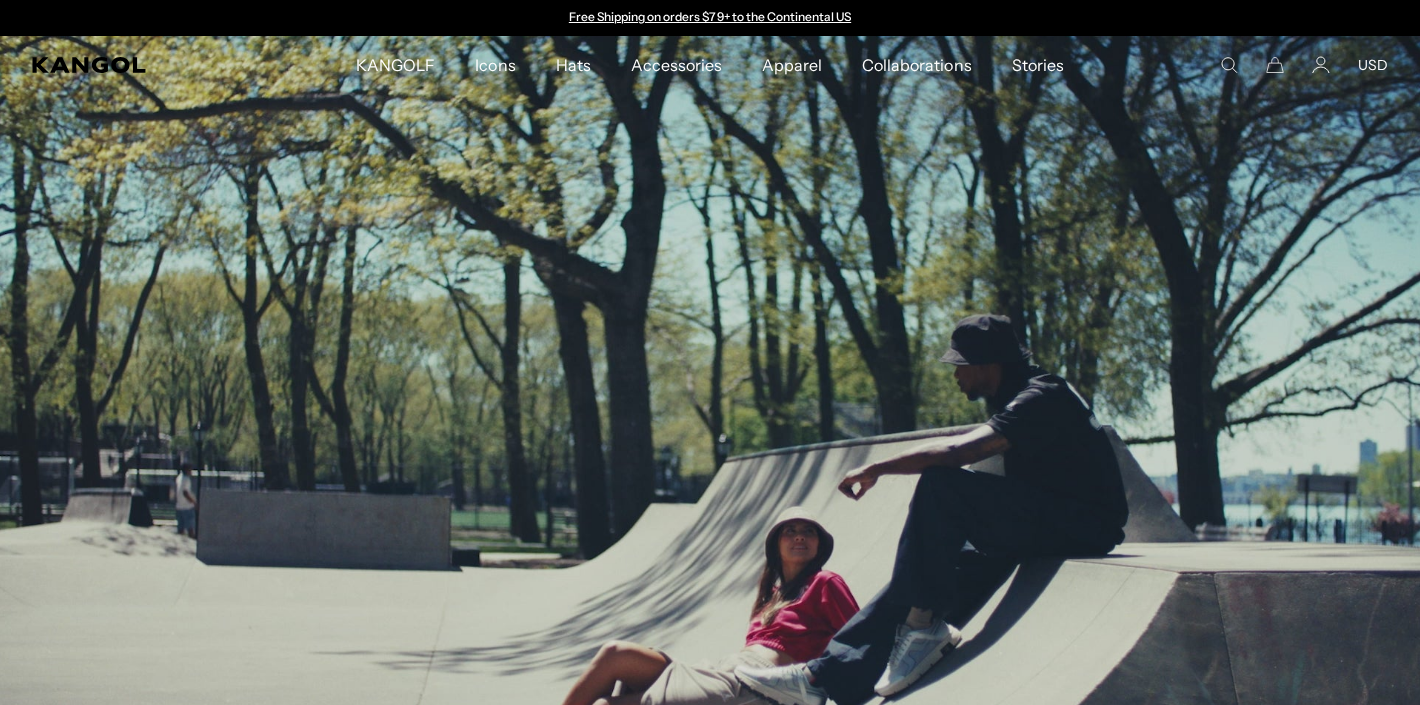 scroll, scrollTop: 0, scrollLeft: 0, axis: both 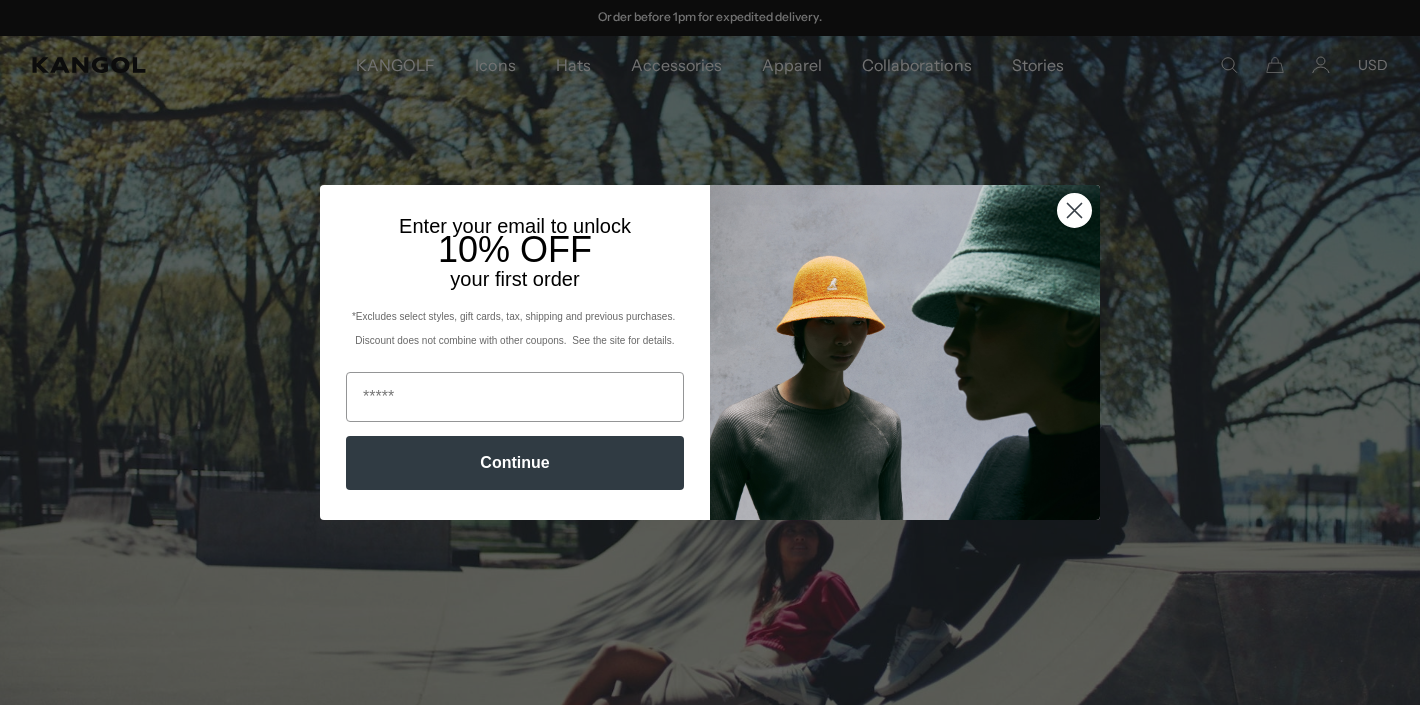 click 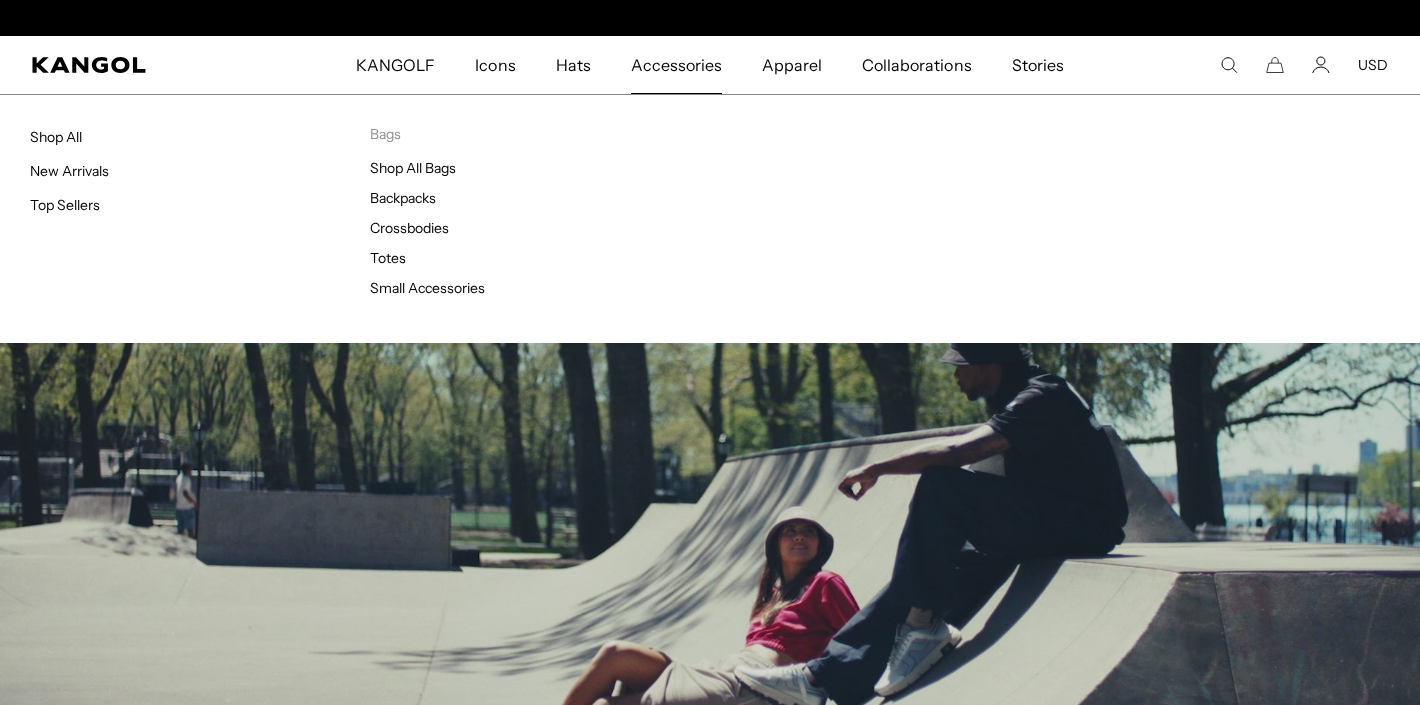 scroll, scrollTop: 0, scrollLeft: 0, axis: both 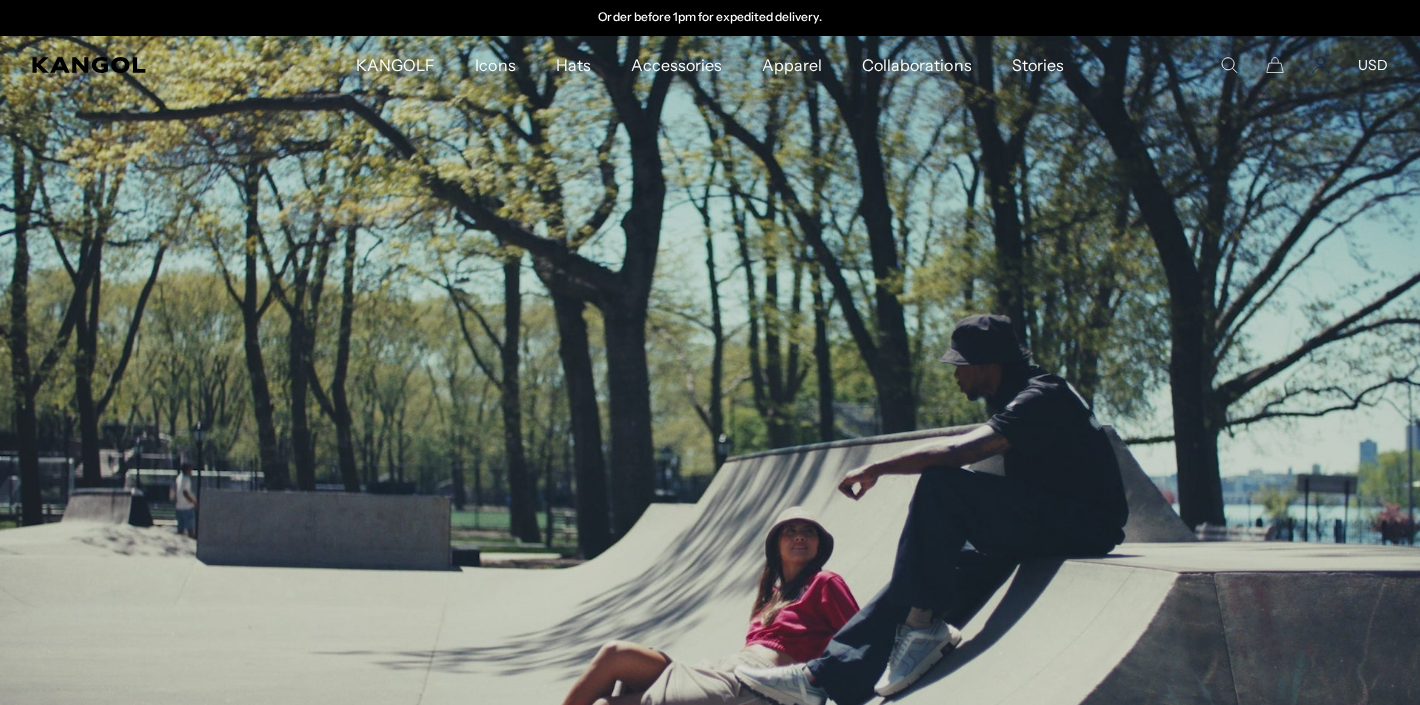 click 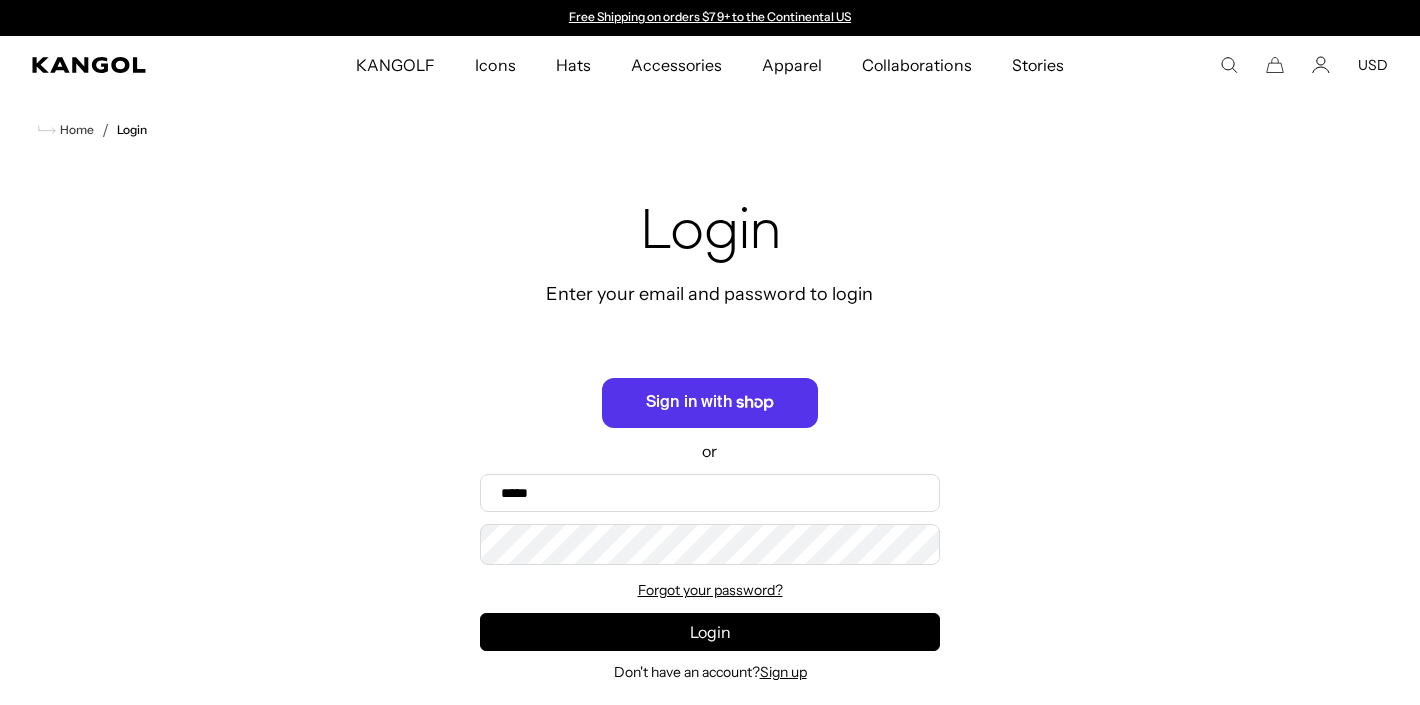 scroll, scrollTop: 0, scrollLeft: 0, axis: both 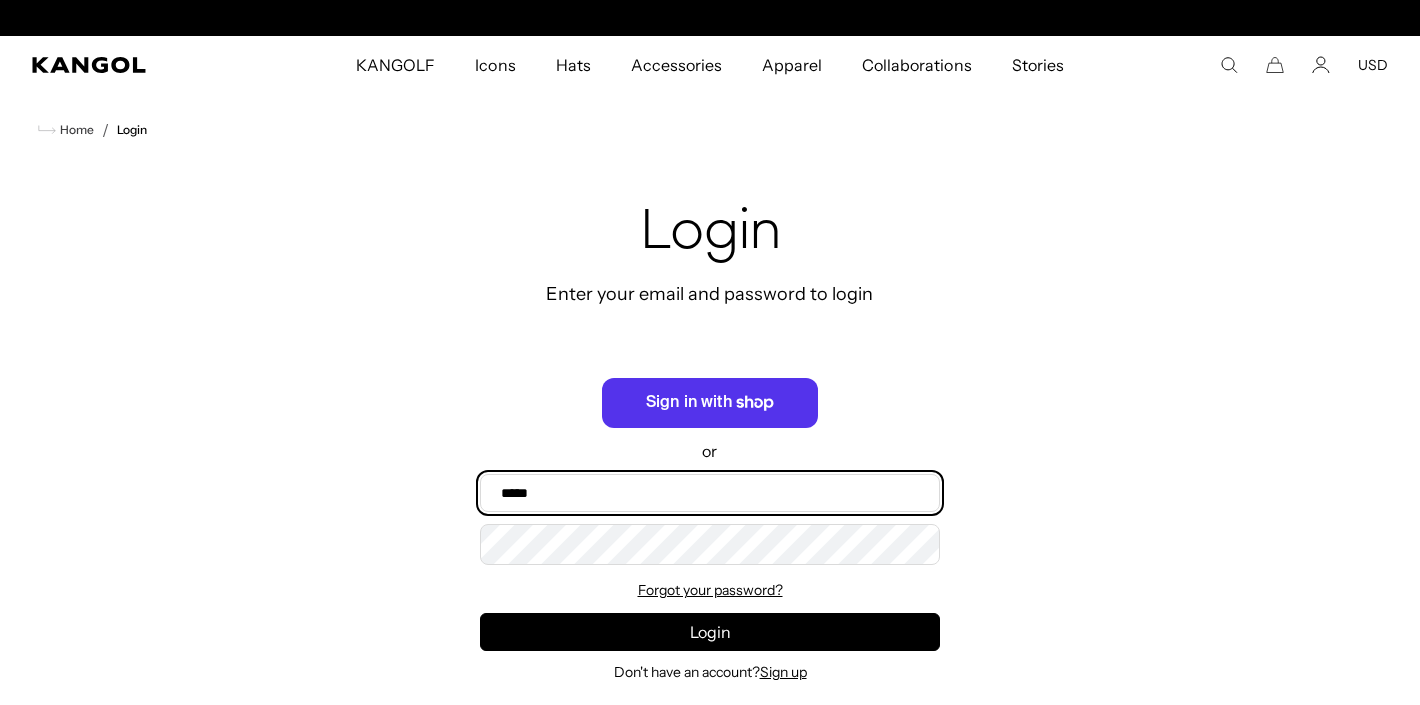 type on "**********" 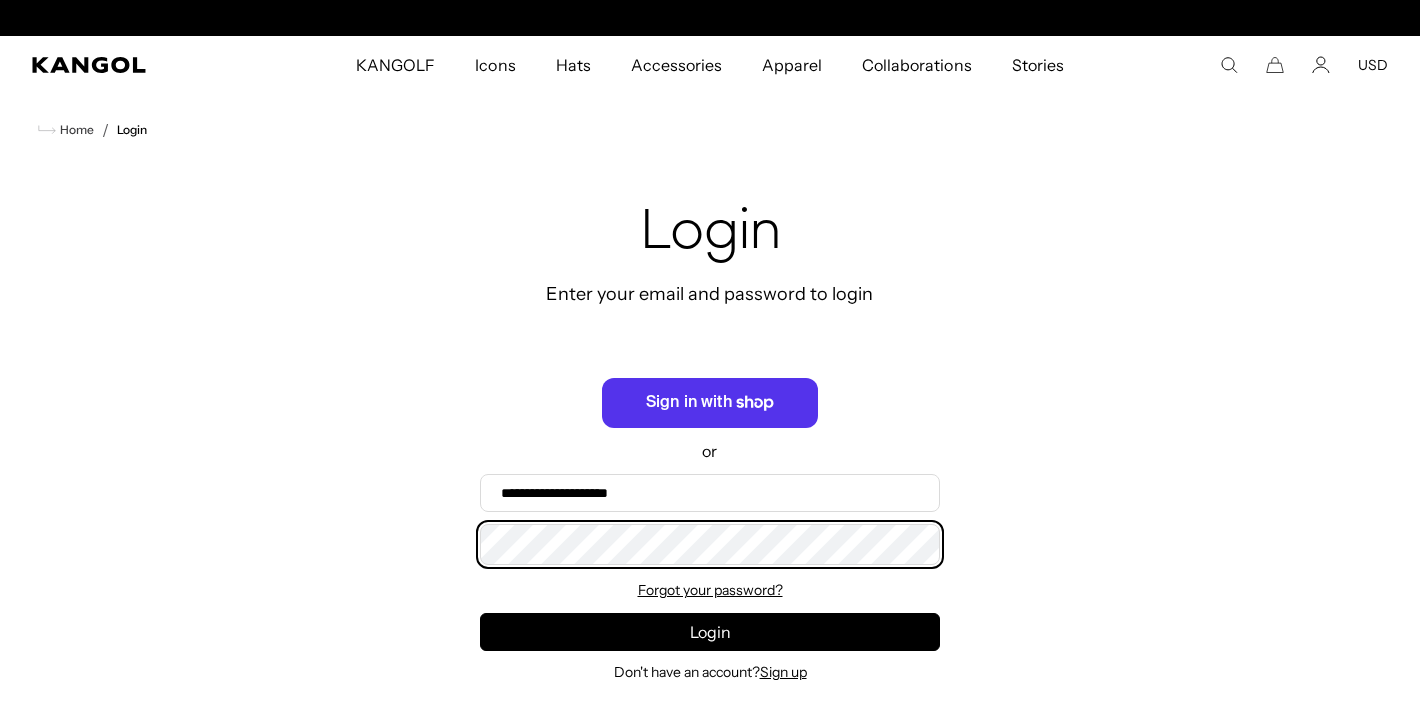 scroll, scrollTop: 0, scrollLeft: 412, axis: horizontal 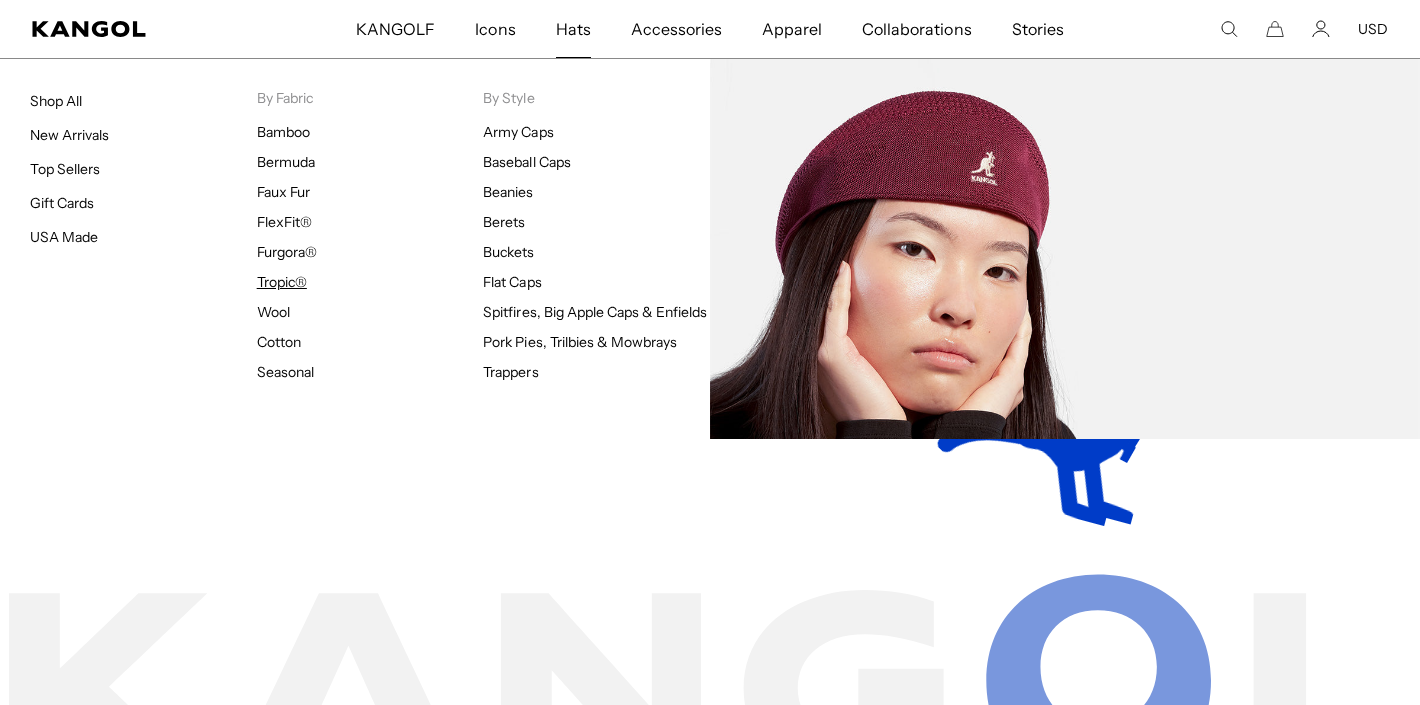 click on "Tropic®" at bounding box center (282, 282) 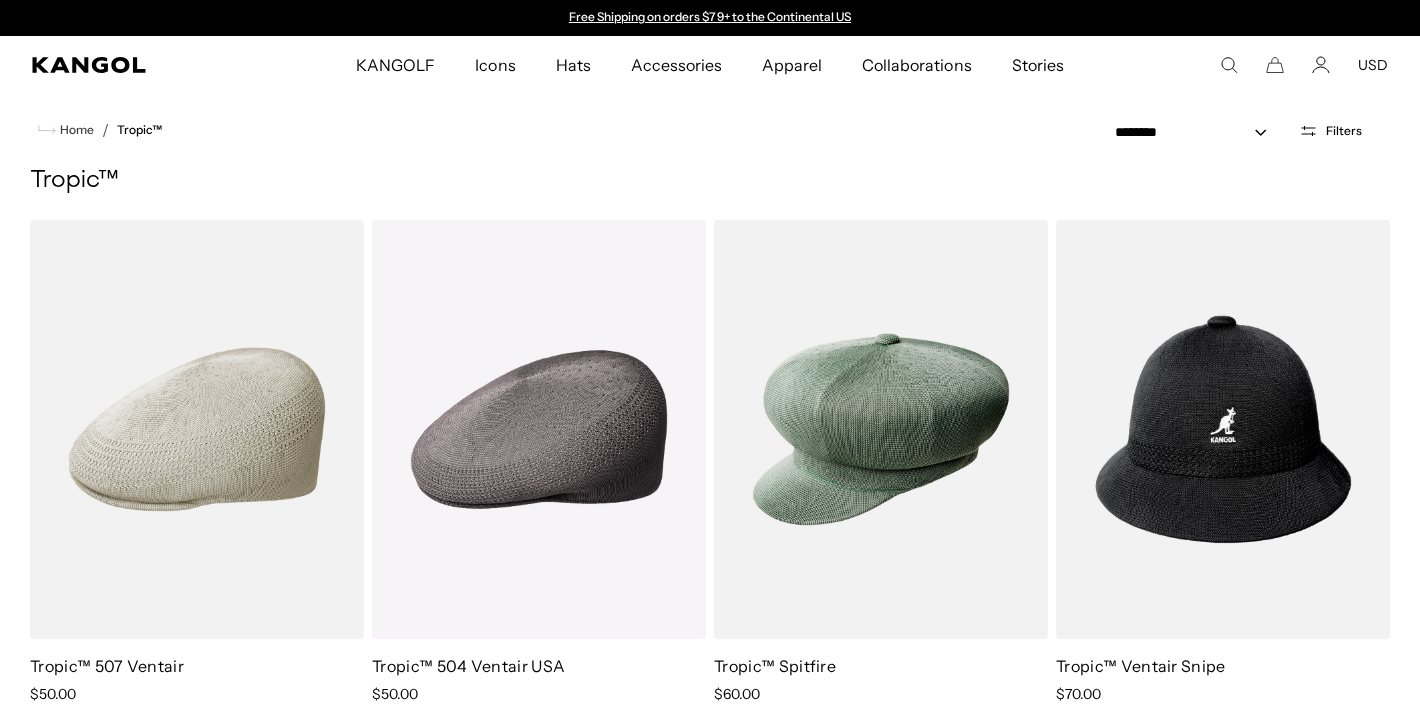 scroll, scrollTop: 0, scrollLeft: 0, axis: both 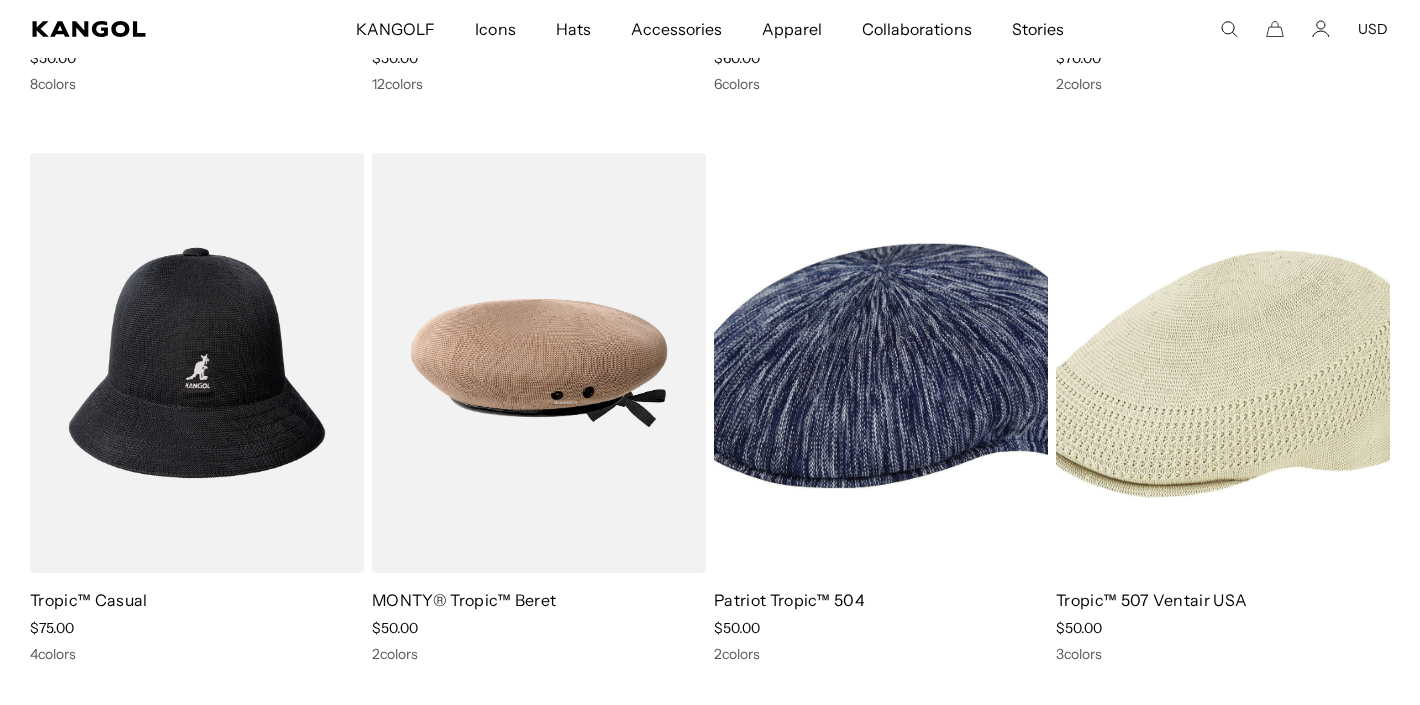 click at bounding box center (1223, 362) 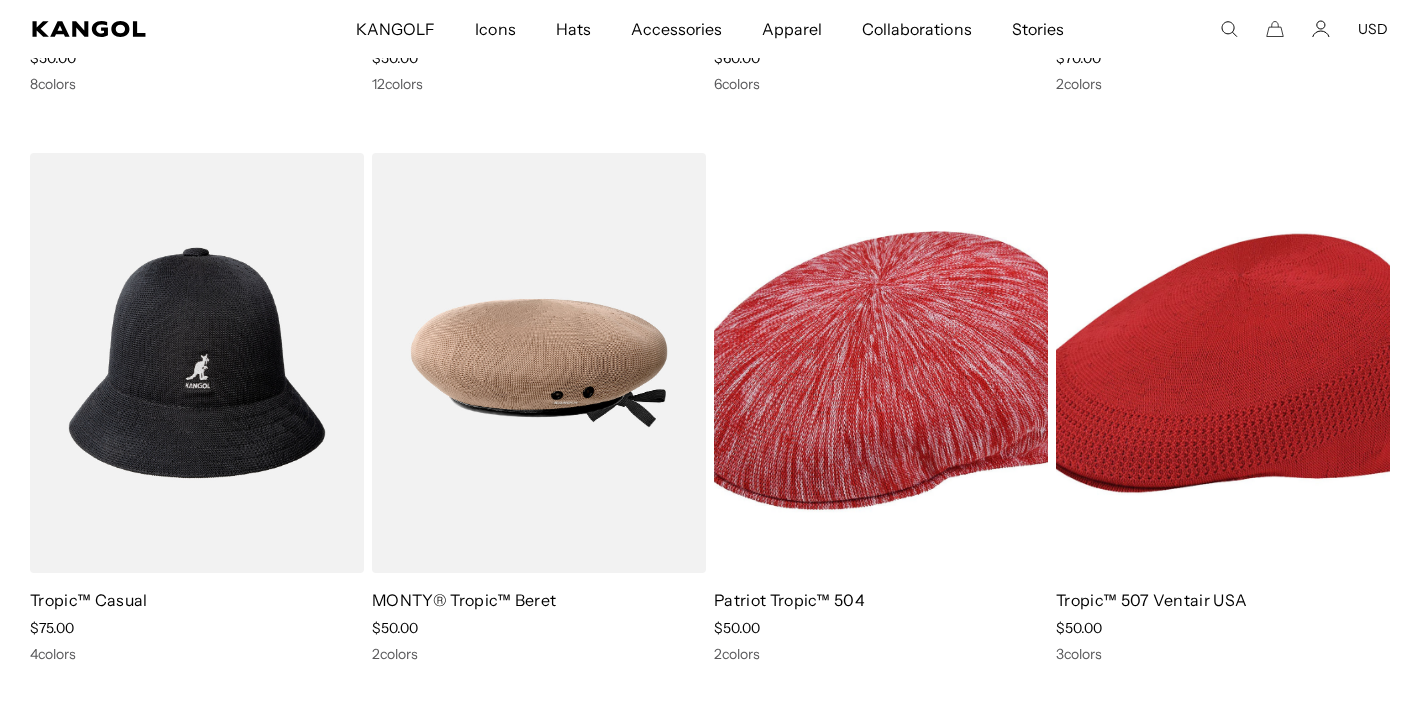 scroll, scrollTop: 0, scrollLeft: 0, axis: both 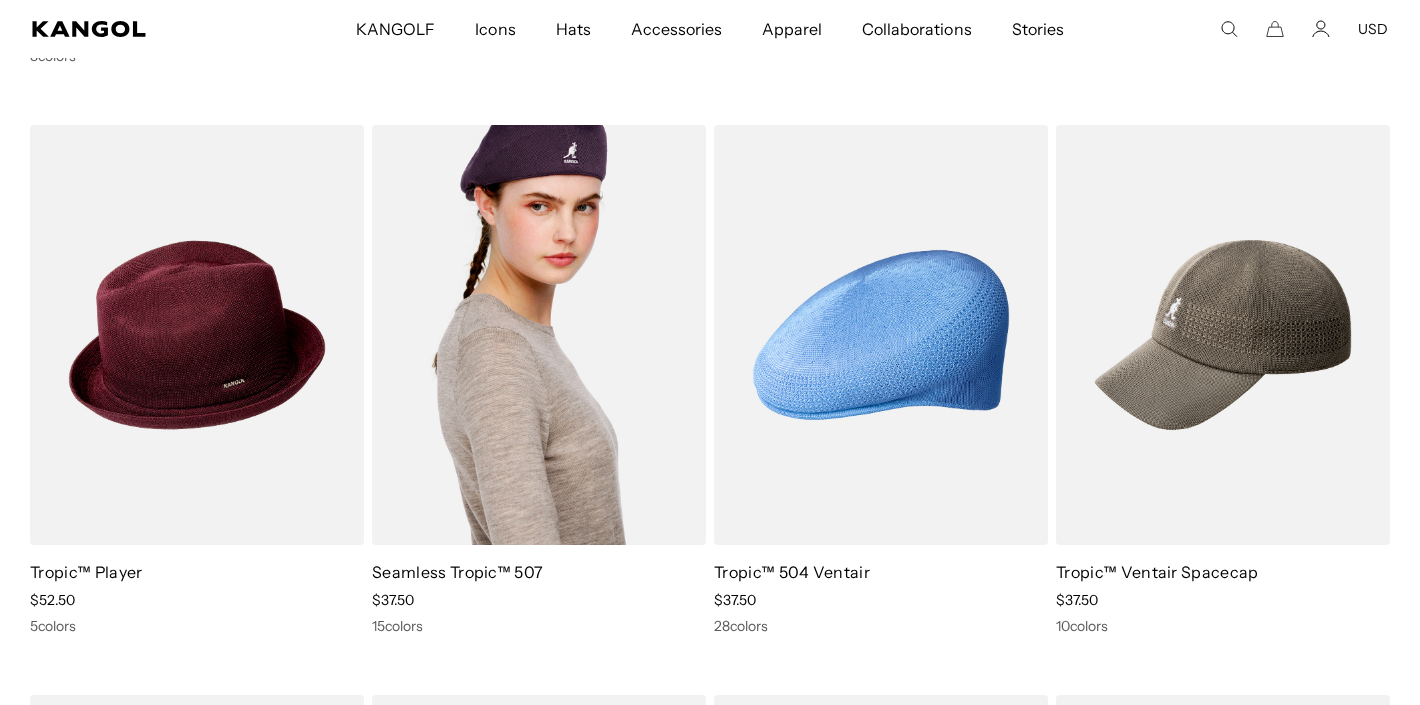 click at bounding box center (539, 334) 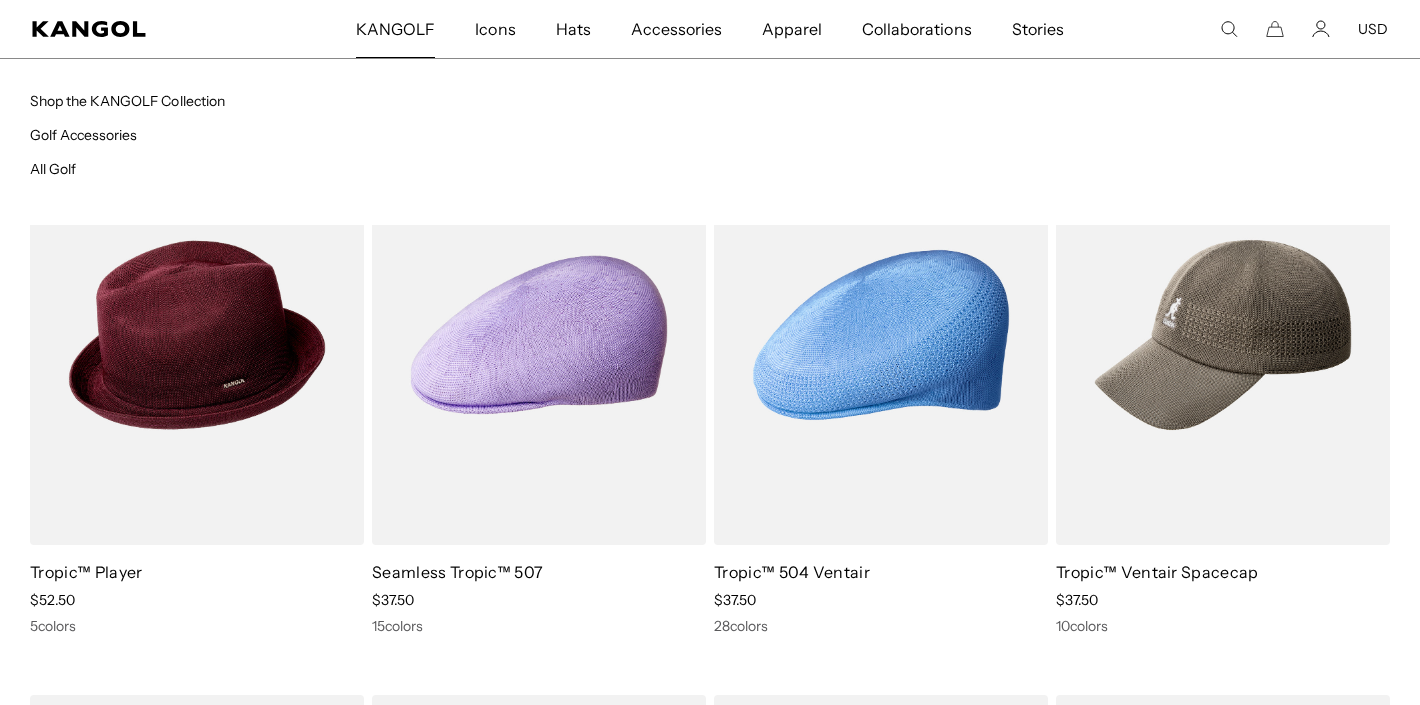 scroll, scrollTop: 0, scrollLeft: 0, axis: both 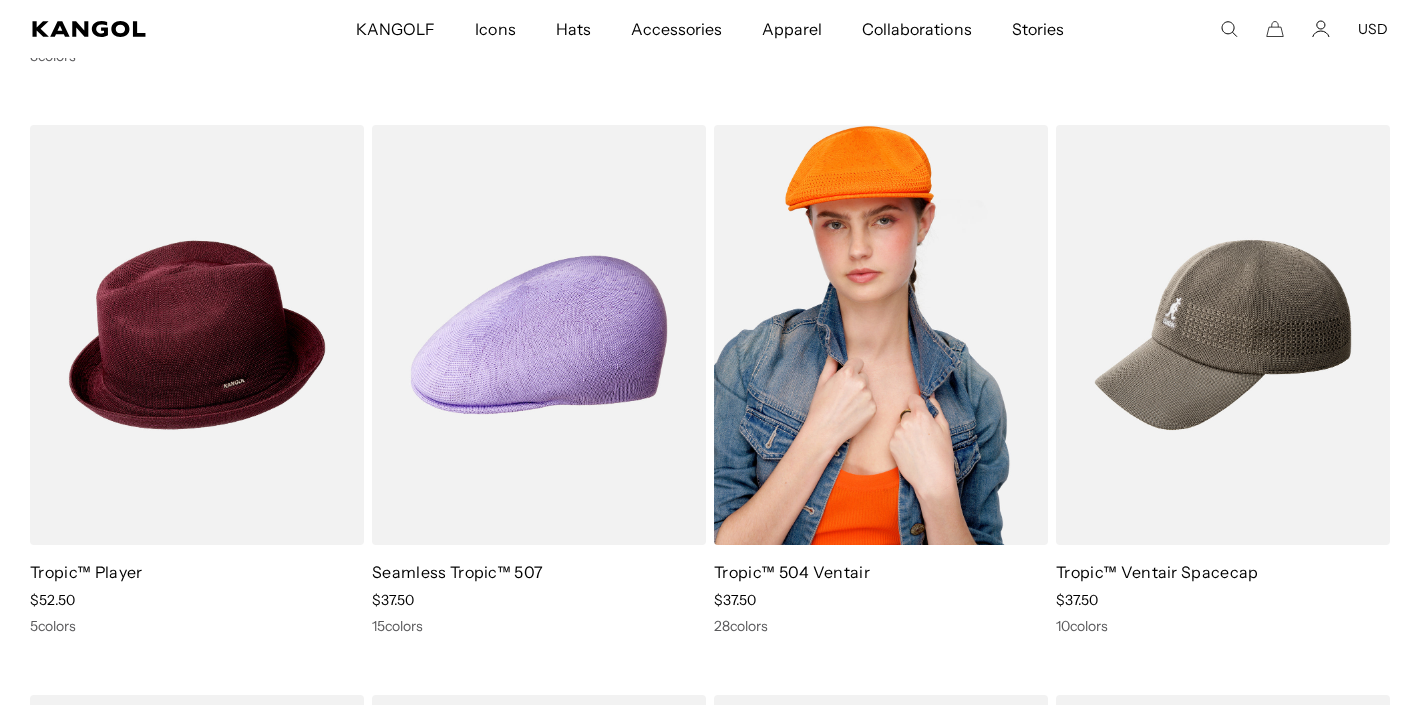 click at bounding box center (881, 334) 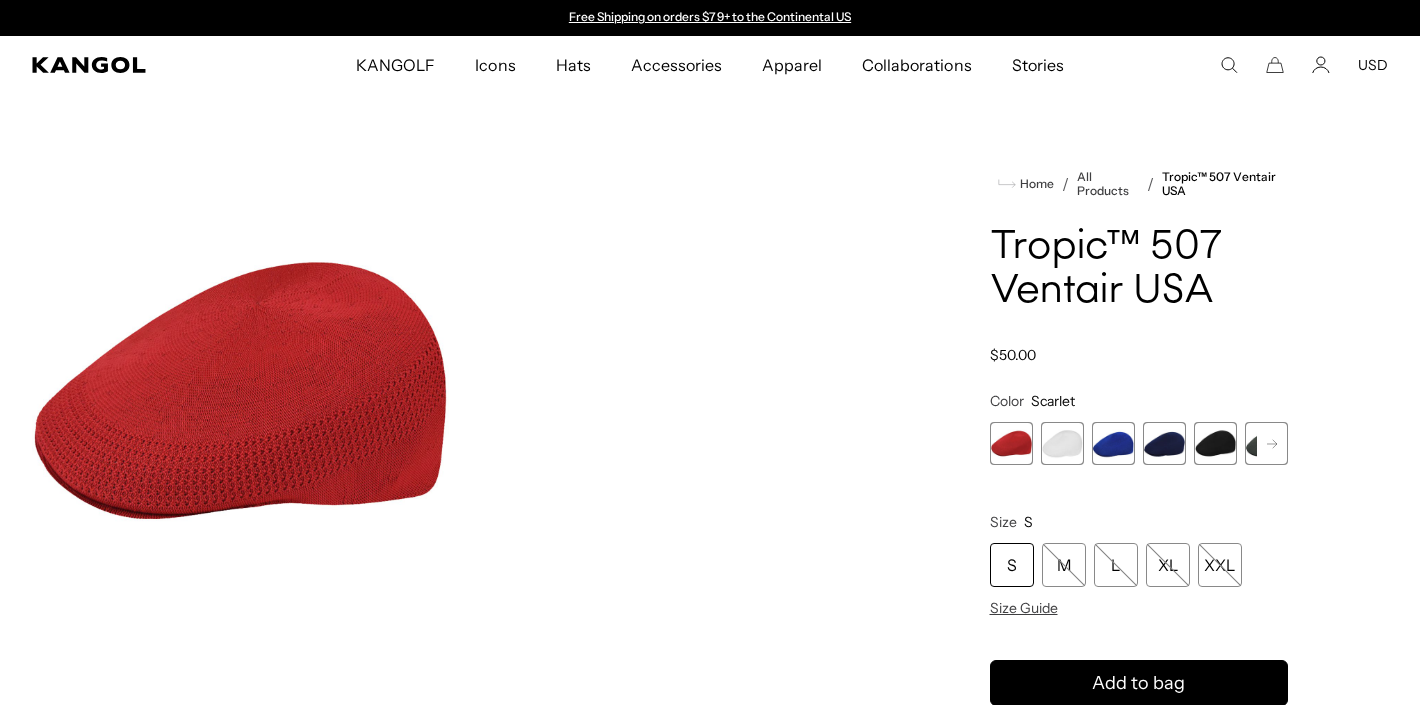 scroll, scrollTop: 0, scrollLeft: 0, axis: both 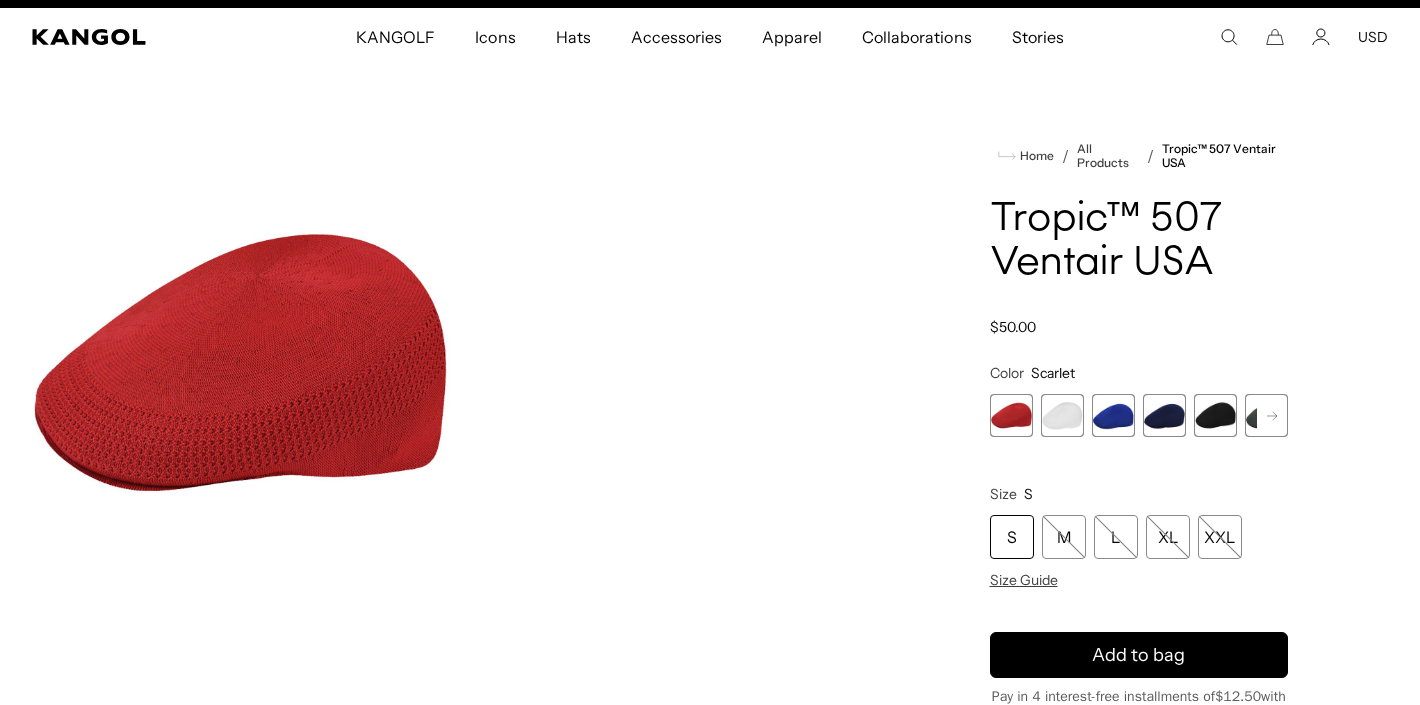 click at bounding box center (1062, 415) 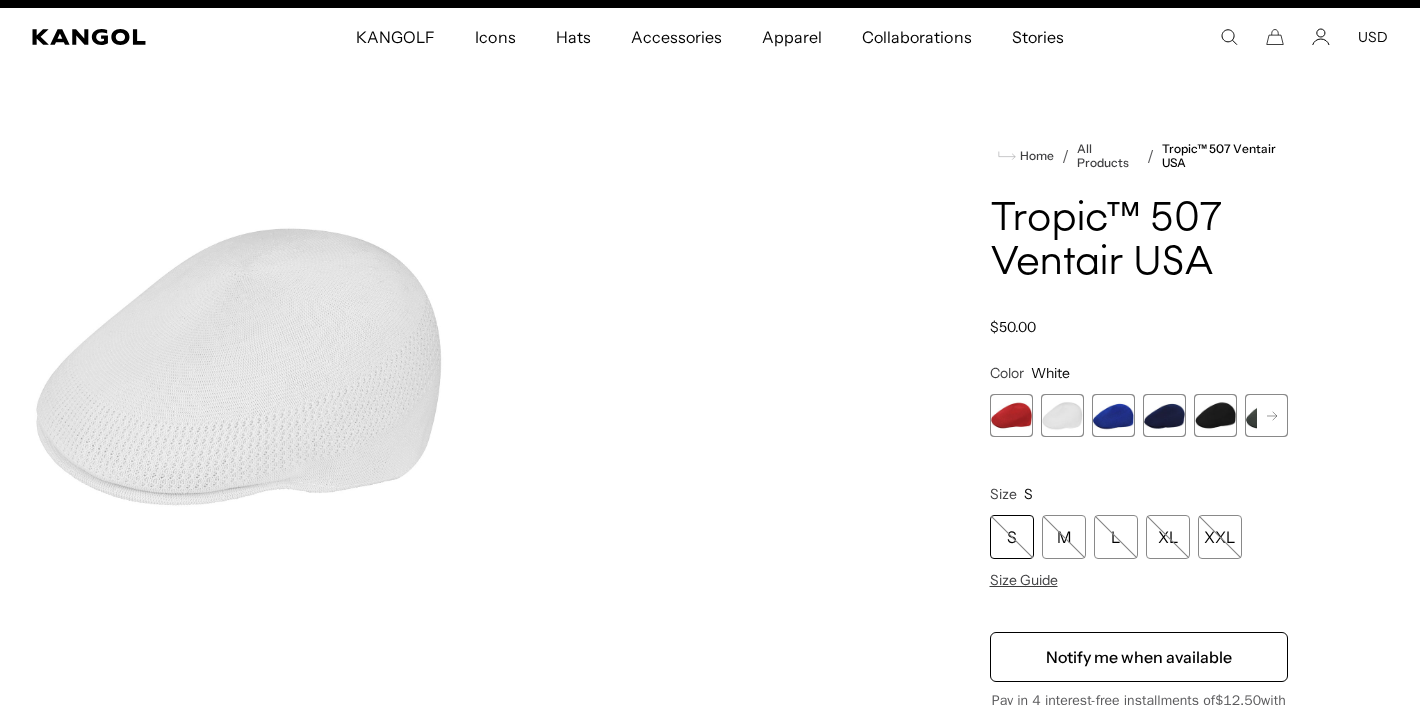 scroll, scrollTop: 0, scrollLeft: 0, axis: both 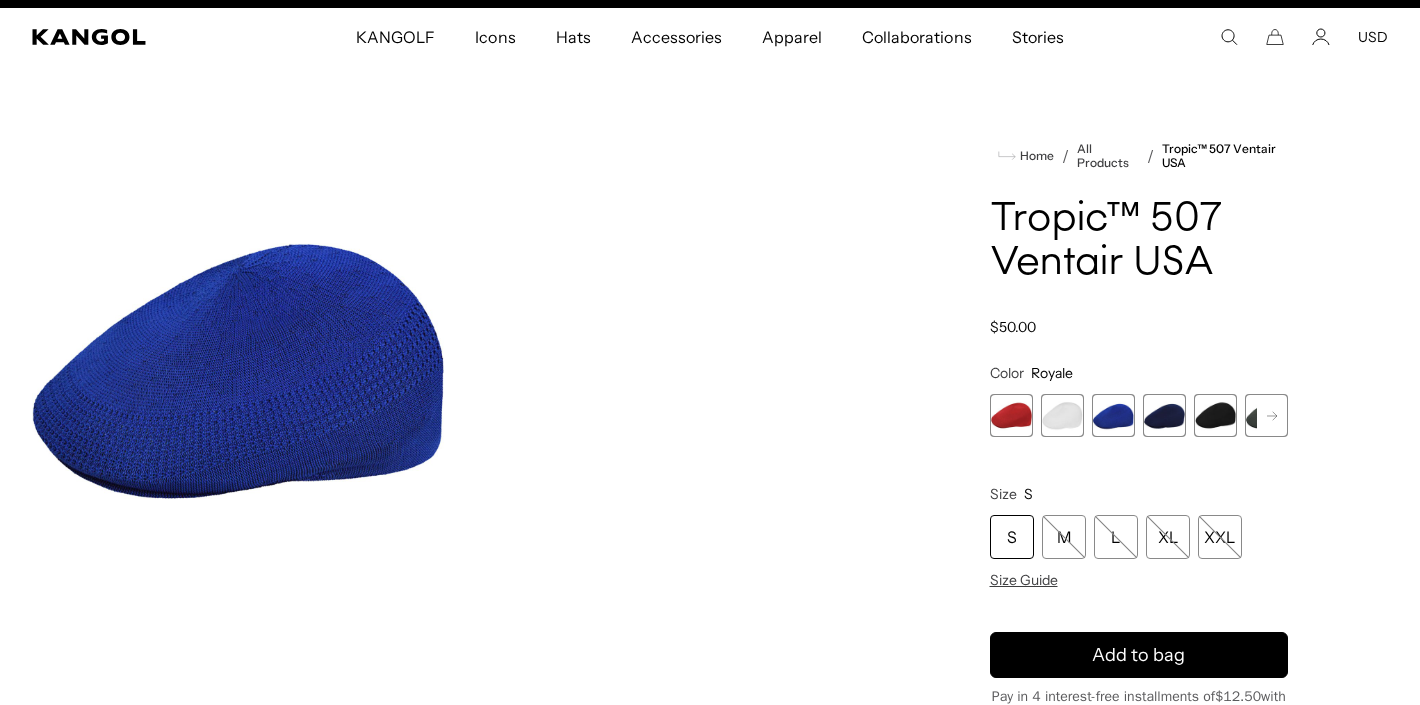 click at bounding box center (1164, 415) 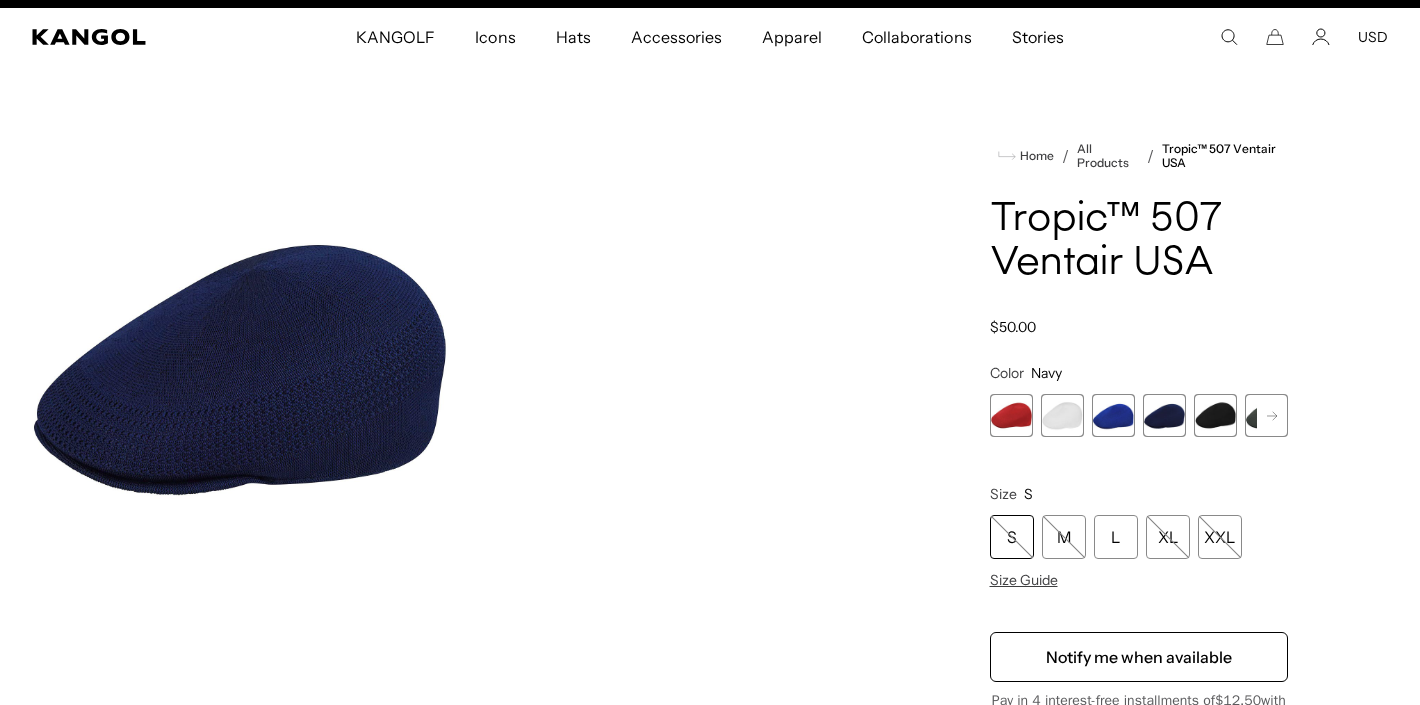 click at bounding box center [1215, 415] 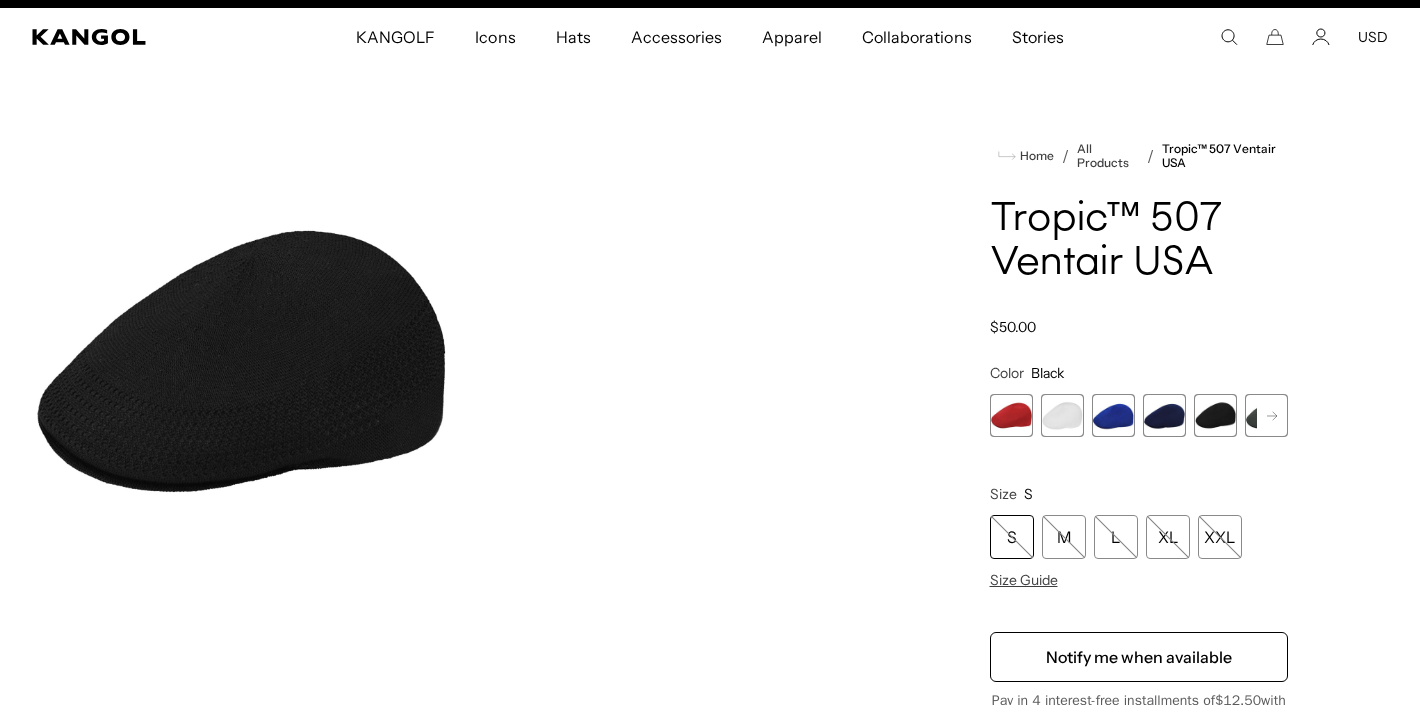 scroll, scrollTop: 0, scrollLeft: 0, axis: both 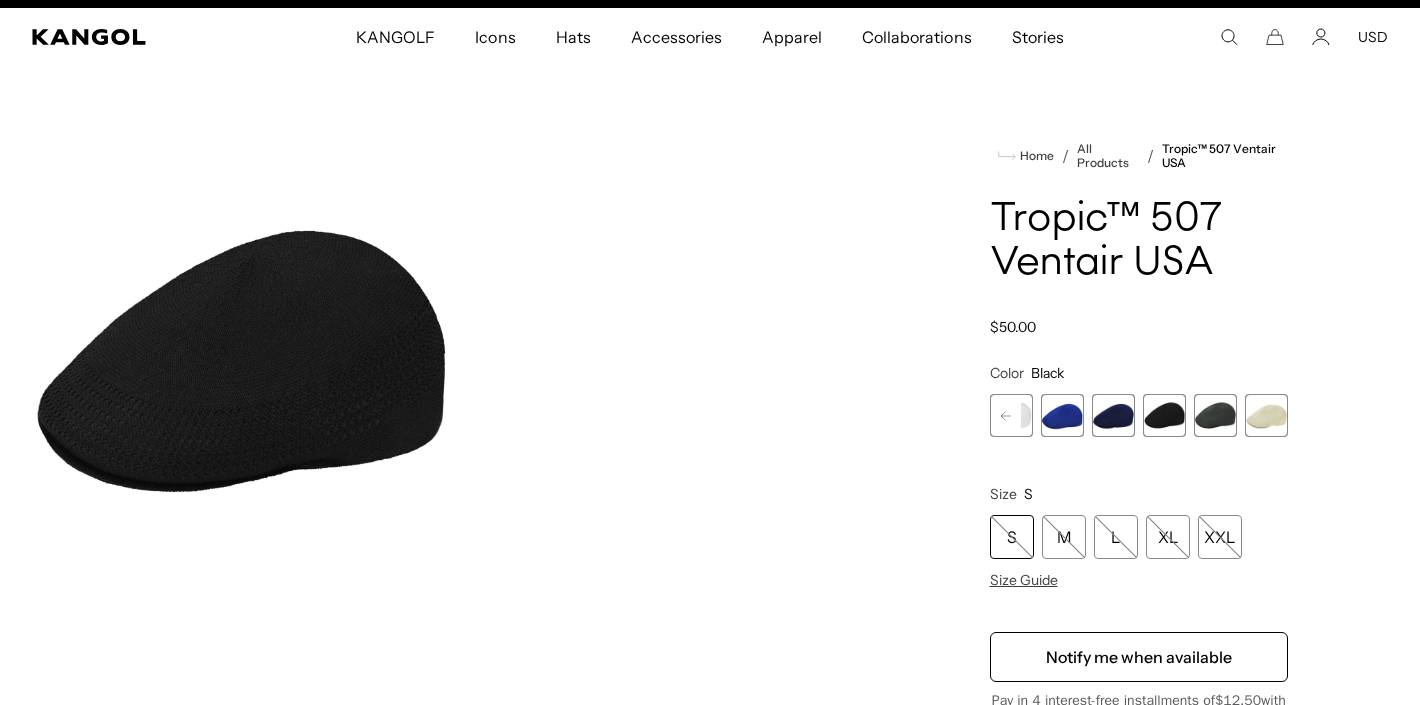 click at bounding box center [1215, 415] 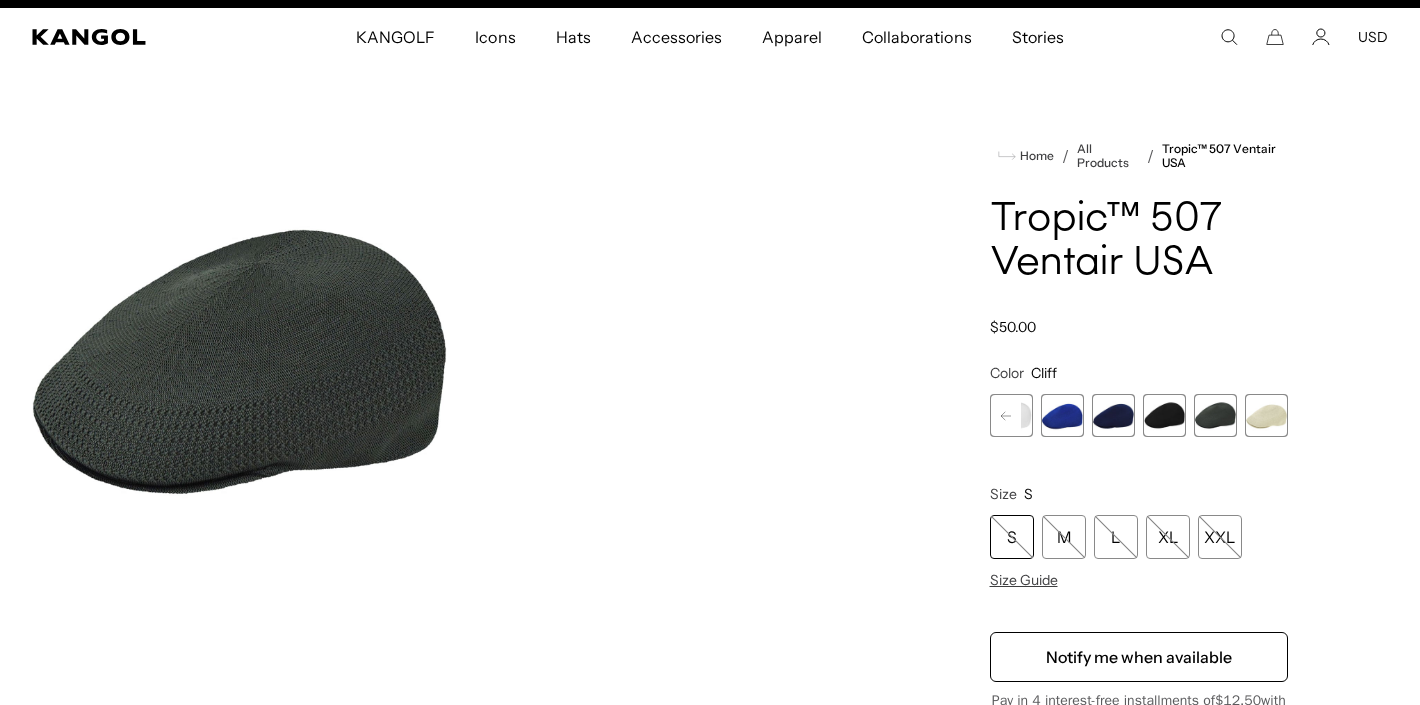 scroll, scrollTop: 0, scrollLeft: 412, axis: horizontal 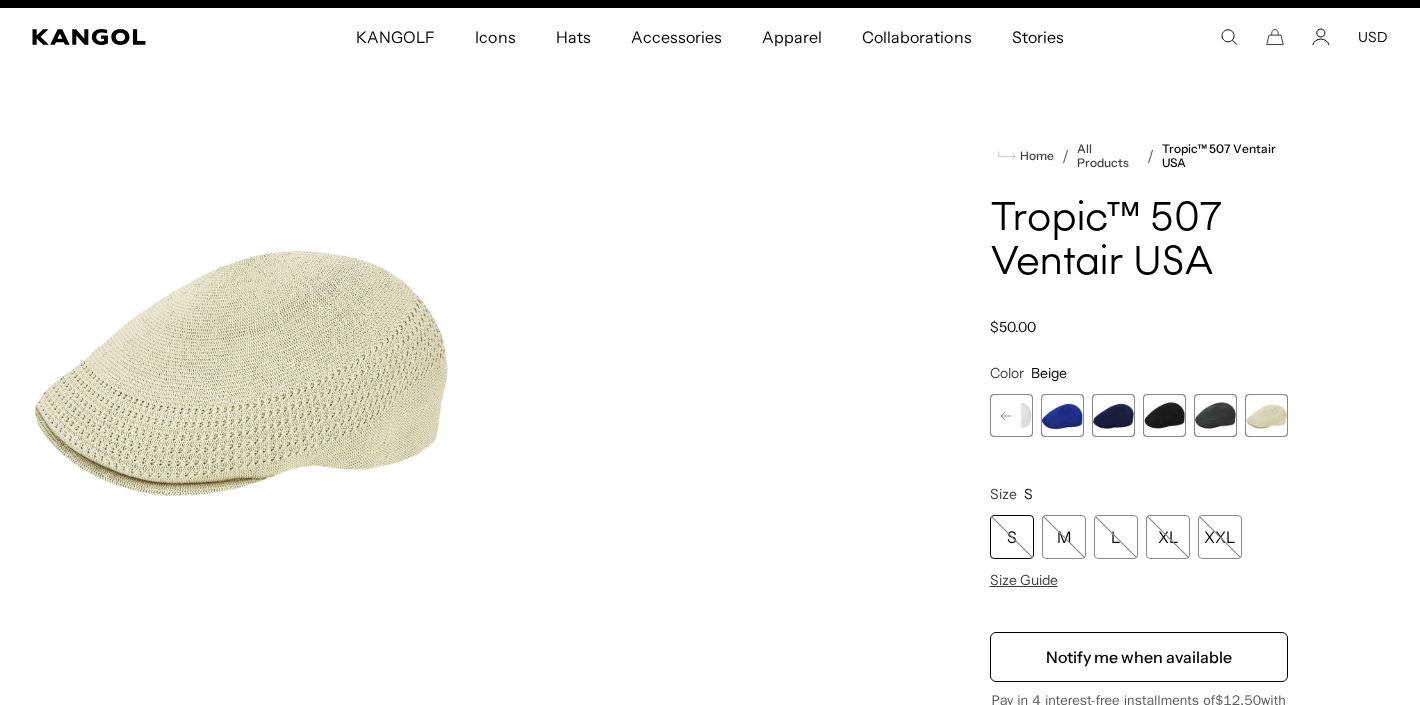 click at bounding box center [1215, 415] 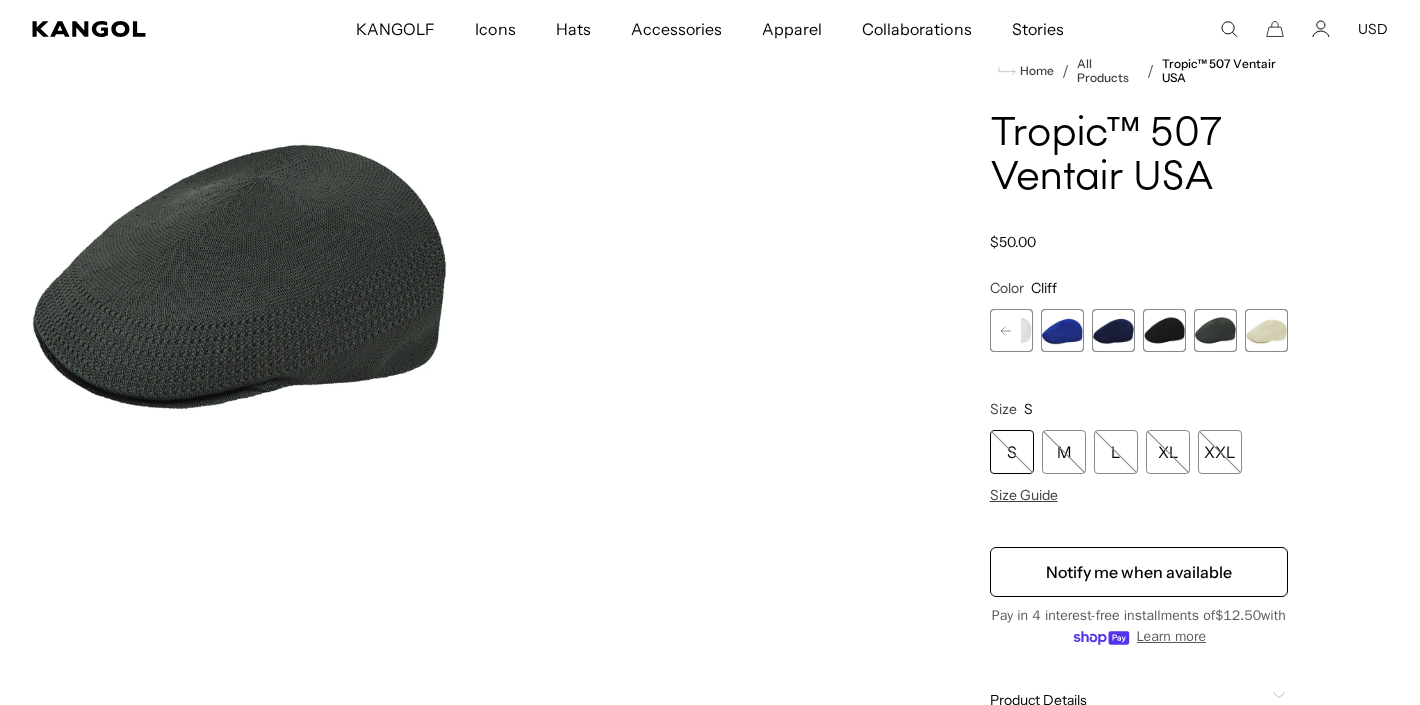 scroll, scrollTop: 118, scrollLeft: 1, axis: both 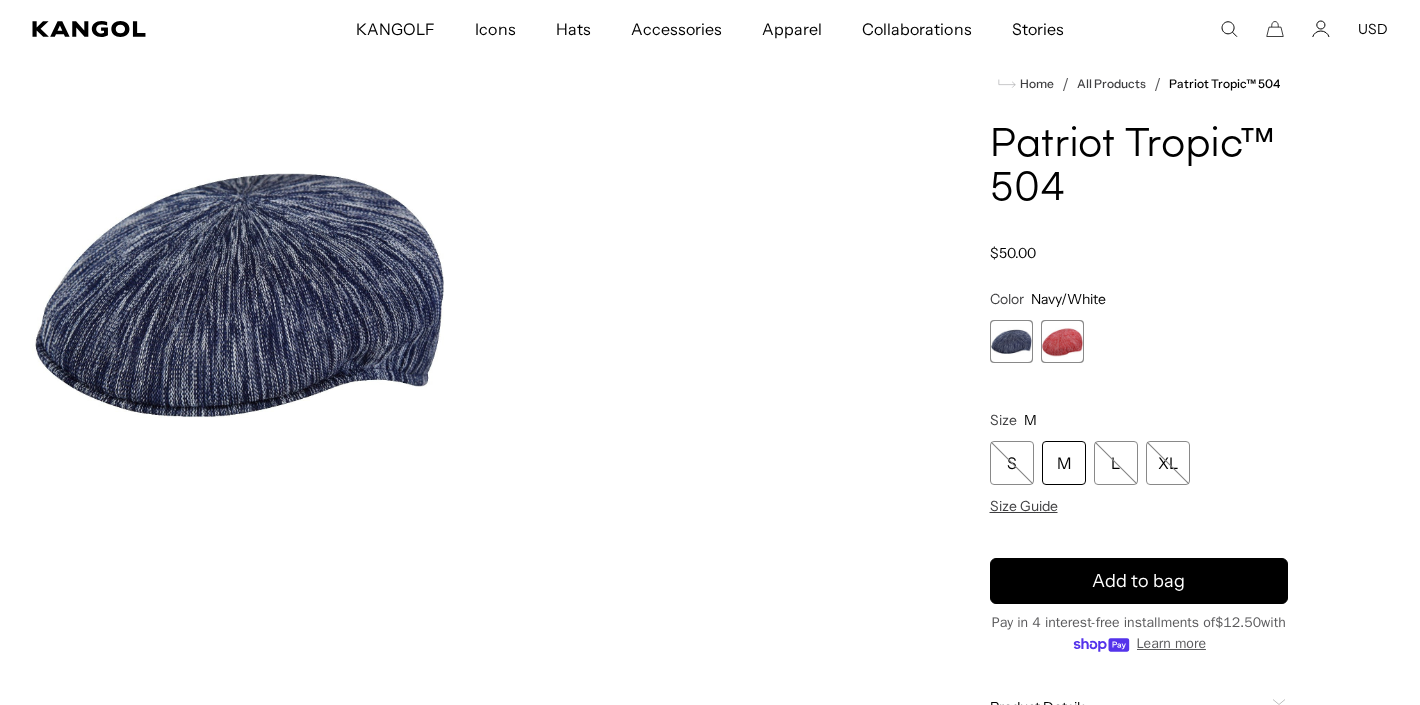 click at bounding box center [1062, 341] 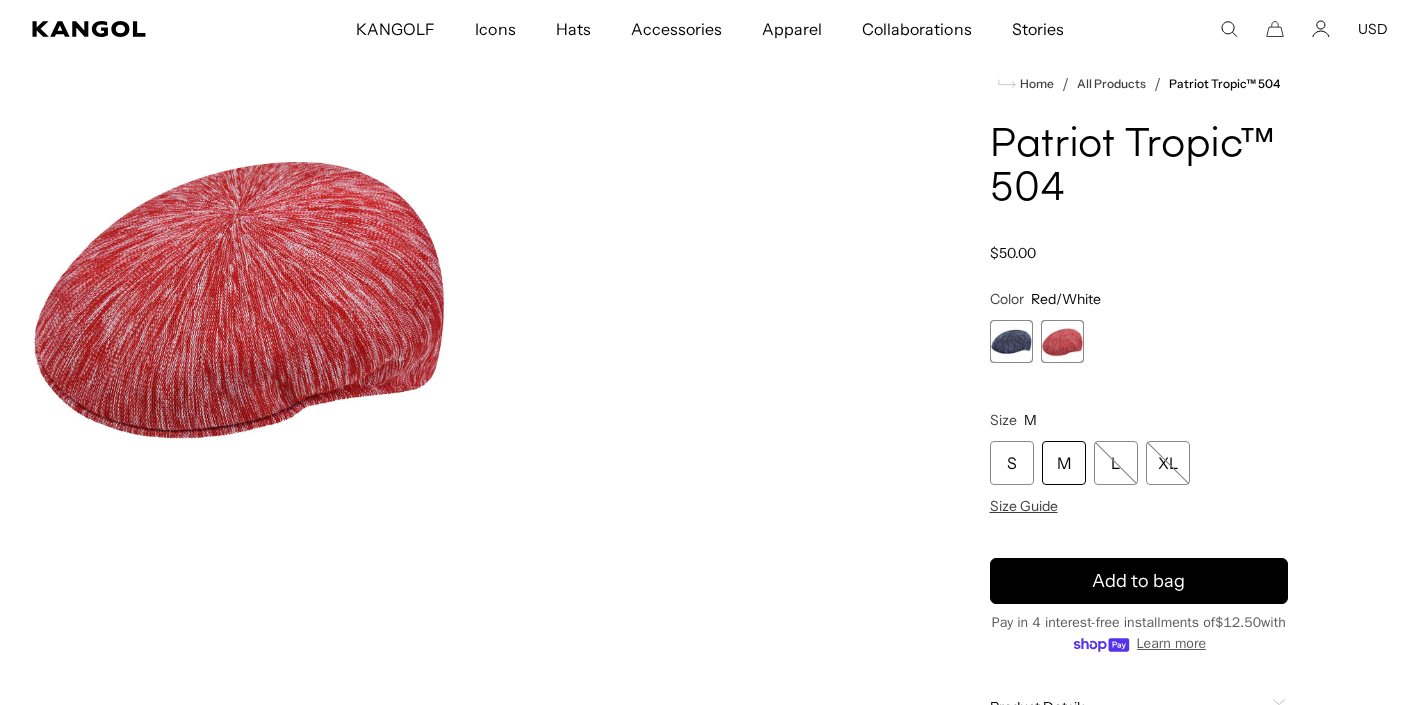 scroll, scrollTop: 0, scrollLeft: 412, axis: horizontal 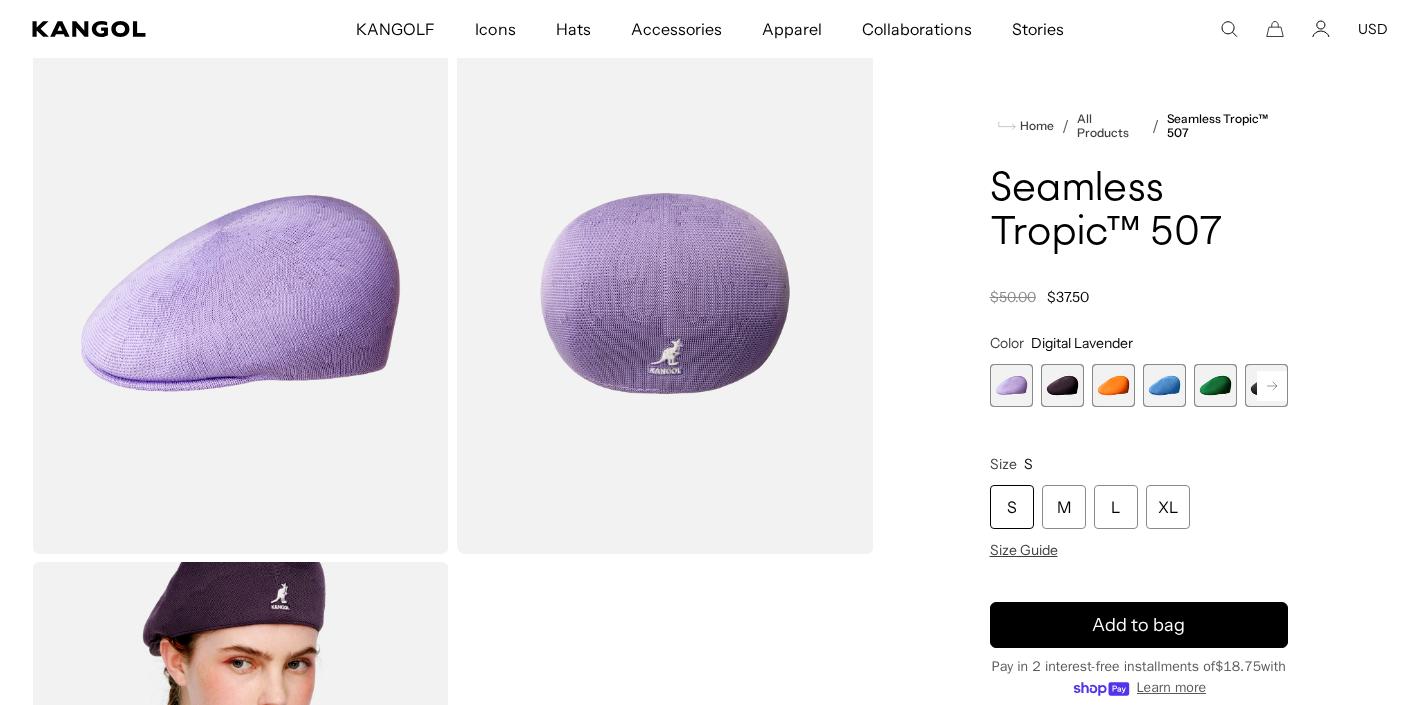 click at bounding box center [1062, 385] 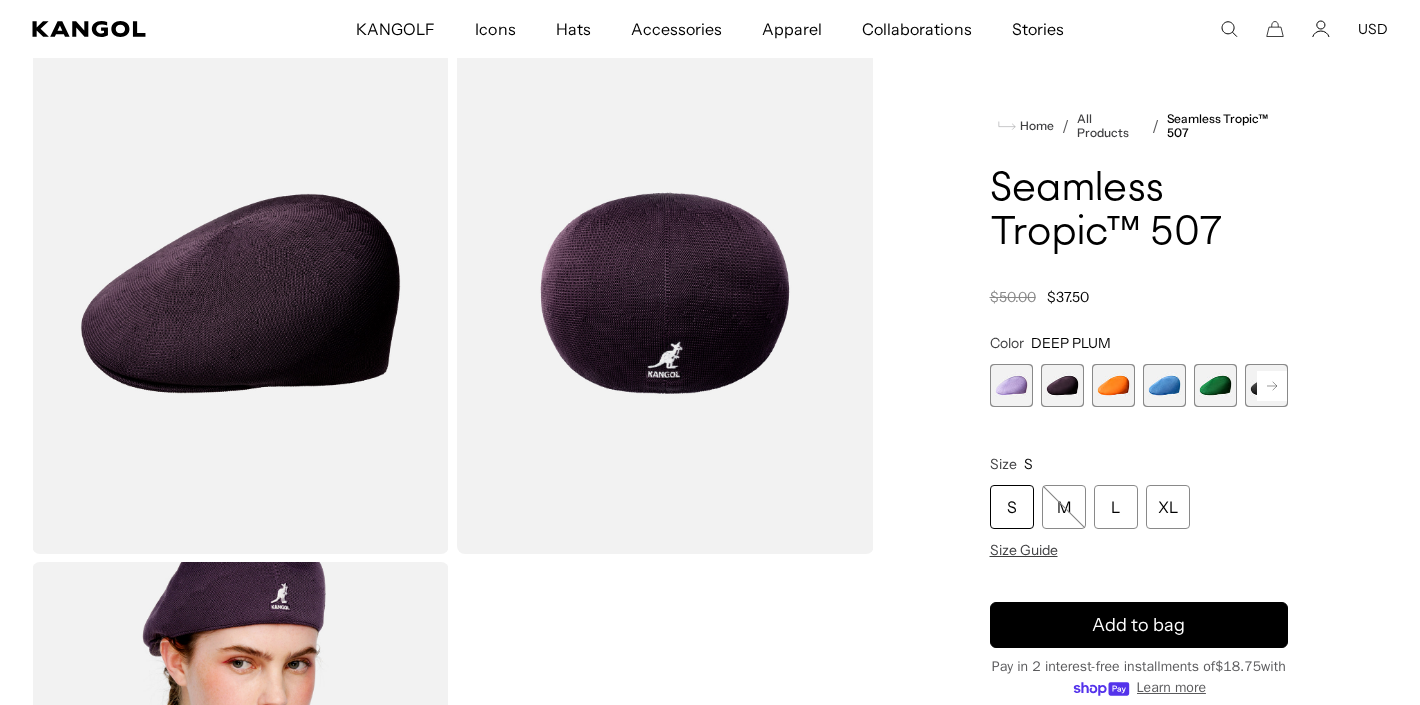 click at bounding box center (1113, 385) 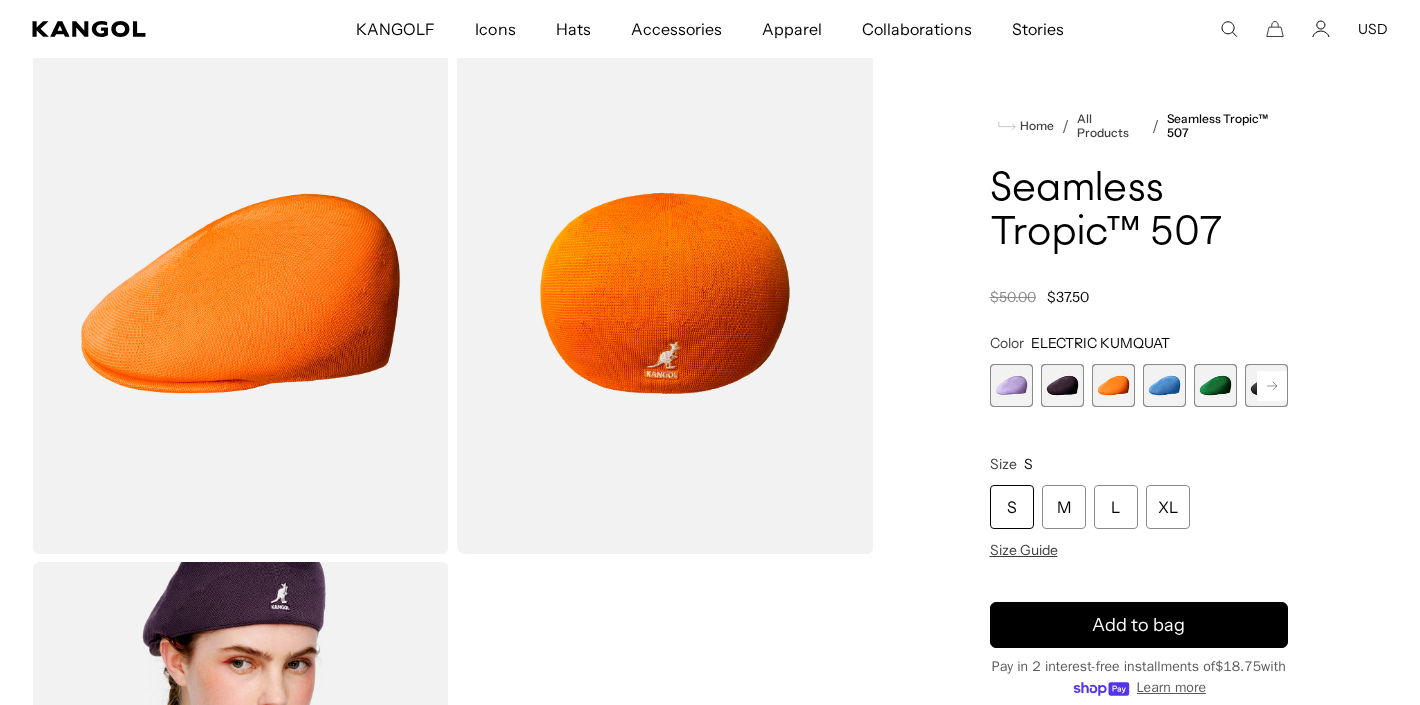 click at bounding box center [1164, 385] 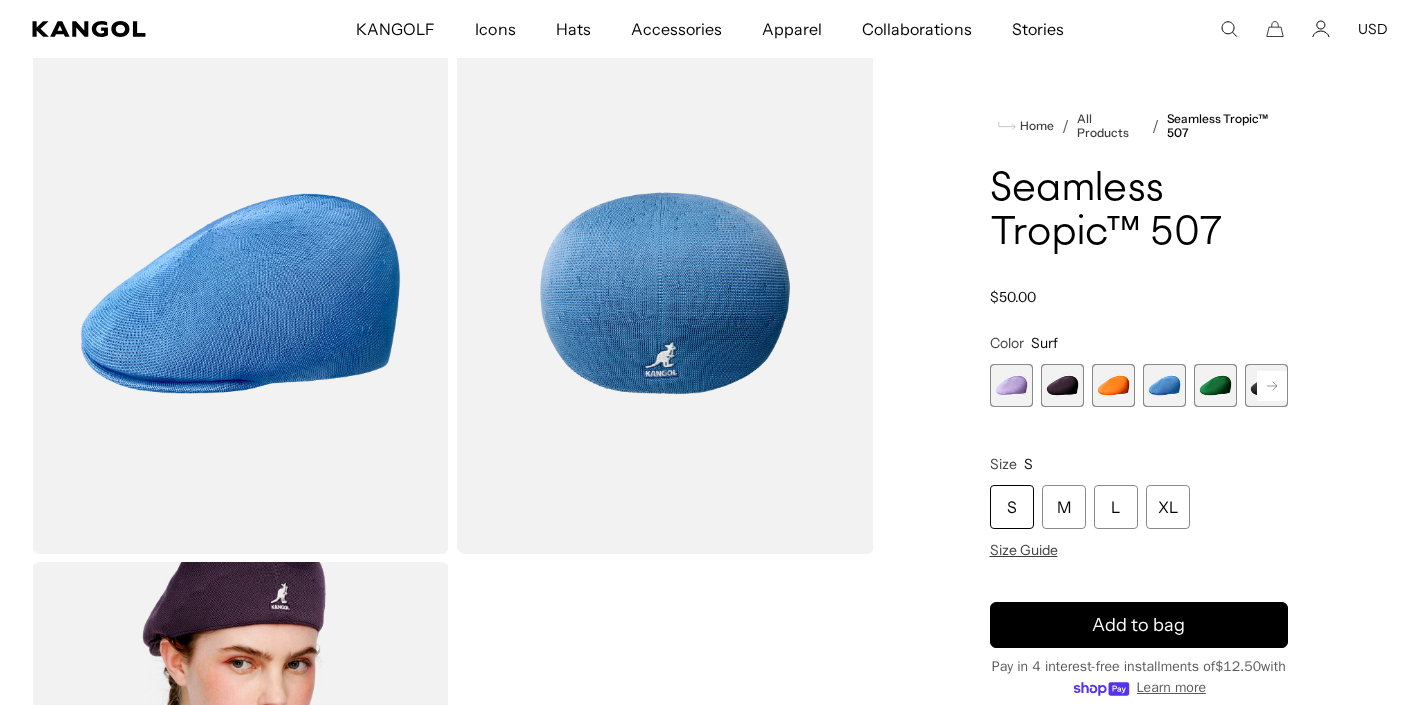 click at bounding box center (1215, 385) 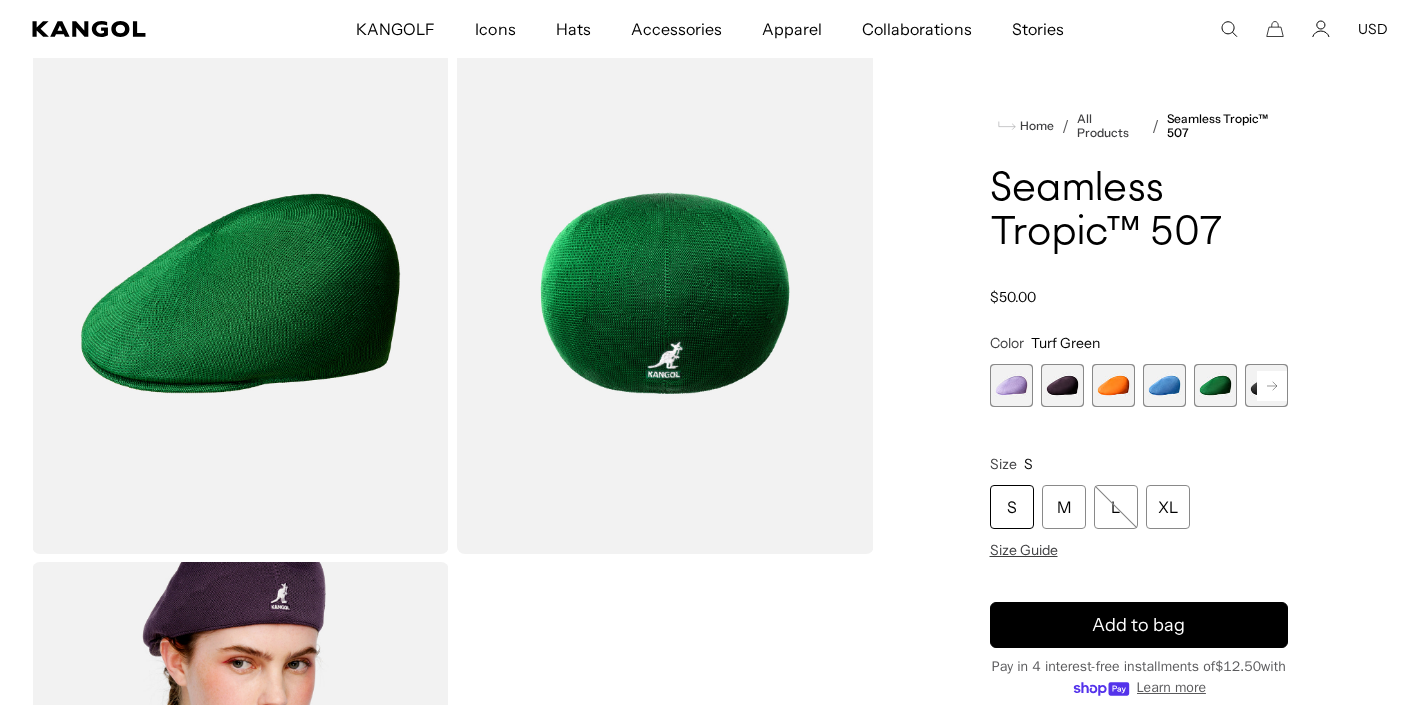 scroll, scrollTop: 0, scrollLeft: 412, axis: horizontal 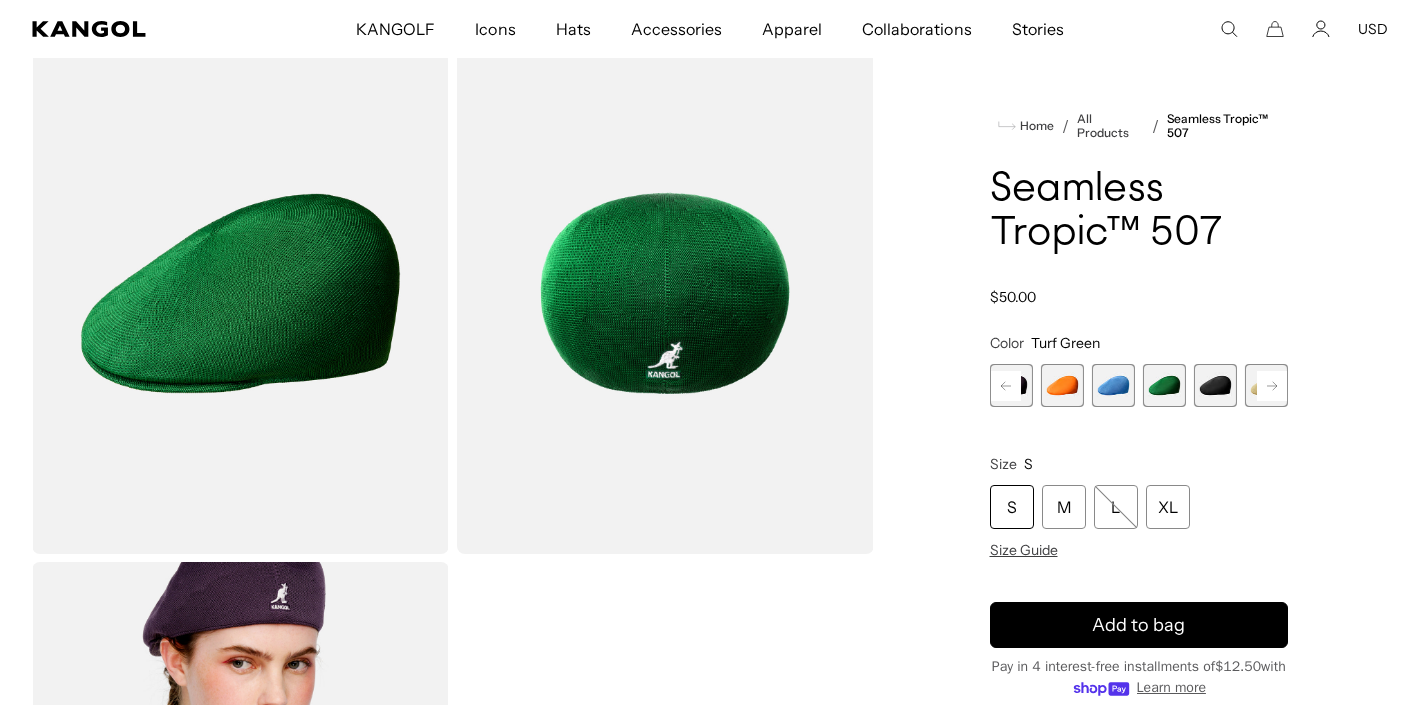 click 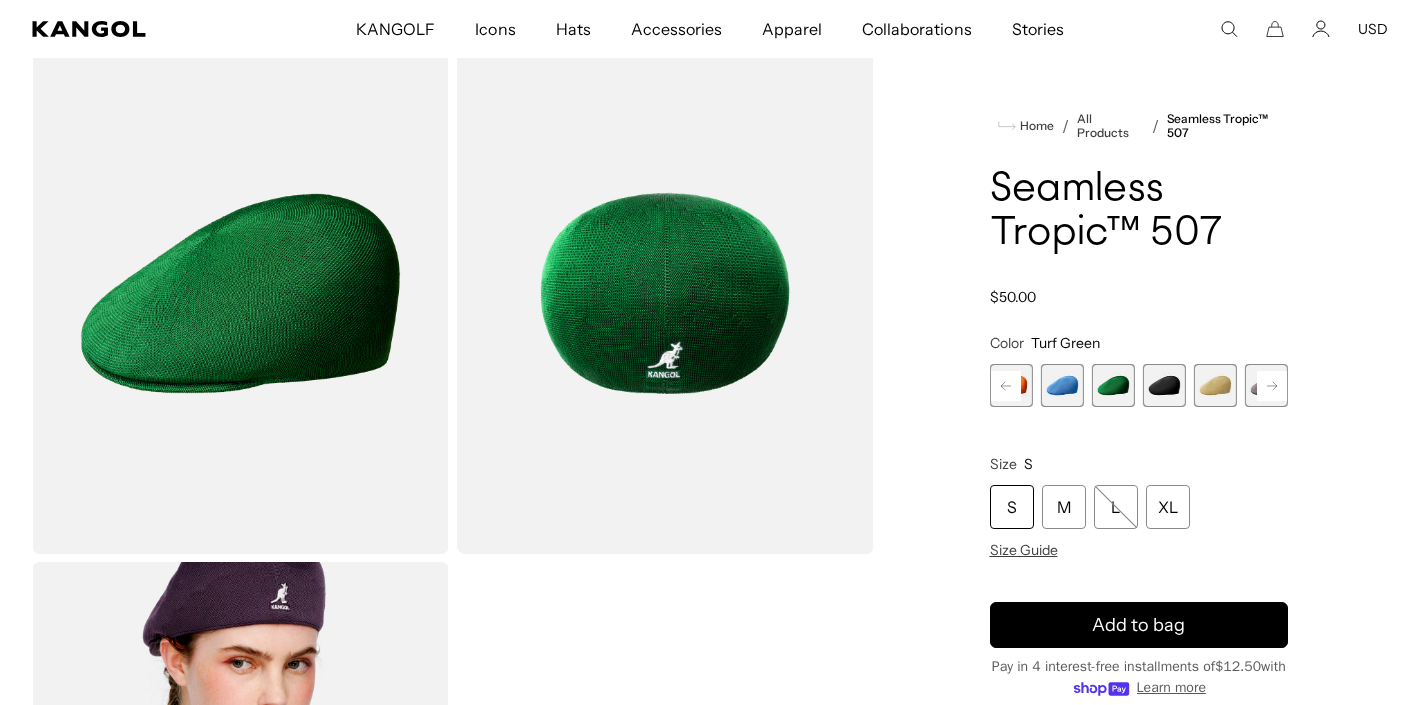 click 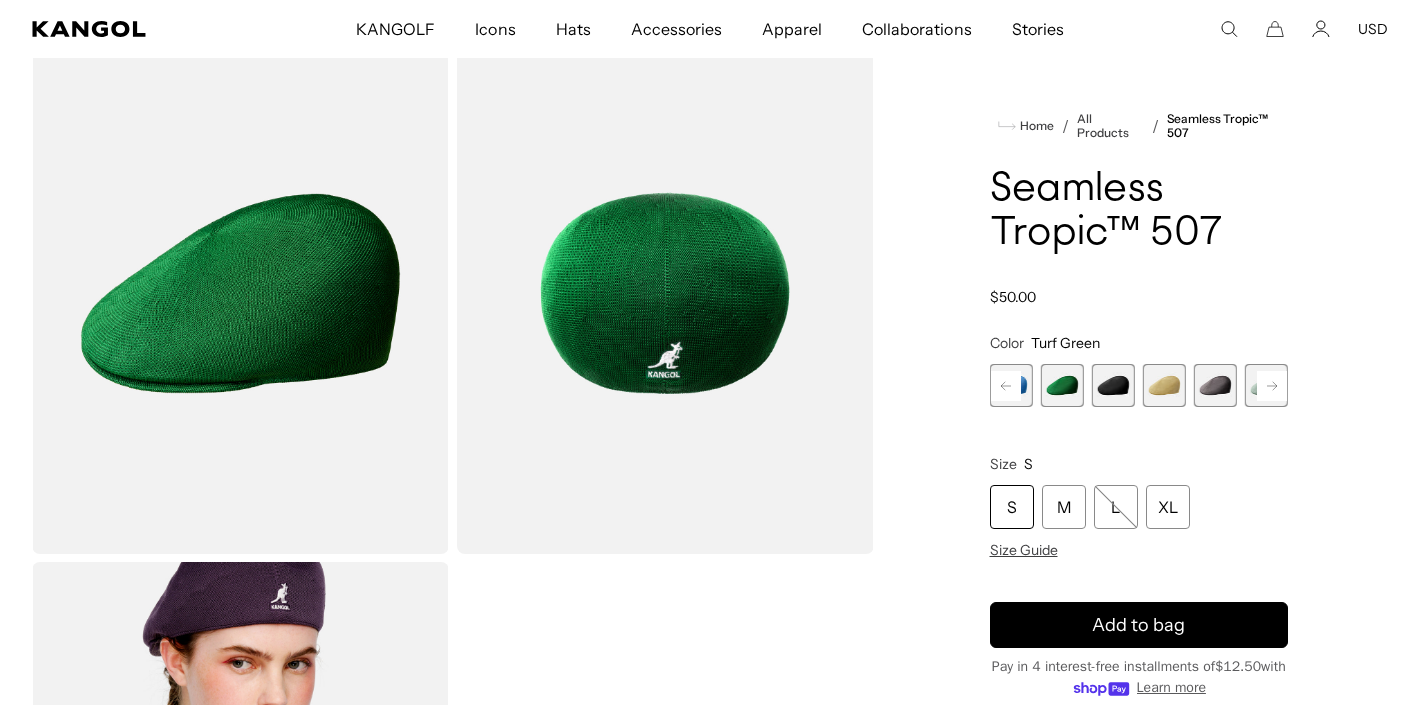 click 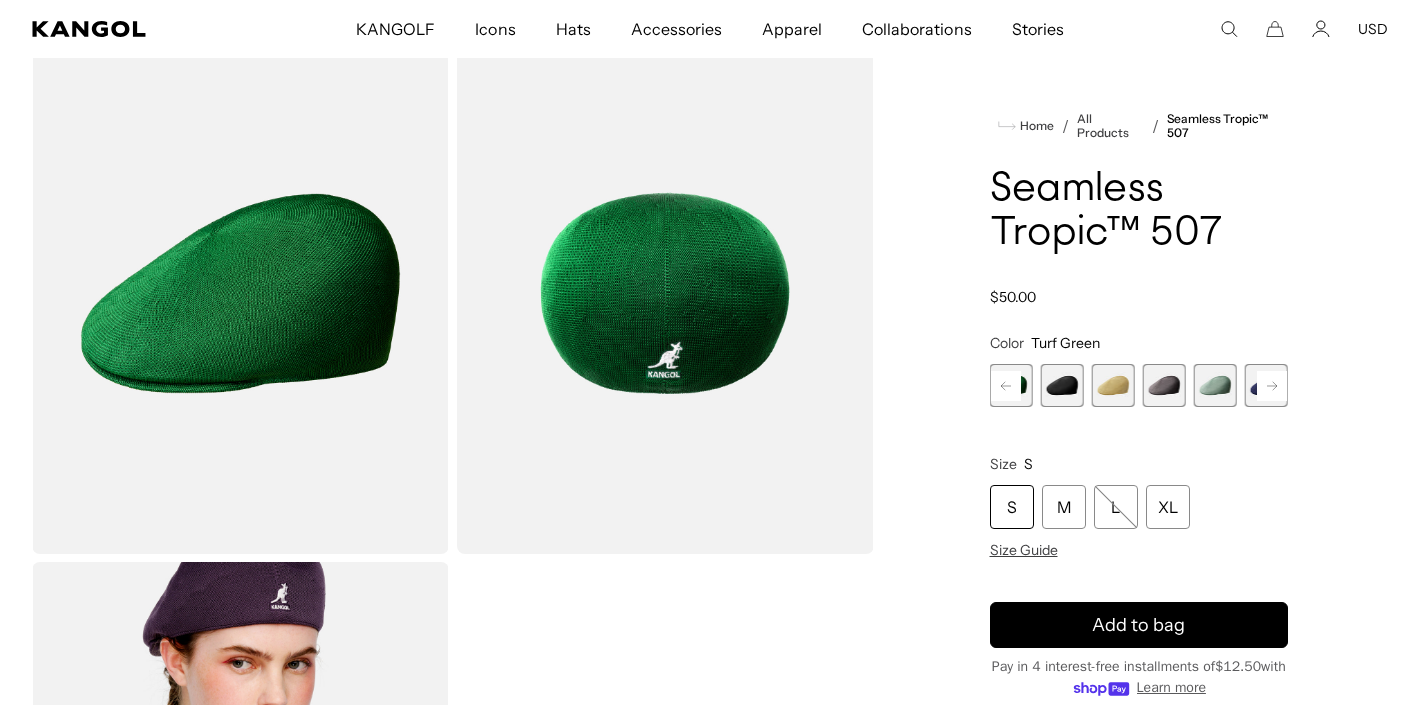 click 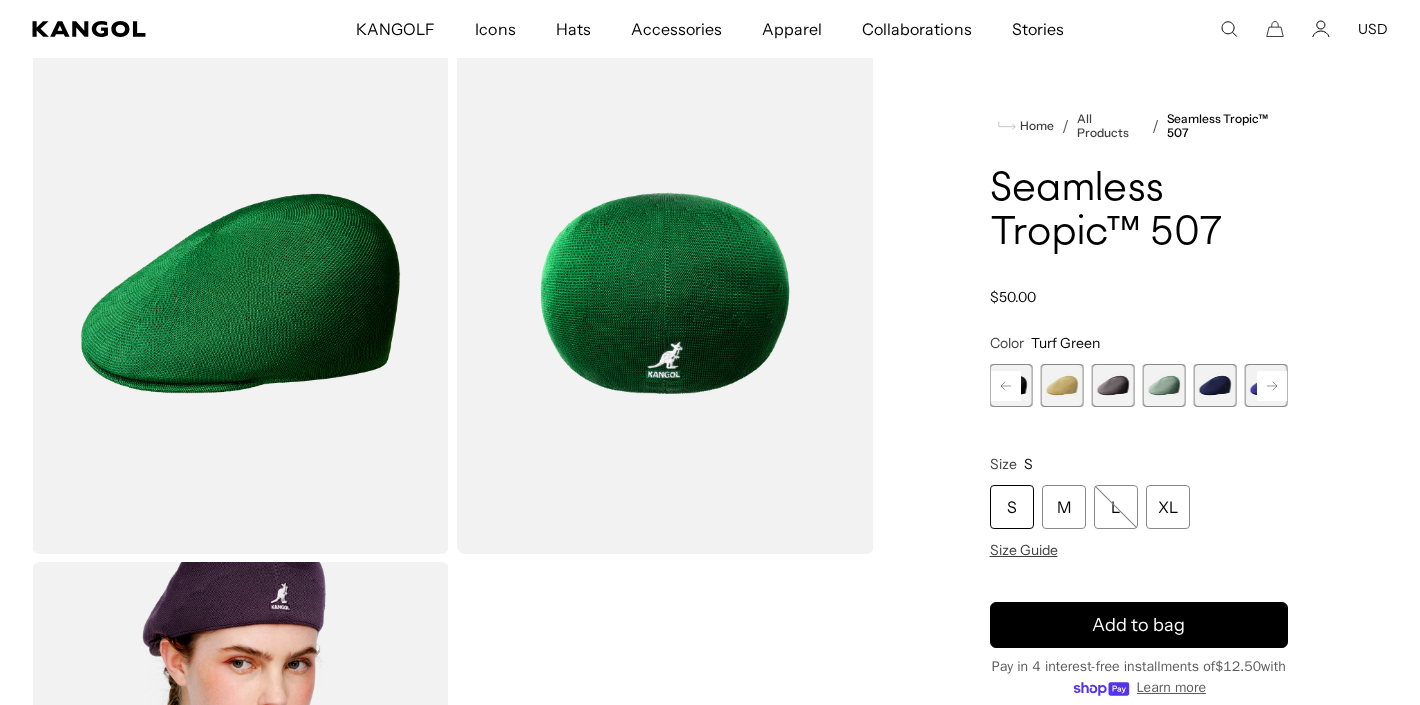 scroll, scrollTop: 0, scrollLeft: 412, axis: horizontal 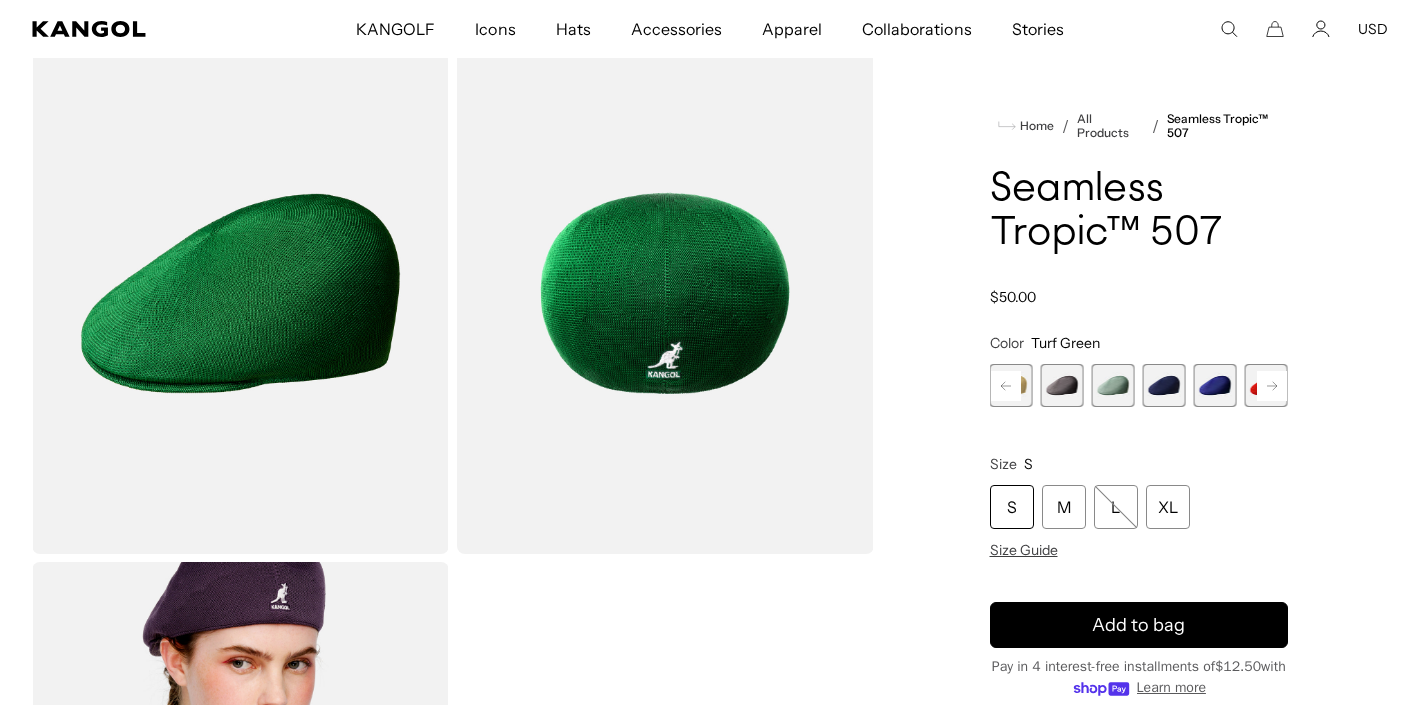 click 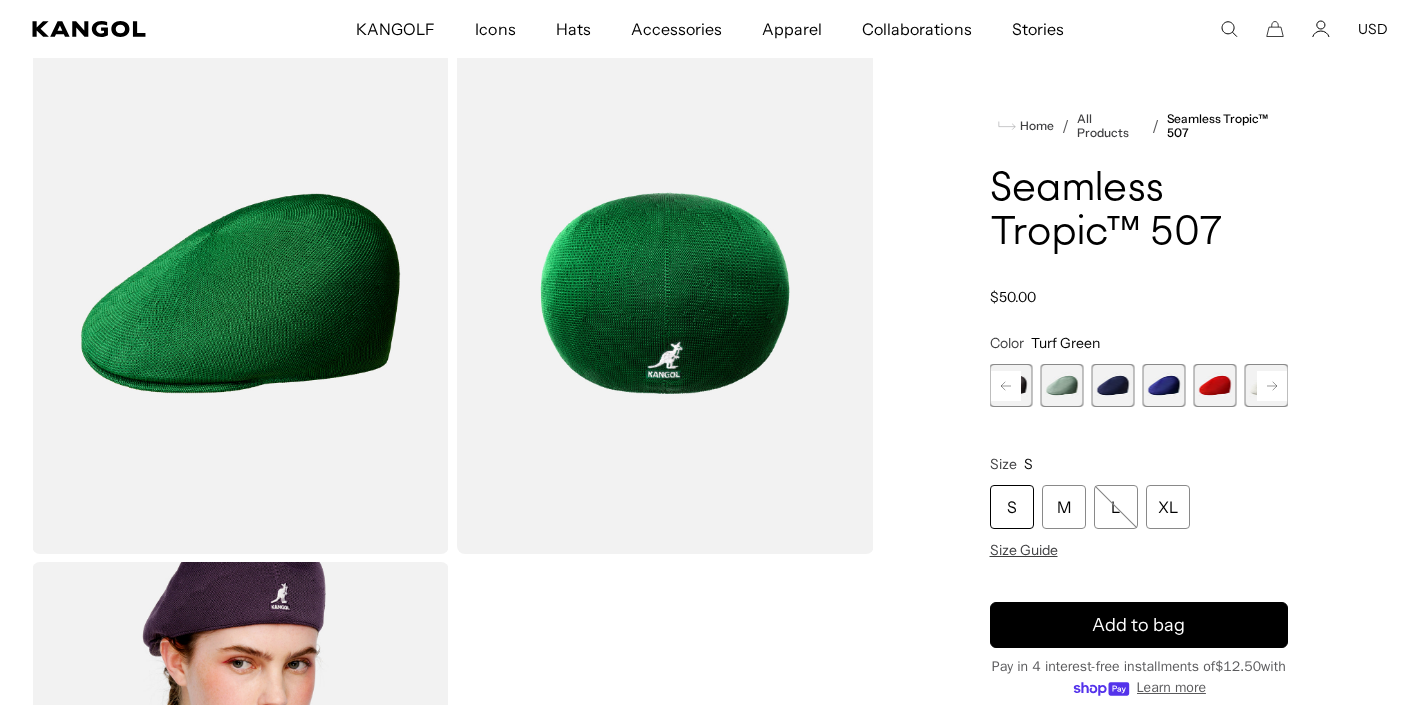 click 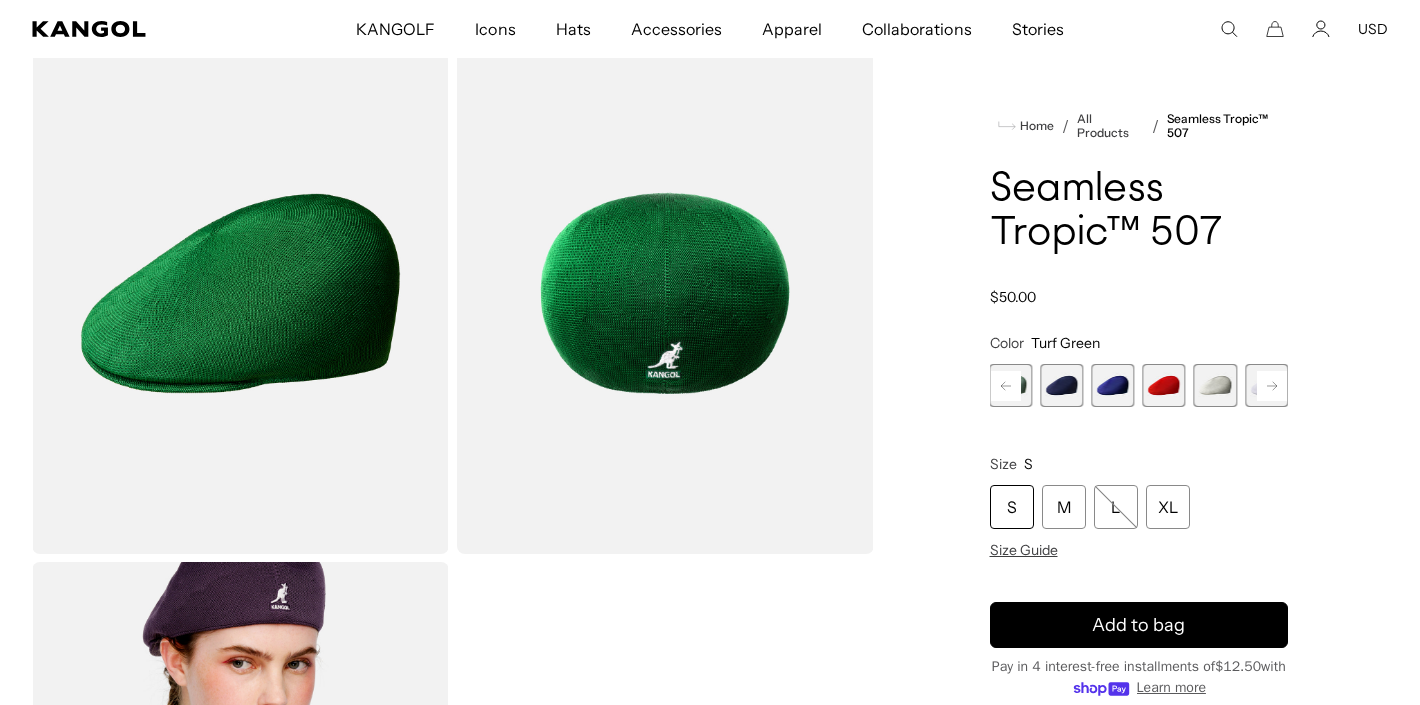 click 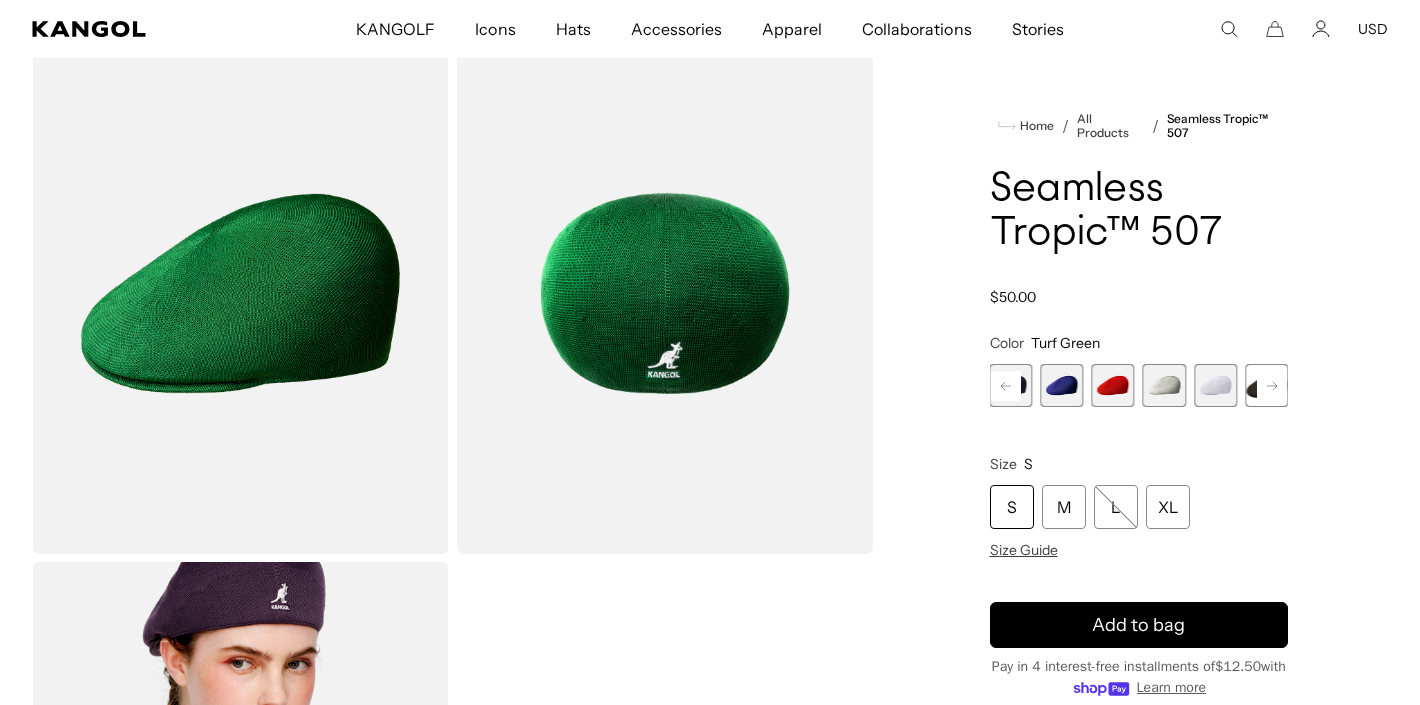 scroll, scrollTop: 0, scrollLeft: 0, axis: both 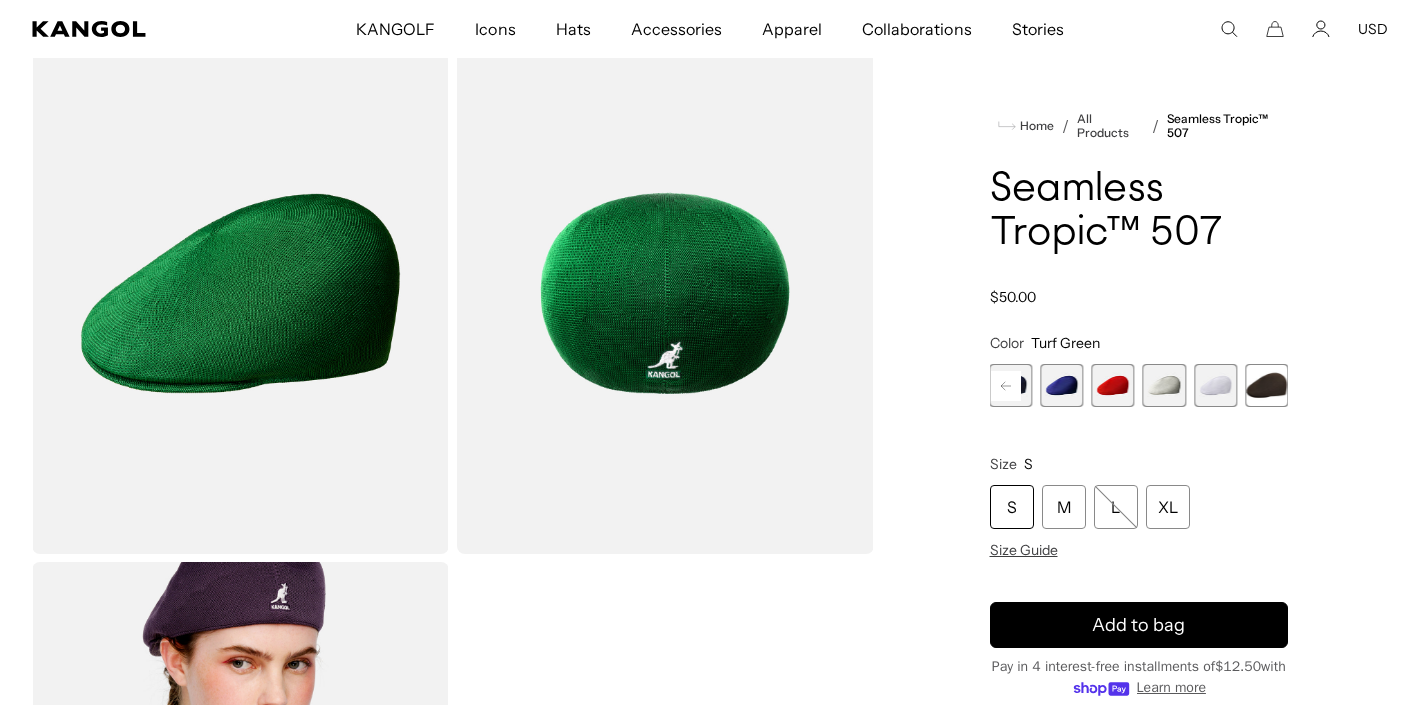 click at bounding box center [1164, 385] 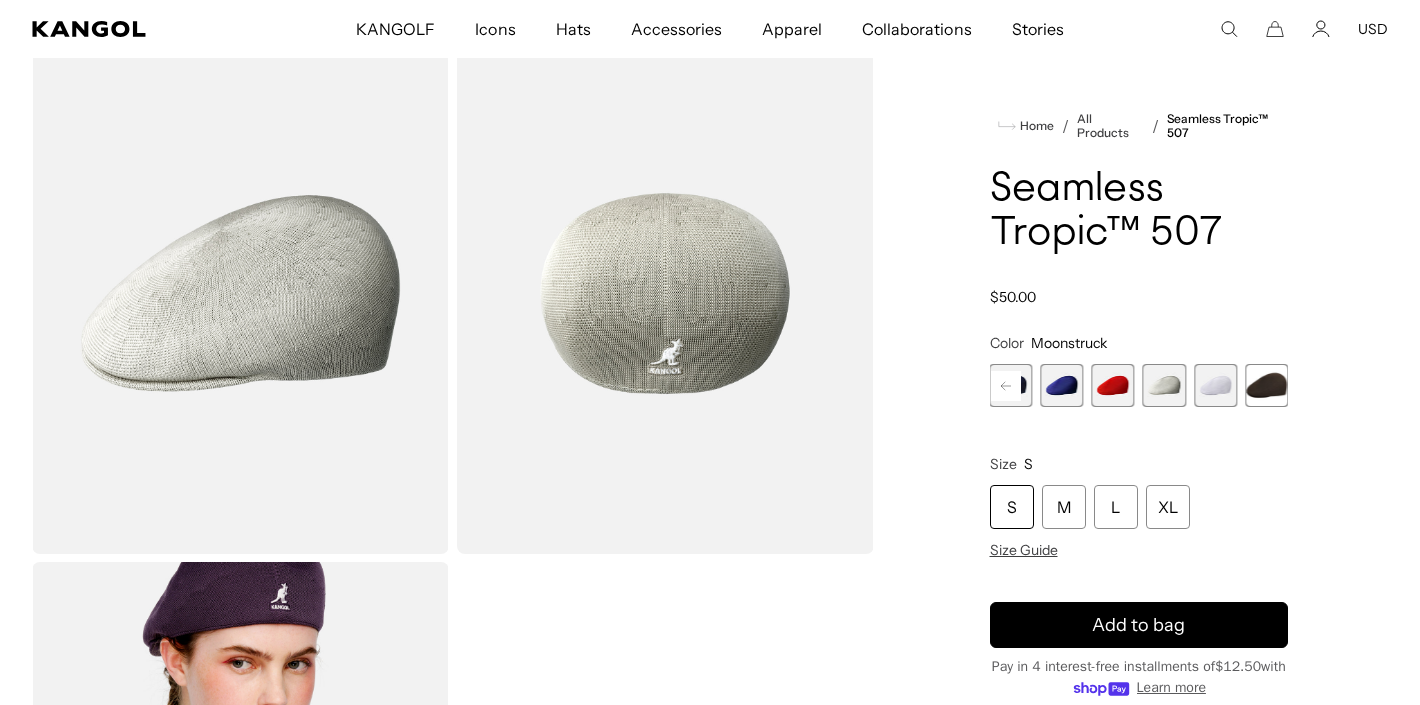 scroll, scrollTop: 0, scrollLeft: 0, axis: both 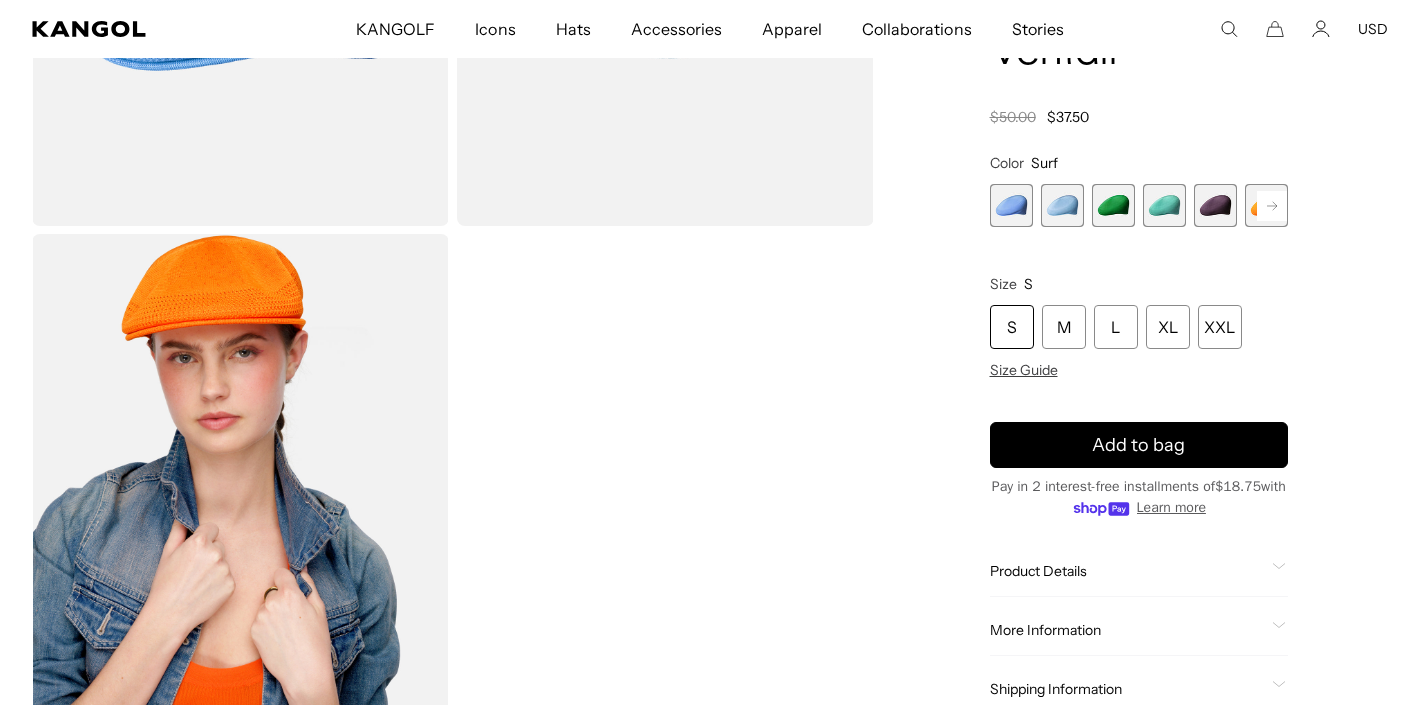 click at bounding box center (1164, 205) 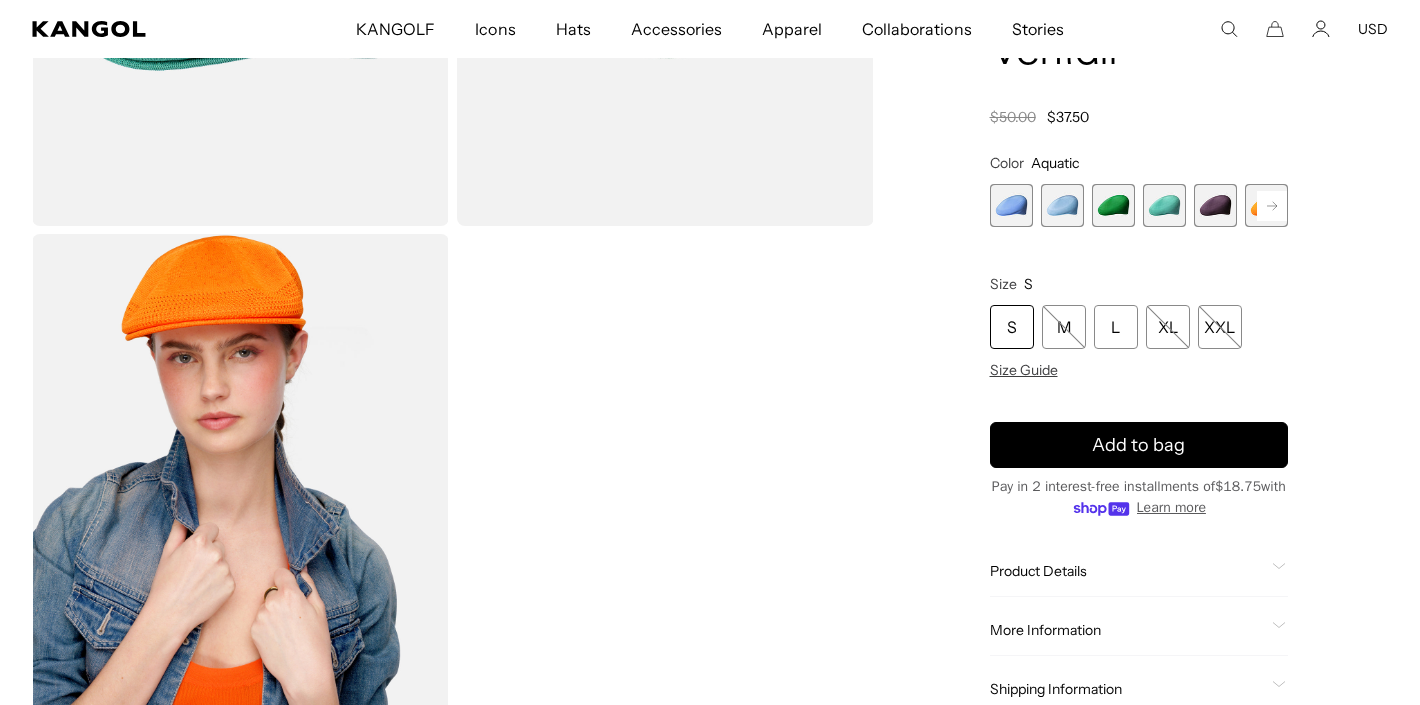 scroll, scrollTop: 0, scrollLeft: 0, axis: both 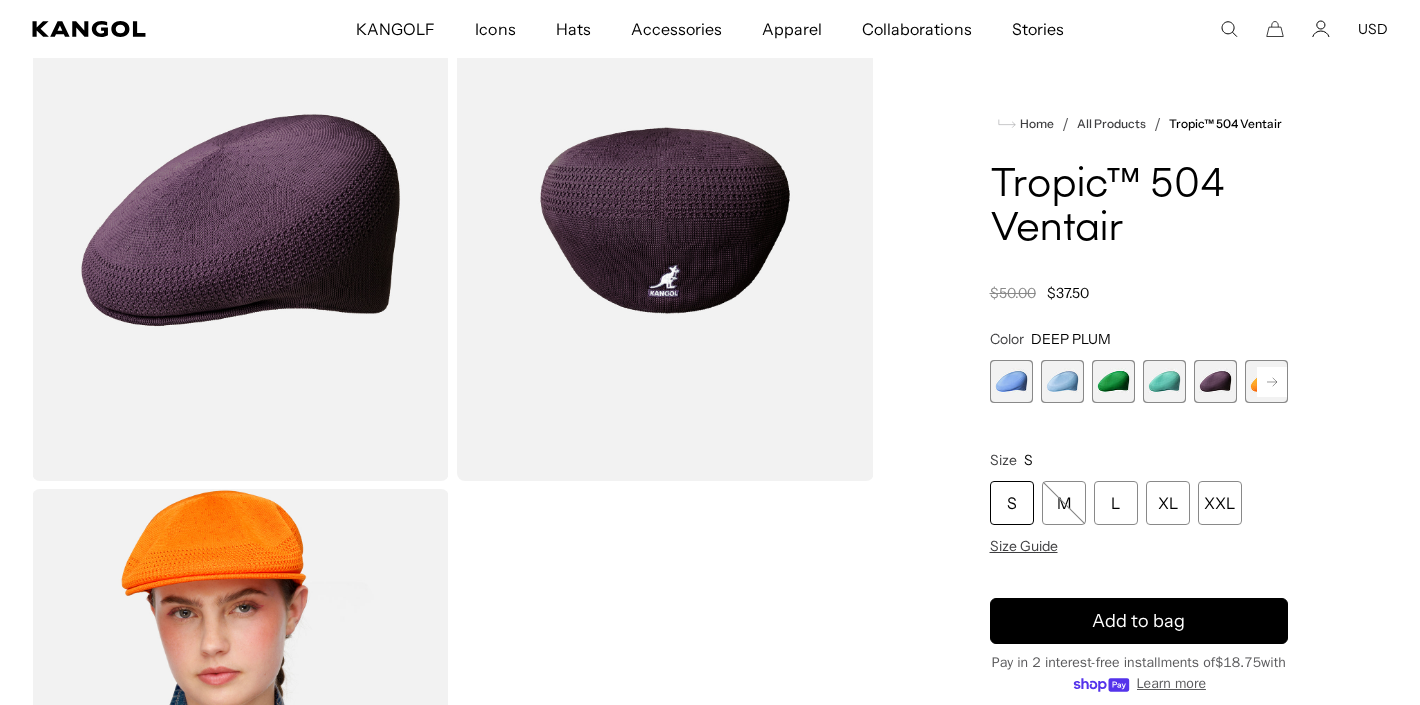 click at bounding box center (1164, 381) 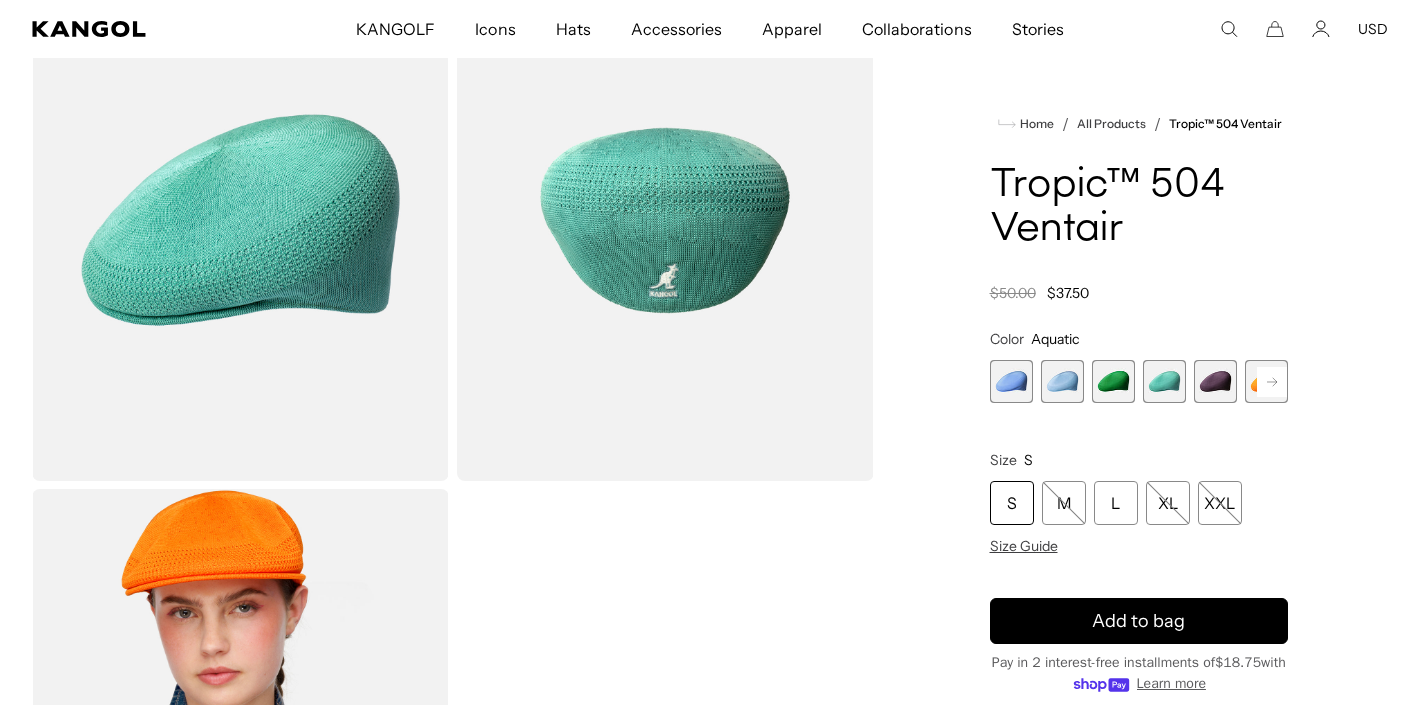 scroll, scrollTop: 0, scrollLeft: 412, axis: horizontal 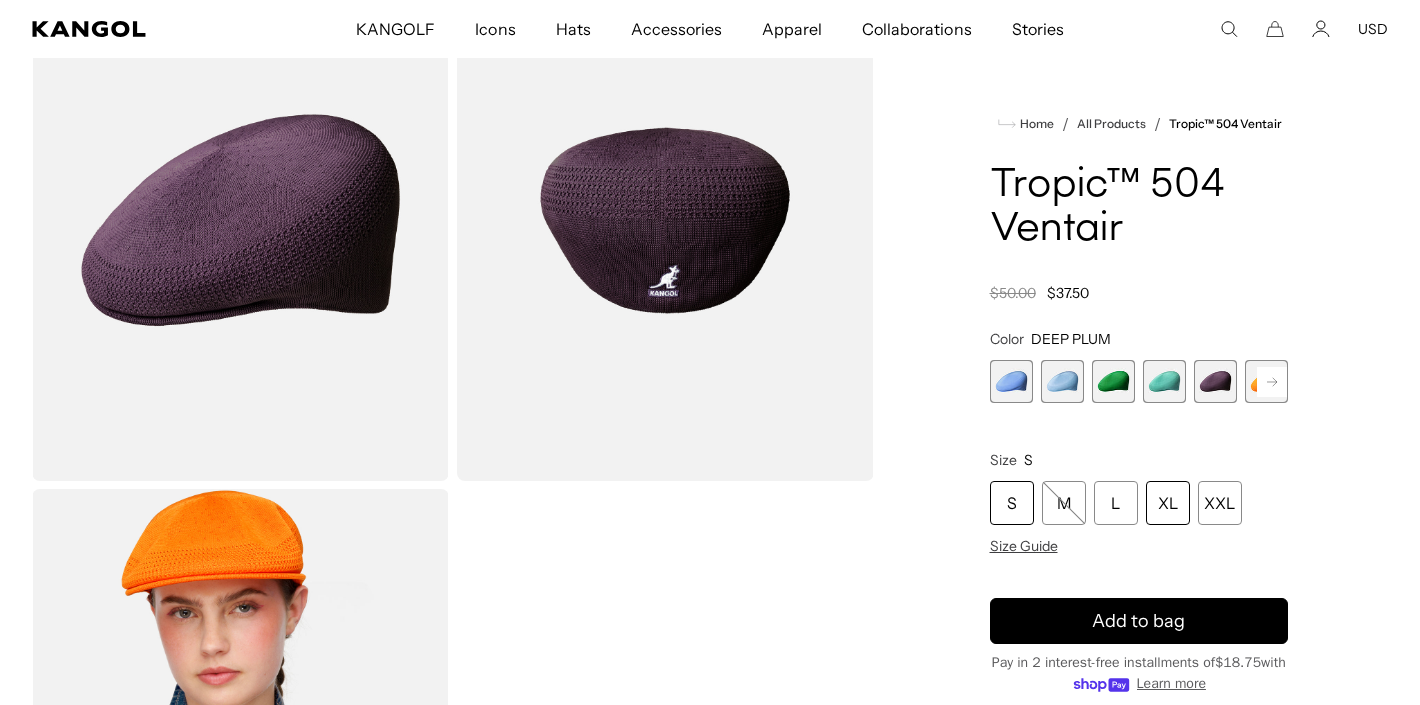 click on "XL" at bounding box center (1168, 503) 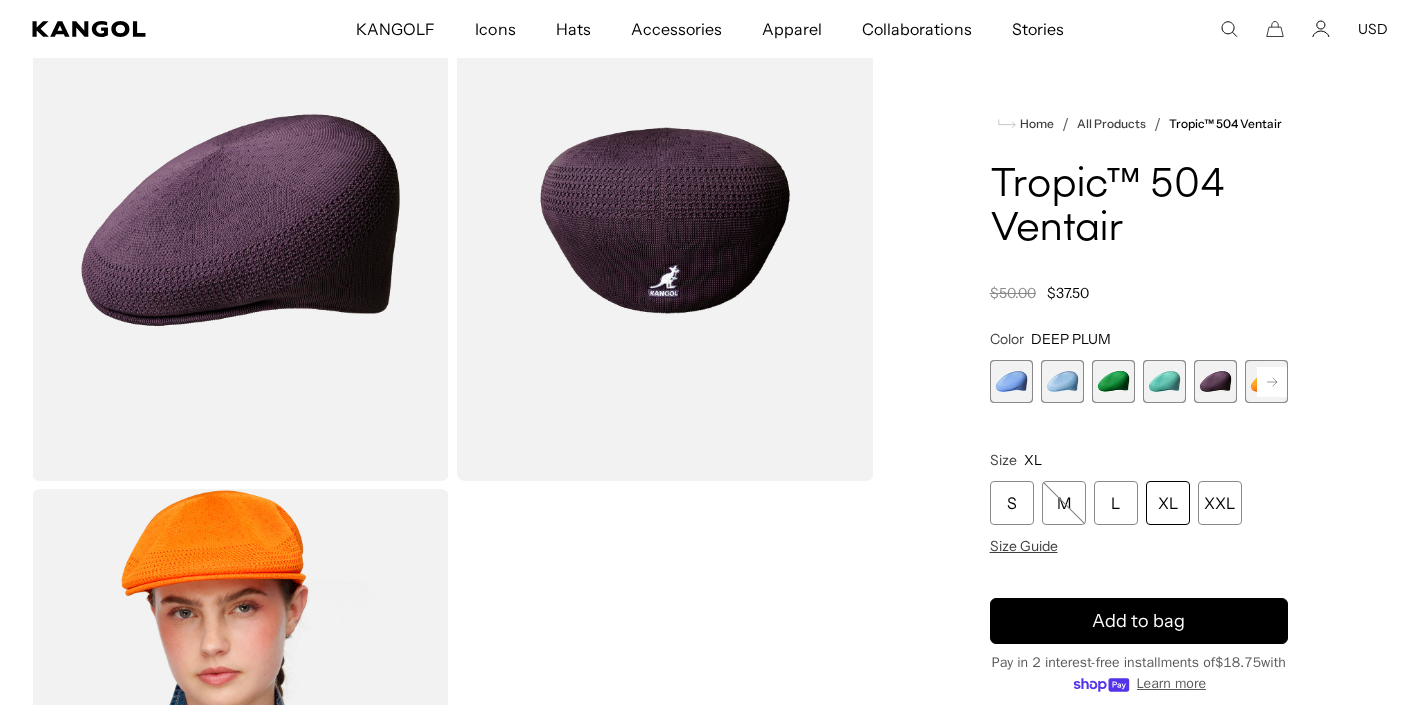 scroll, scrollTop: 0, scrollLeft: 412, axis: horizontal 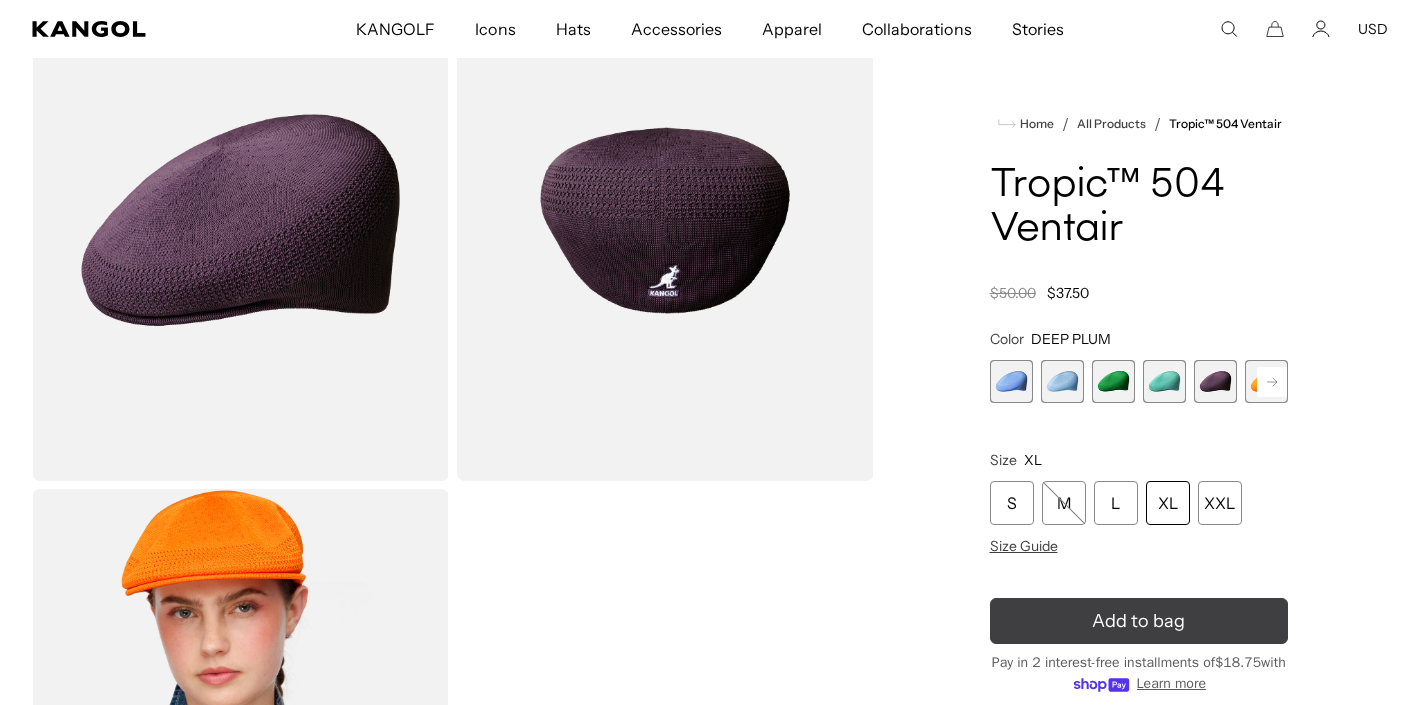 click on "Add to bag" at bounding box center (1139, 621) 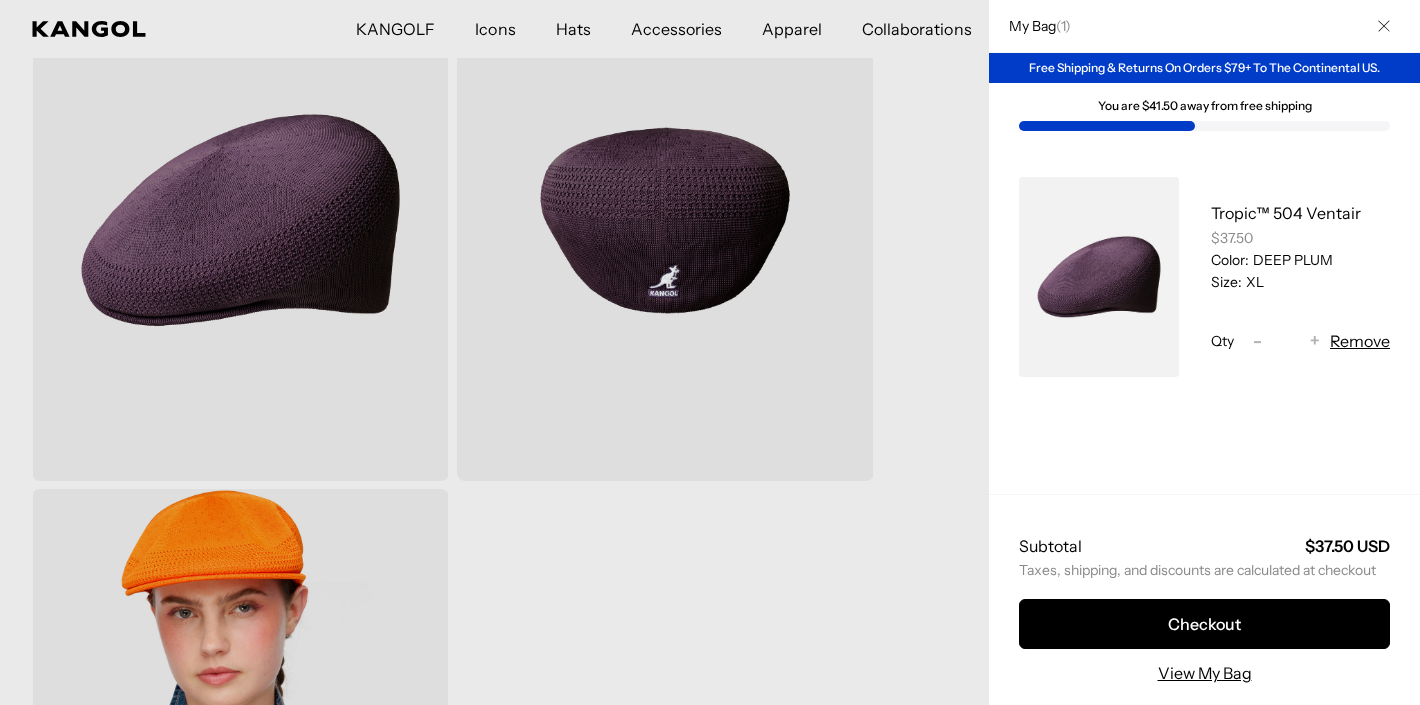 scroll, scrollTop: 0, scrollLeft: 412, axis: horizontal 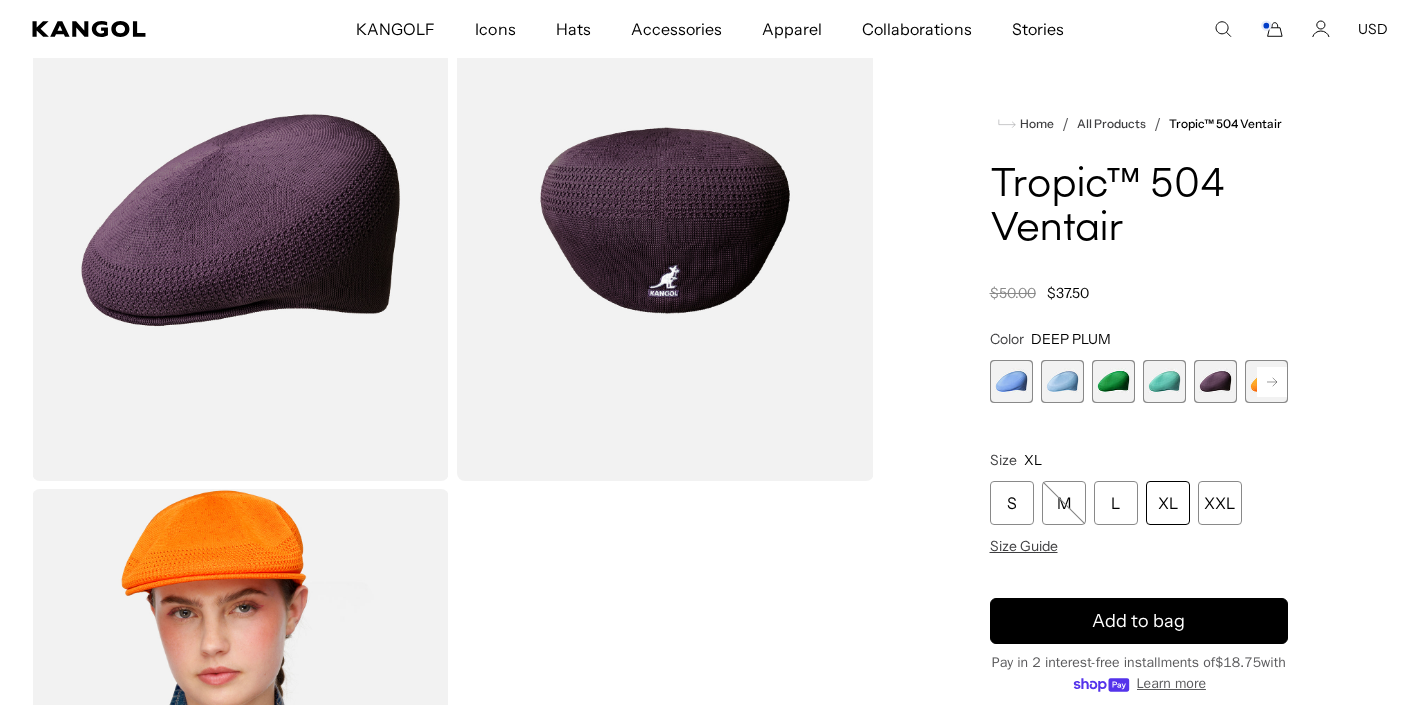 click 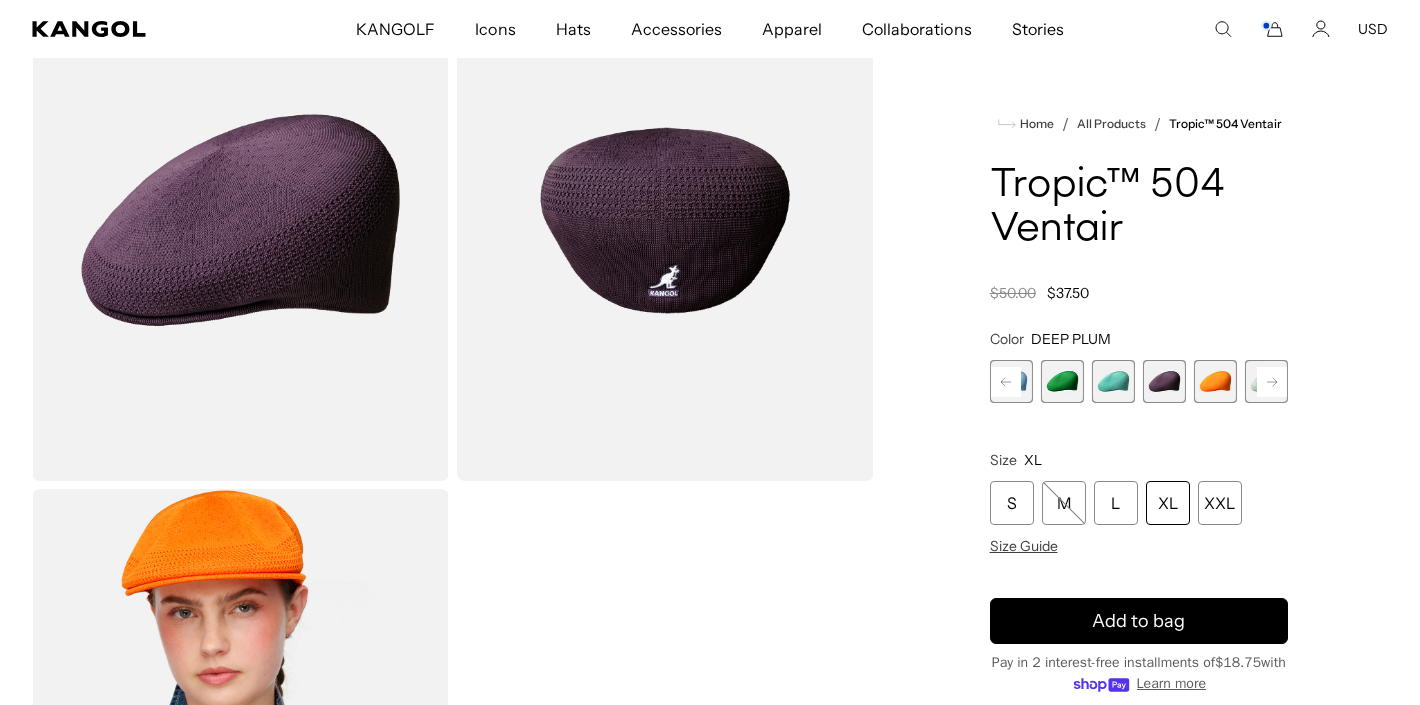 scroll, scrollTop: 0, scrollLeft: 412, axis: horizontal 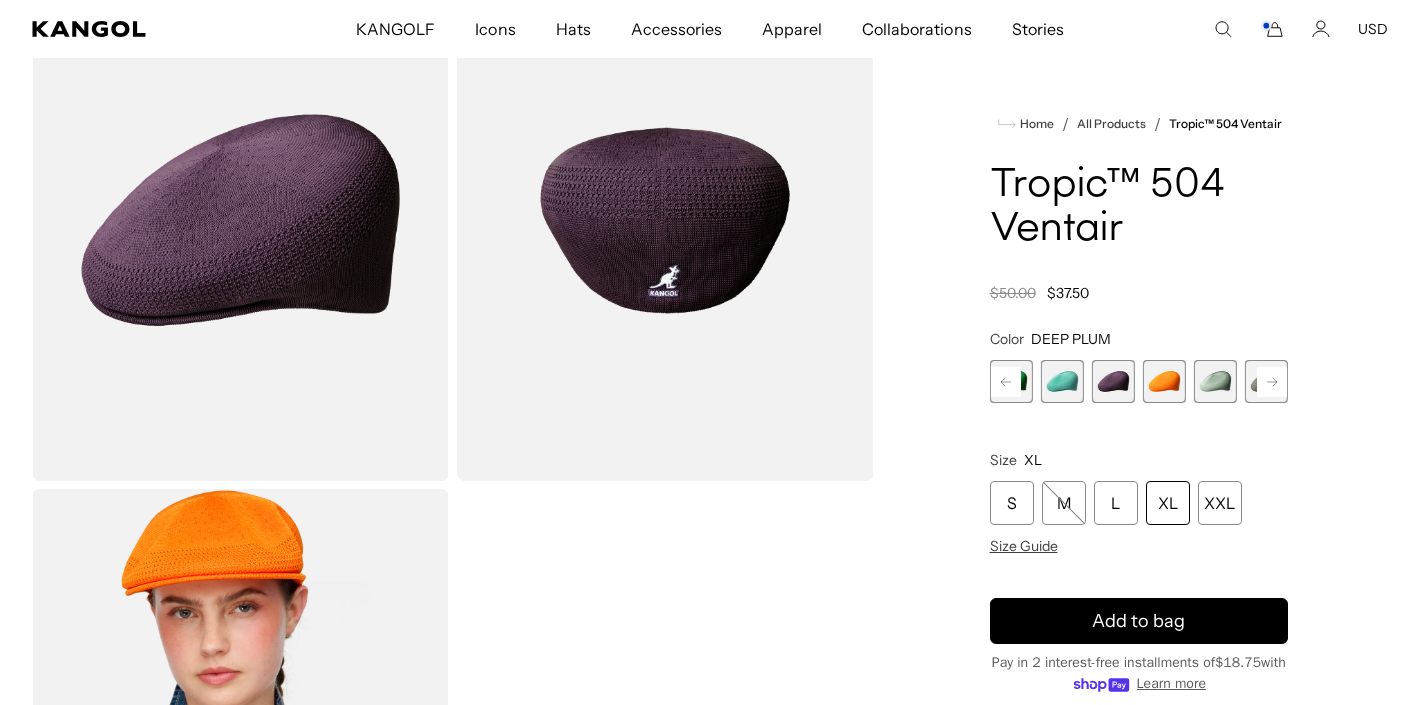 click 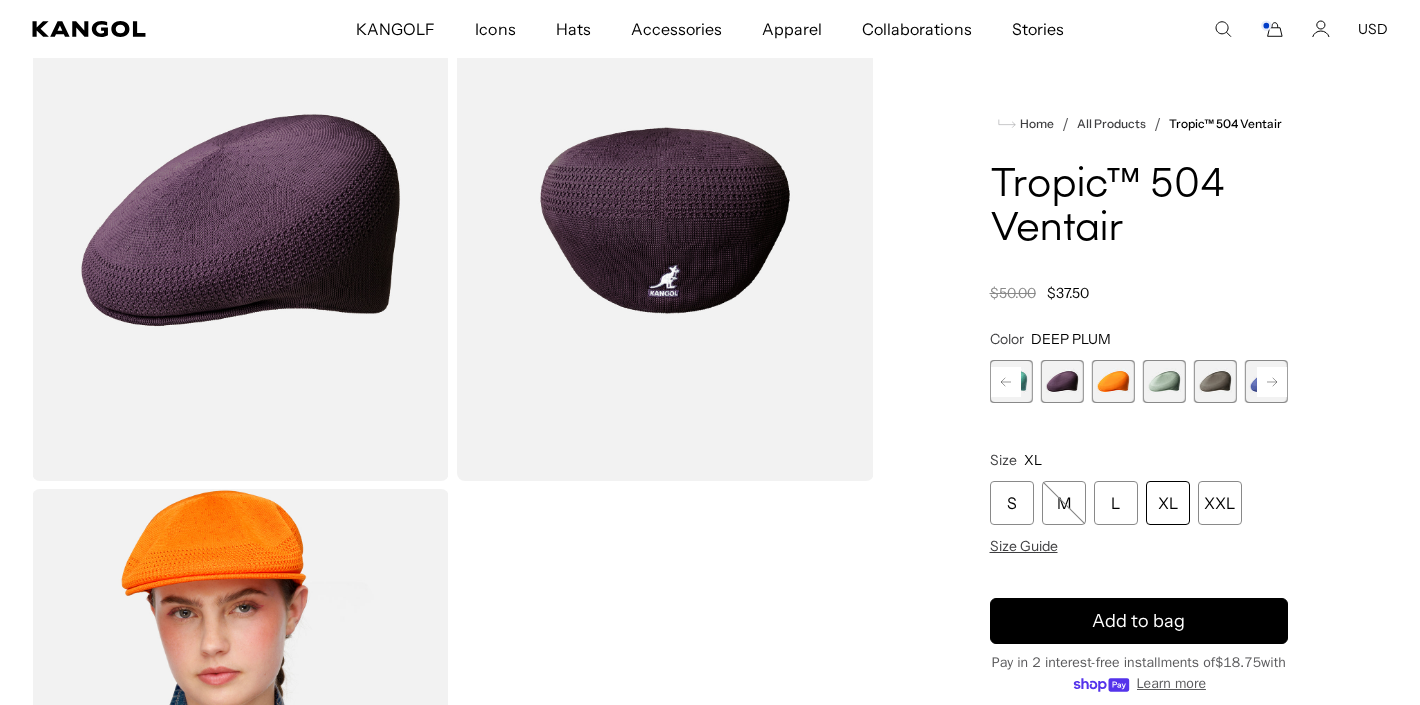 scroll, scrollTop: 0, scrollLeft: 412, axis: horizontal 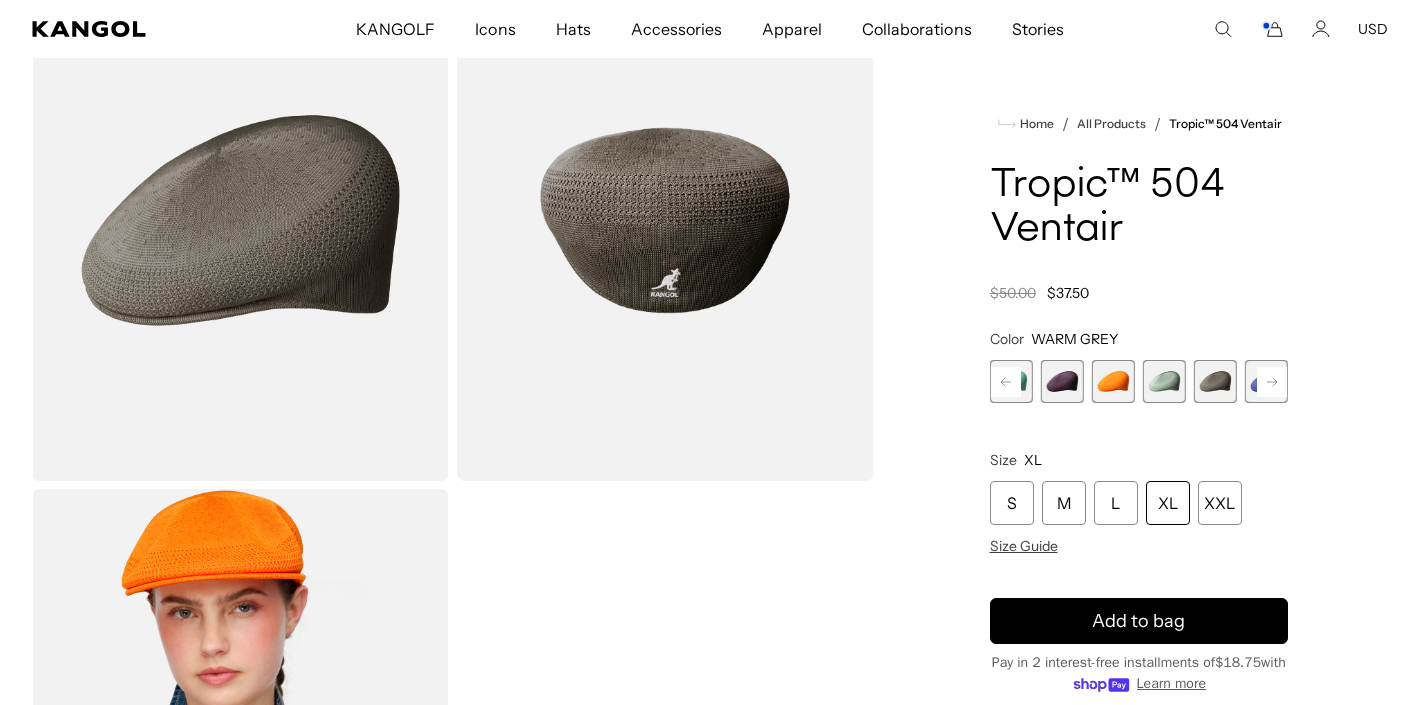 click on "XL" at bounding box center [1168, 503] 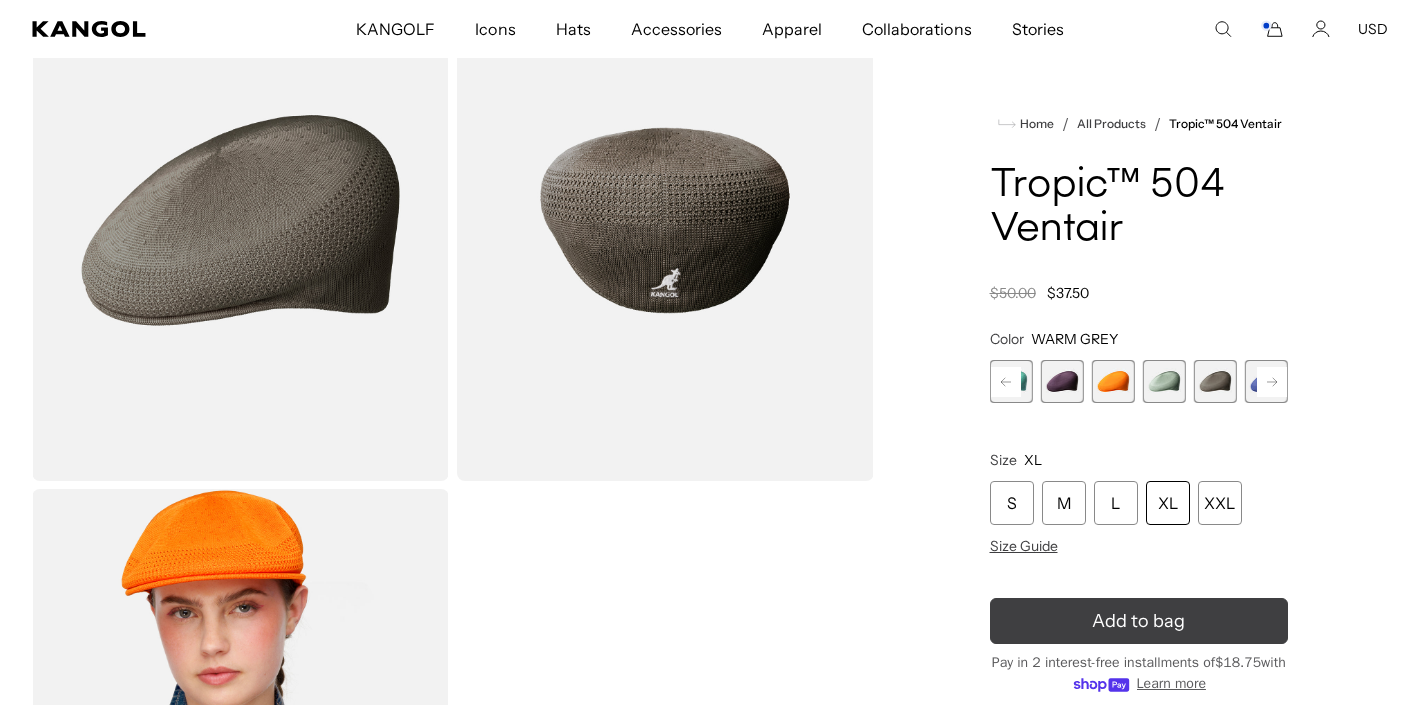 click on "Add to bag" at bounding box center [1139, 621] 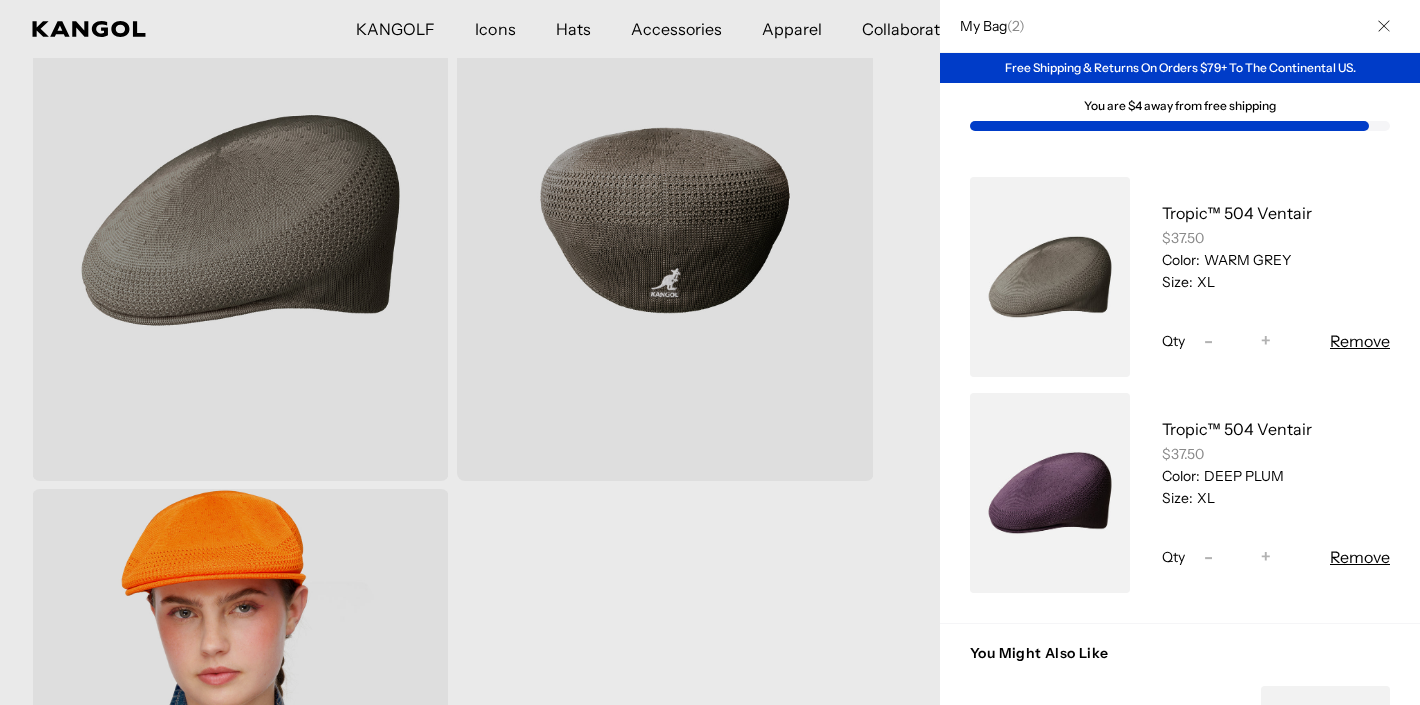 click 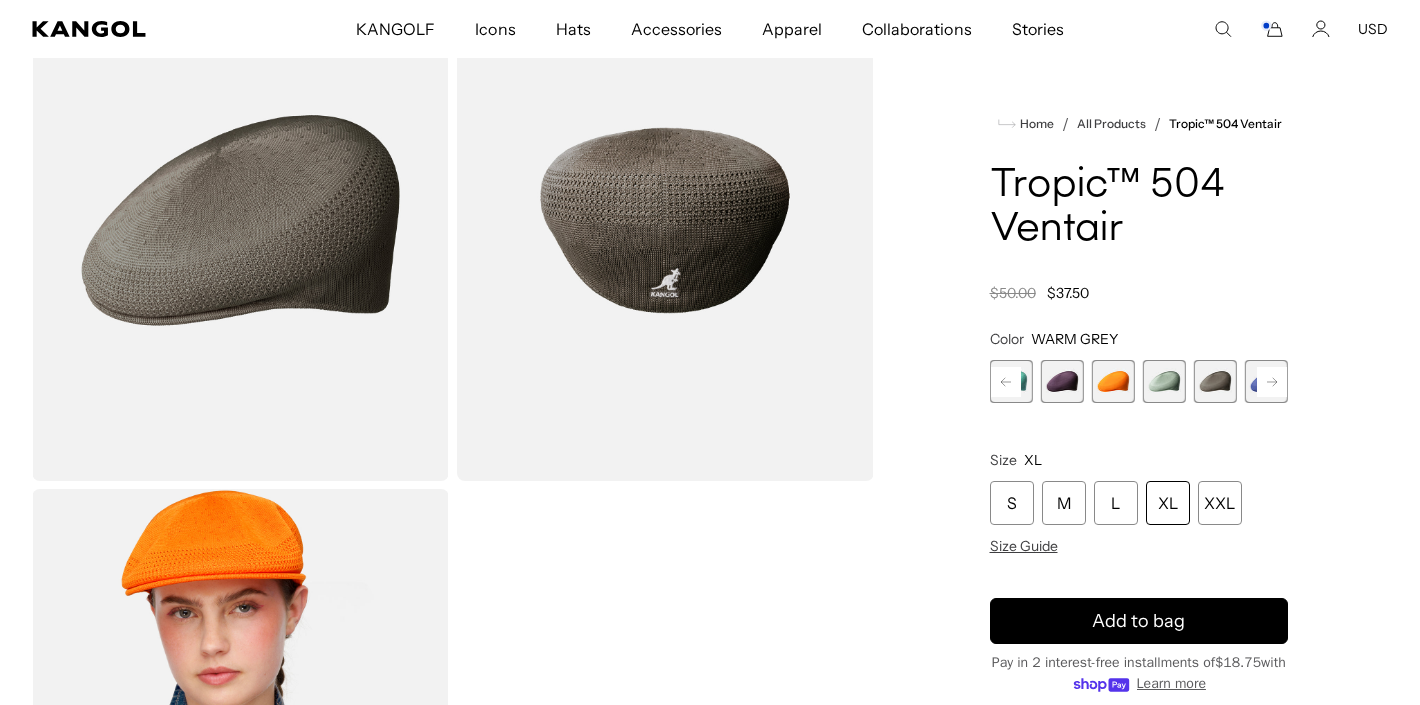scroll, scrollTop: 0, scrollLeft: 412, axis: horizontal 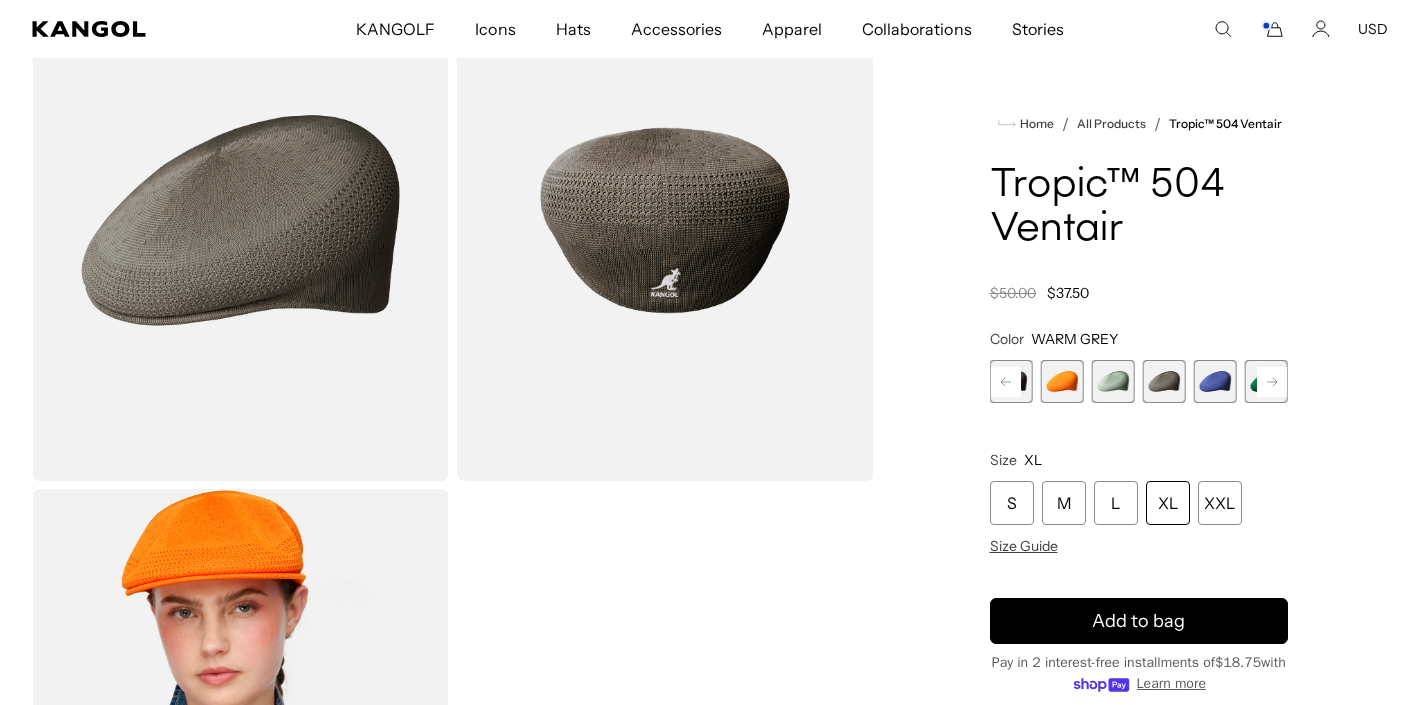 click at bounding box center [1215, 381] 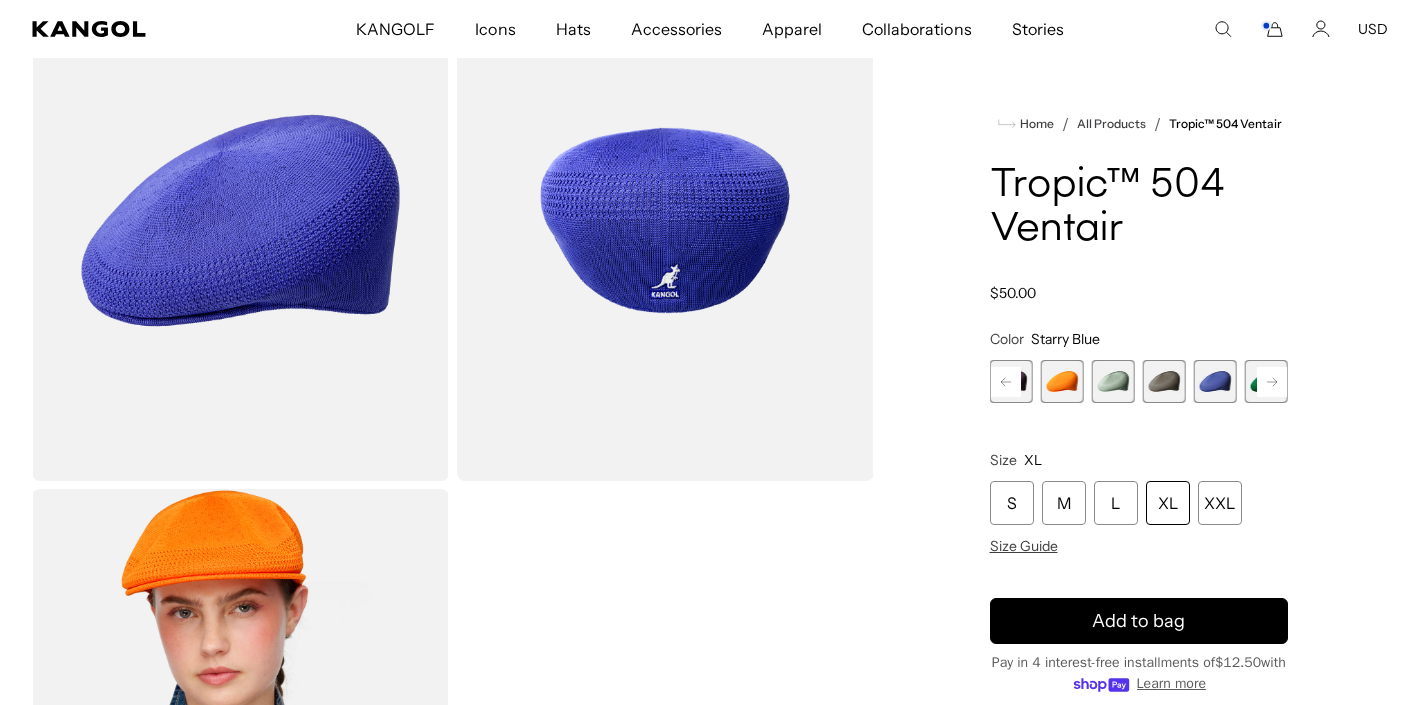 scroll, scrollTop: 0, scrollLeft: 412, axis: horizontal 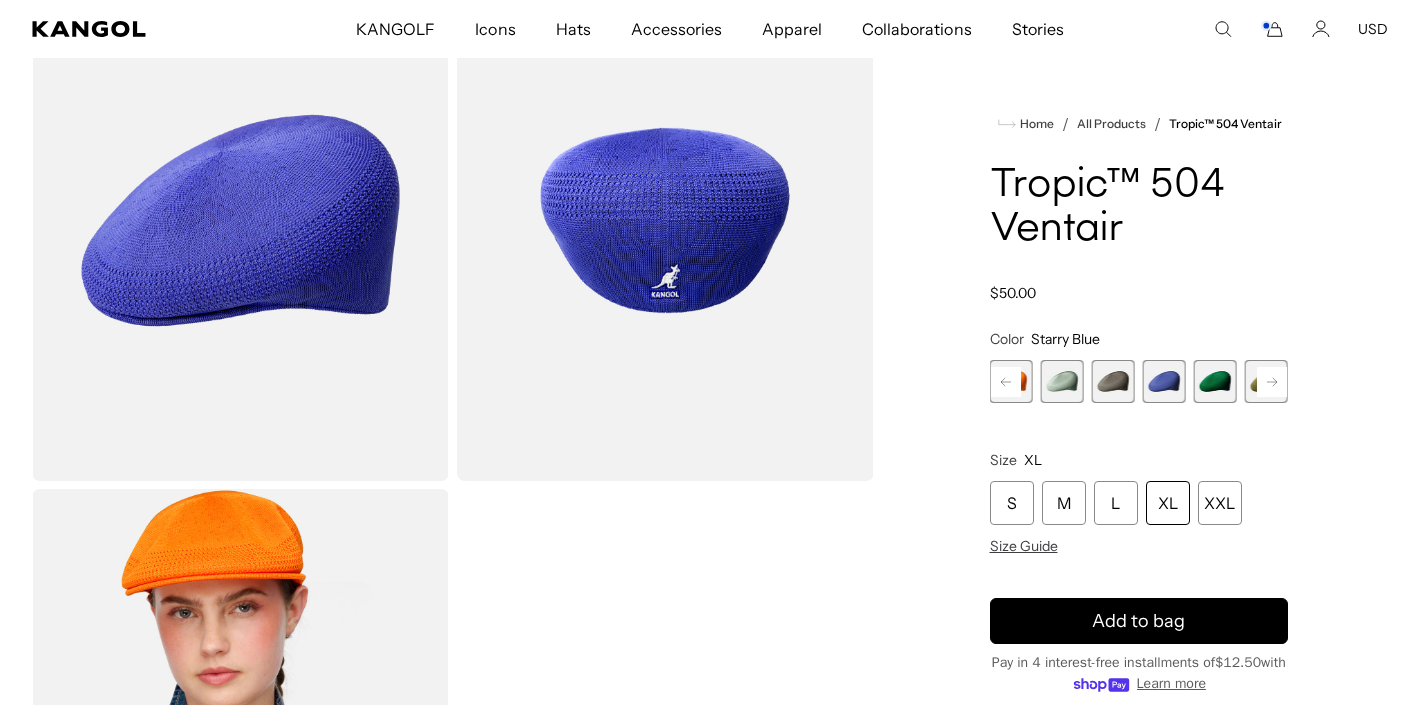 click at bounding box center (1215, 381) 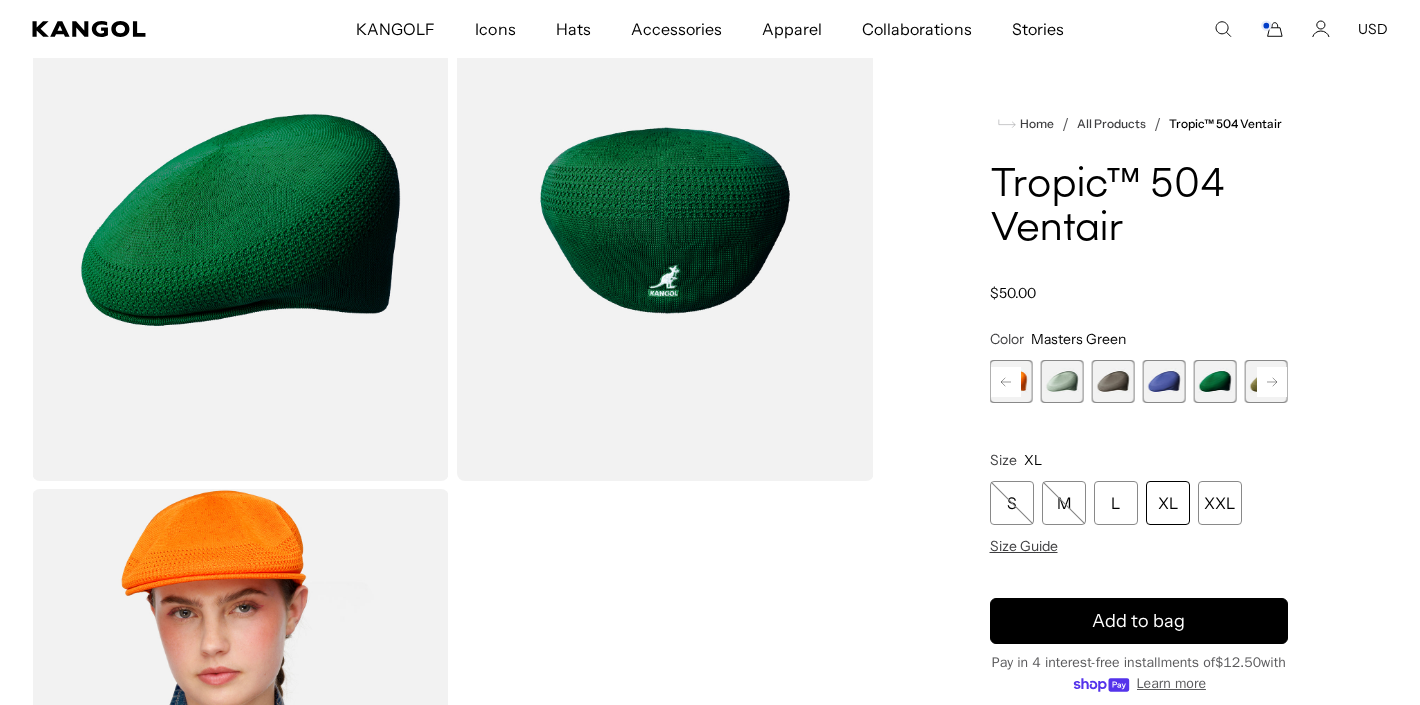 scroll, scrollTop: 0, scrollLeft: 412, axis: horizontal 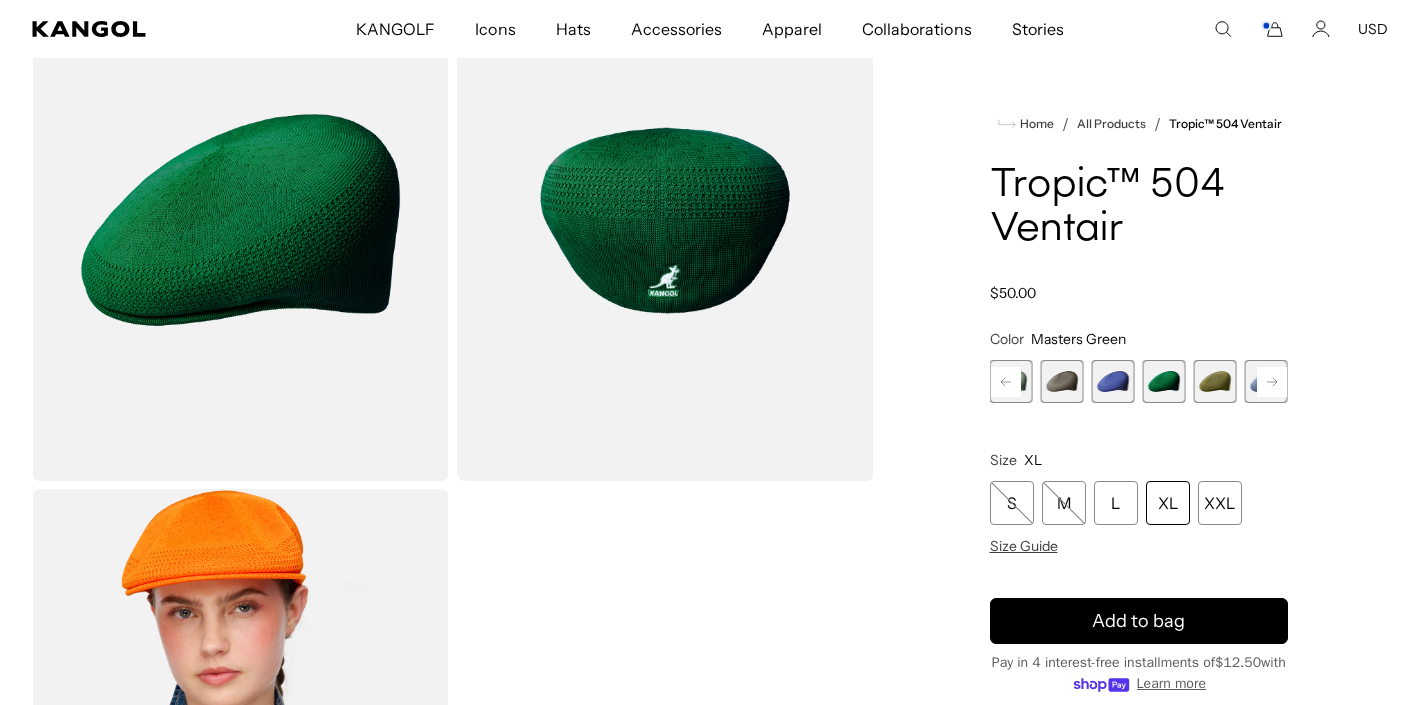 click at bounding box center (1215, 381) 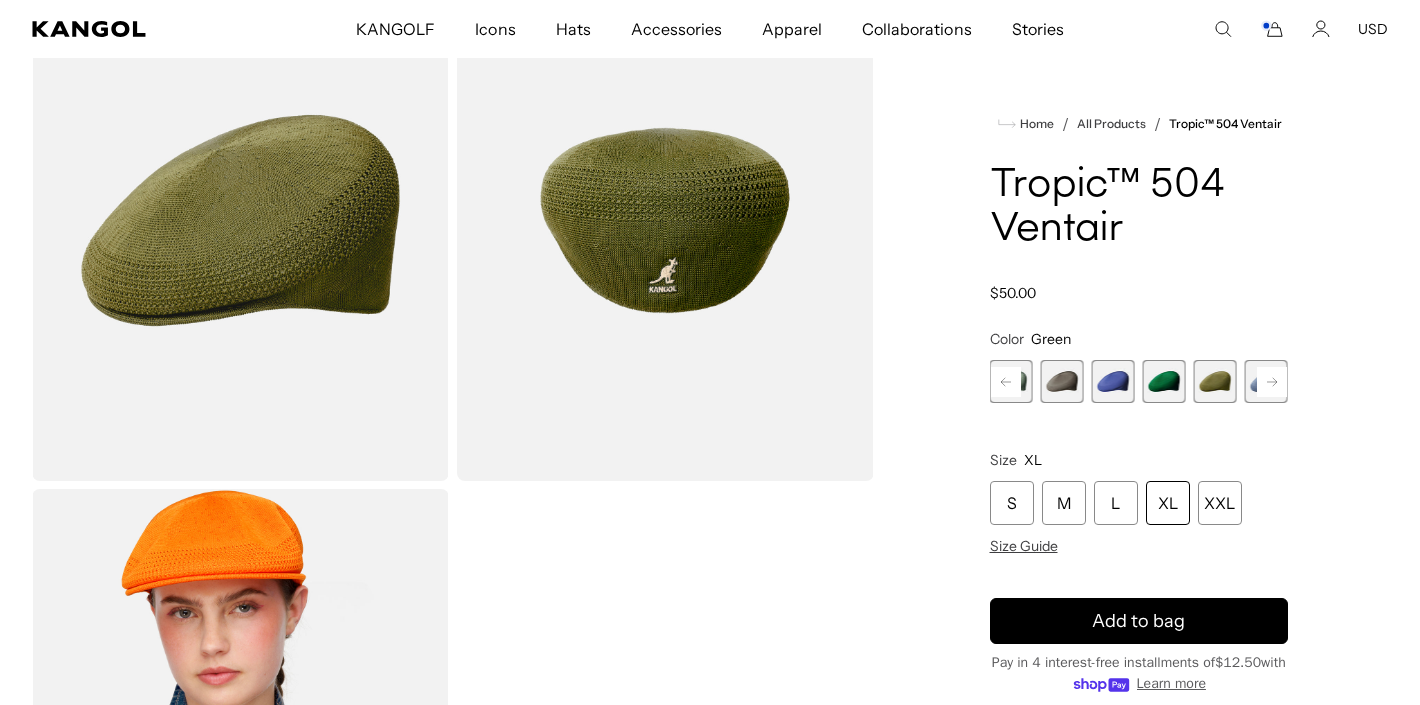 scroll, scrollTop: 0, scrollLeft: 0, axis: both 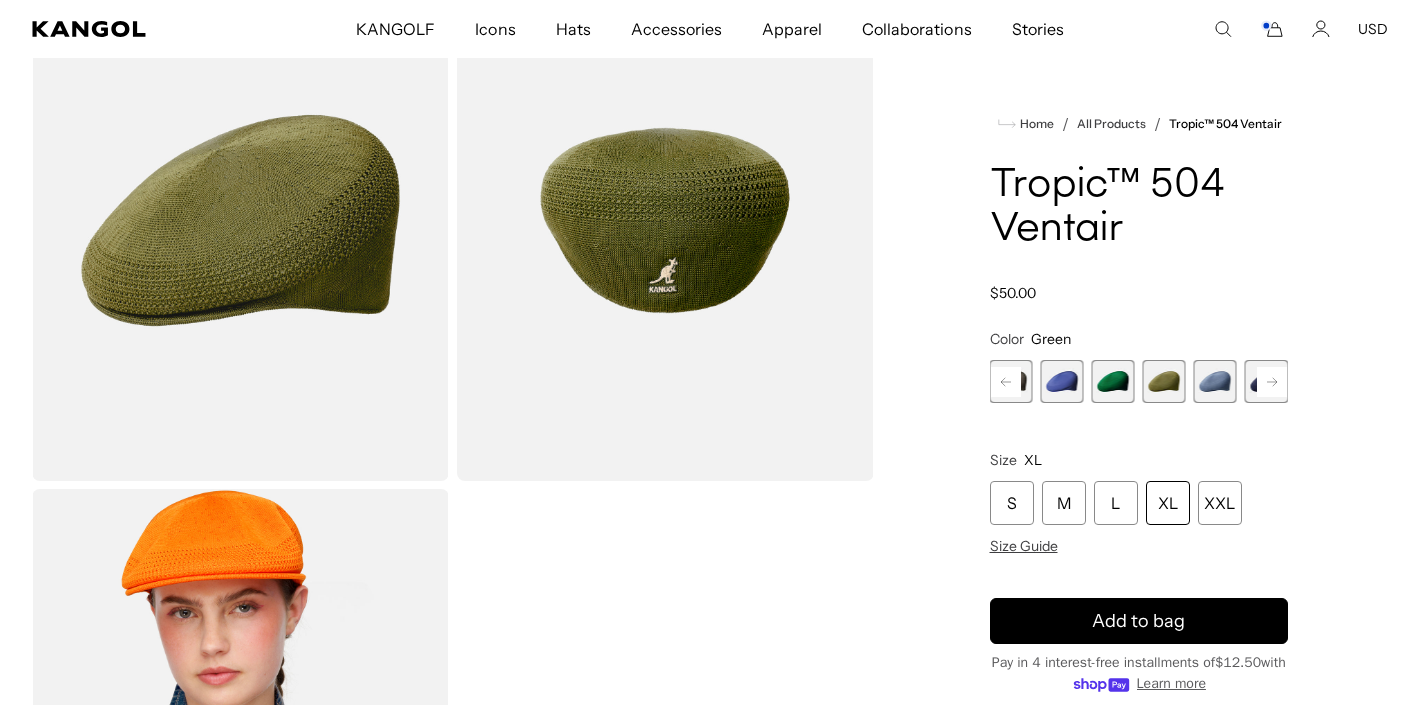 click at bounding box center [1215, 381] 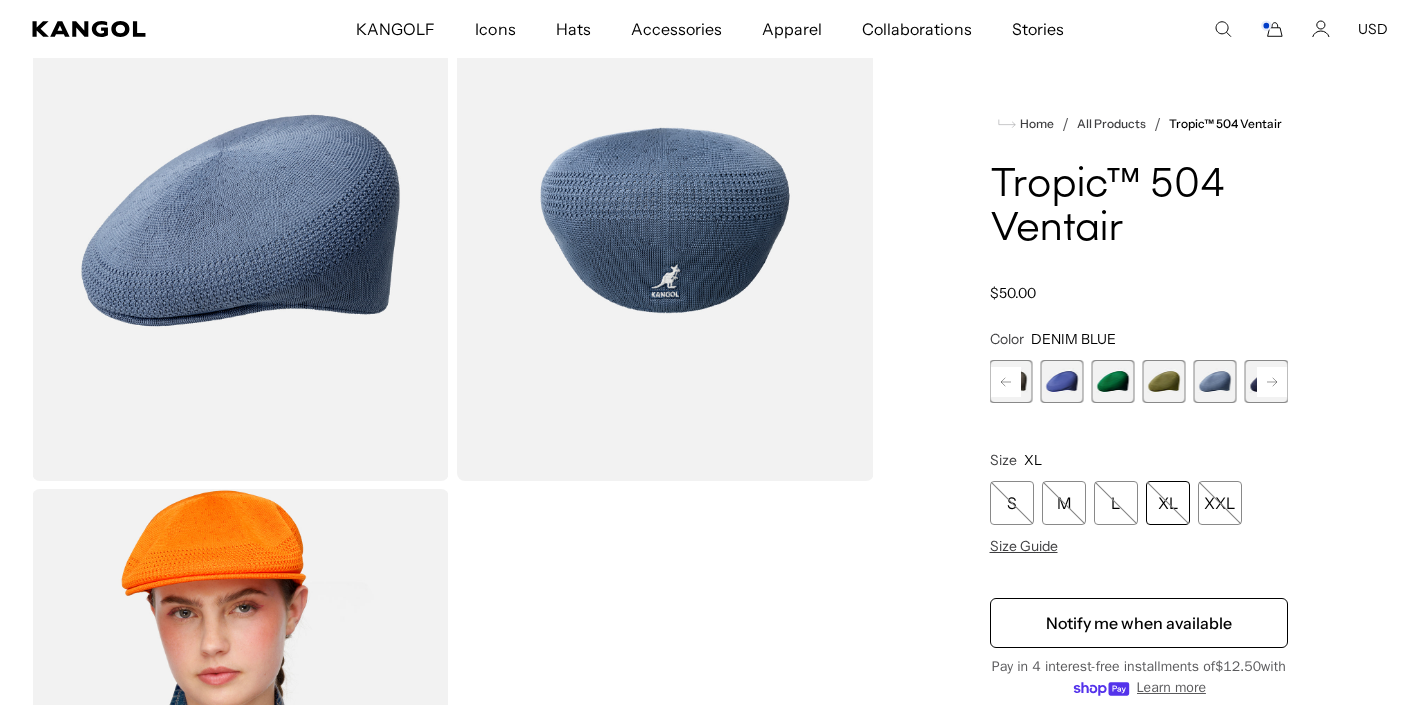 scroll, scrollTop: 0, scrollLeft: 412, axis: horizontal 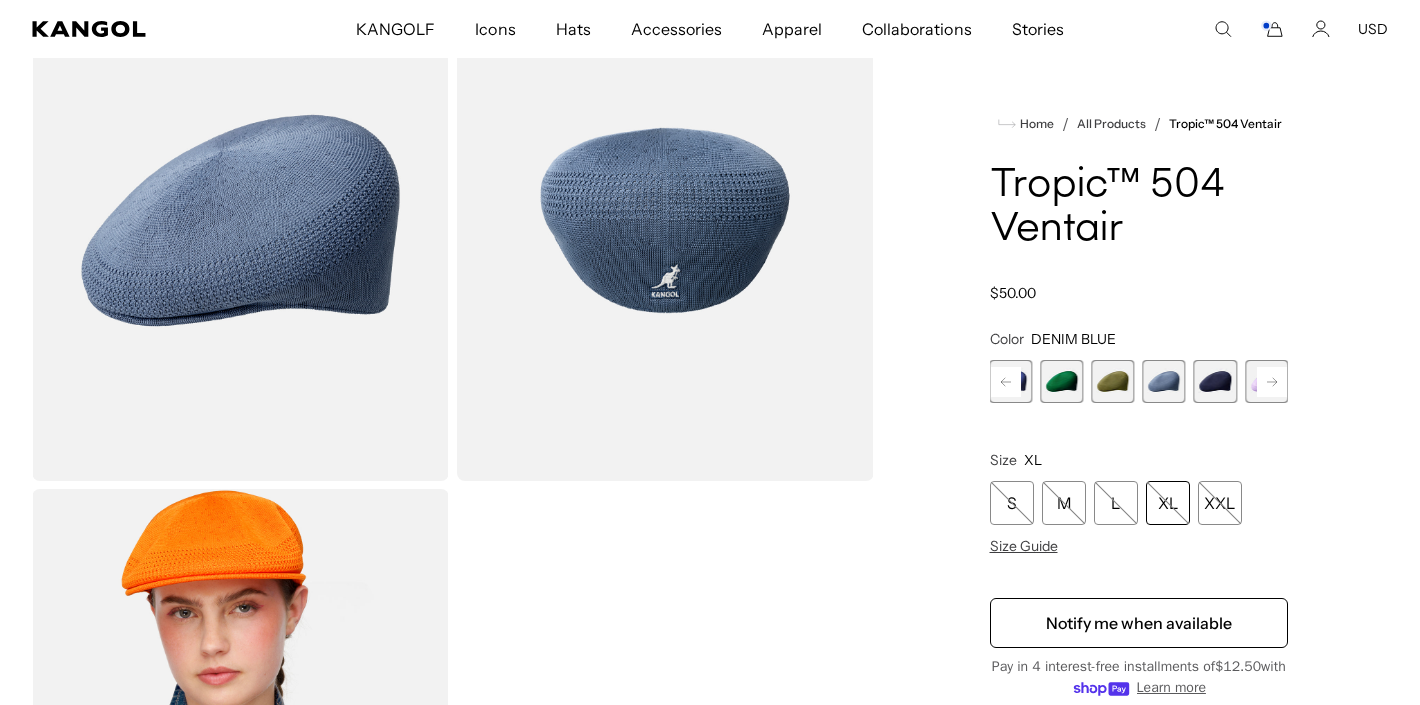 click at bounding box center [1215, 381] 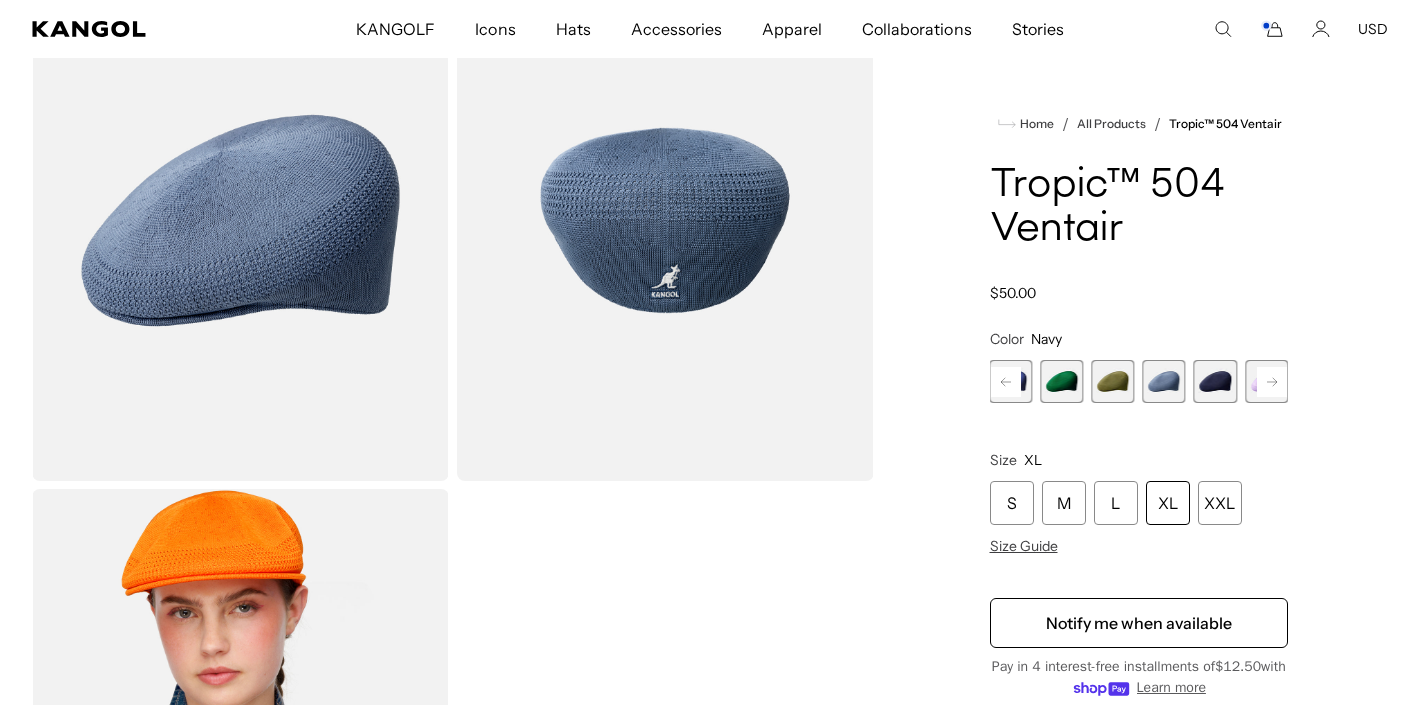 scroll, scrollTop: 0, scrollLeft: 0, axis: both 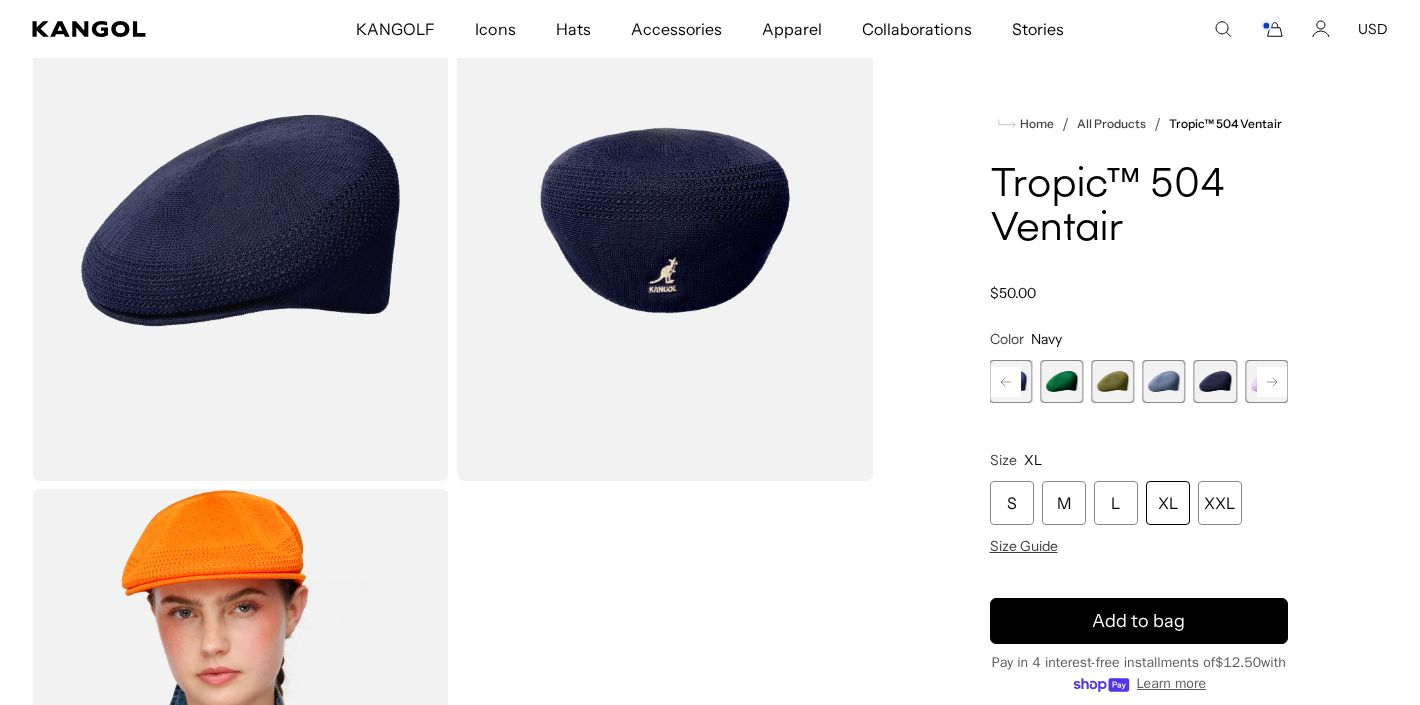 click 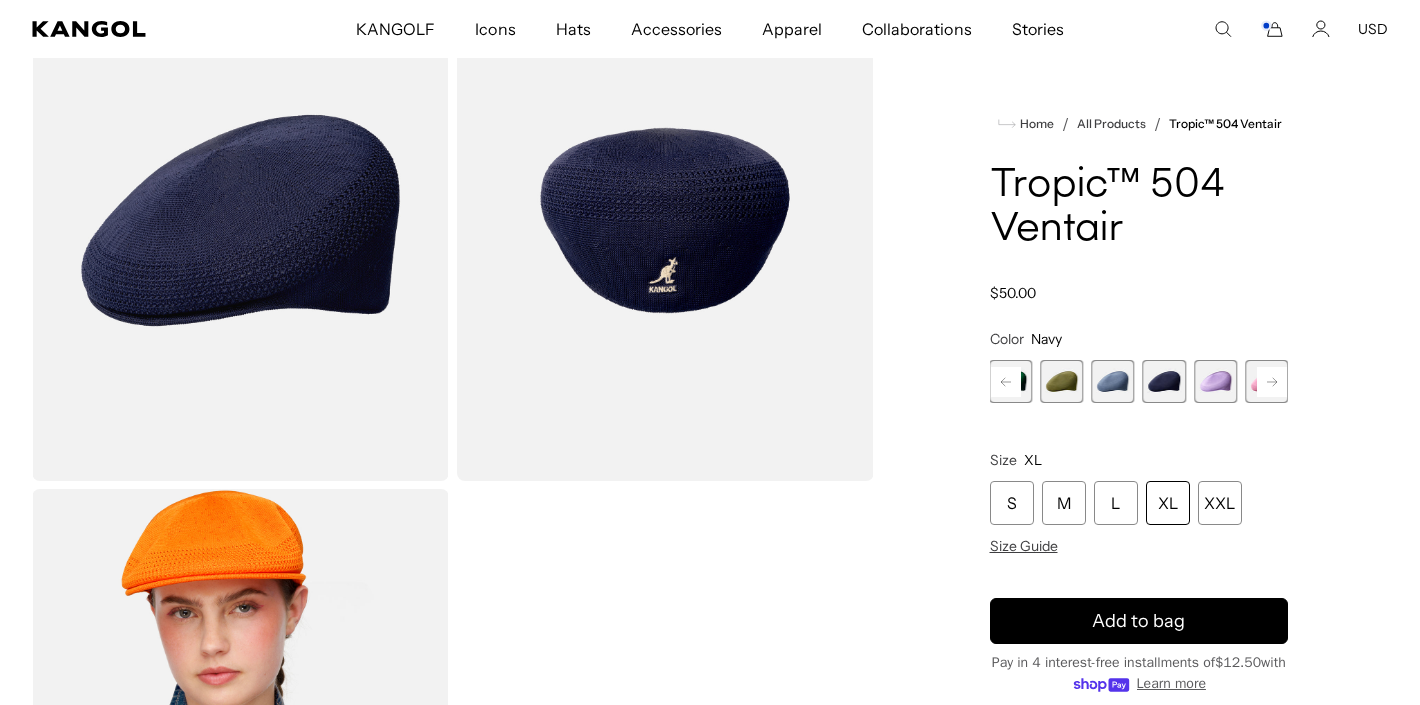 scroll, scrollTop: 0, scrollLeft: 412, axis: horizontal 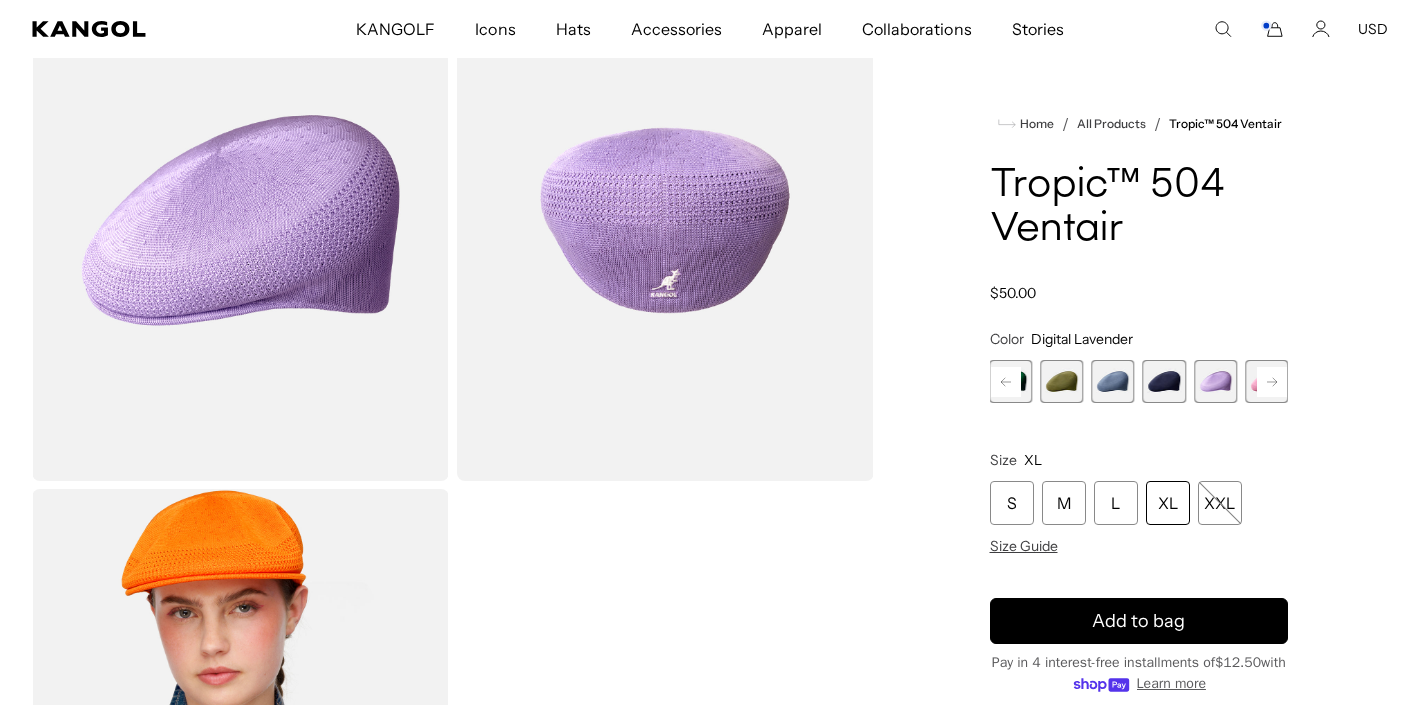 click 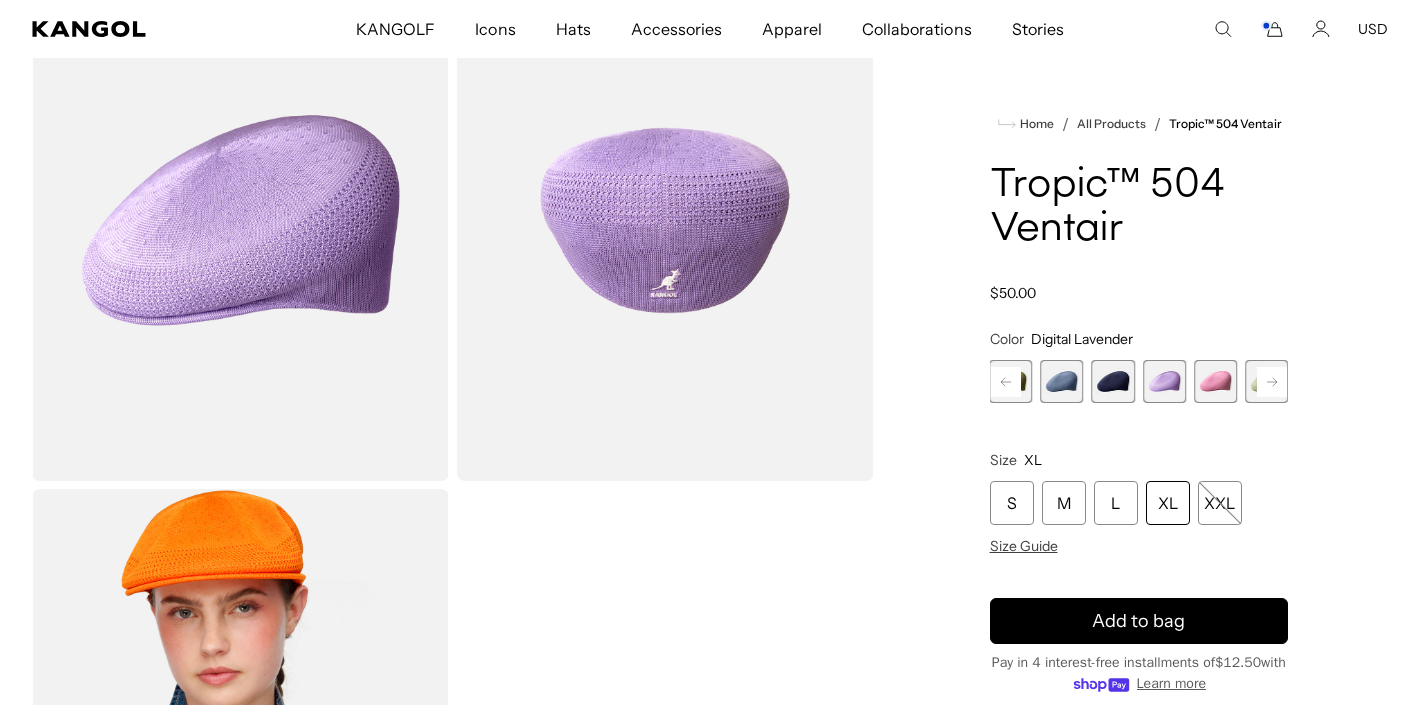 click 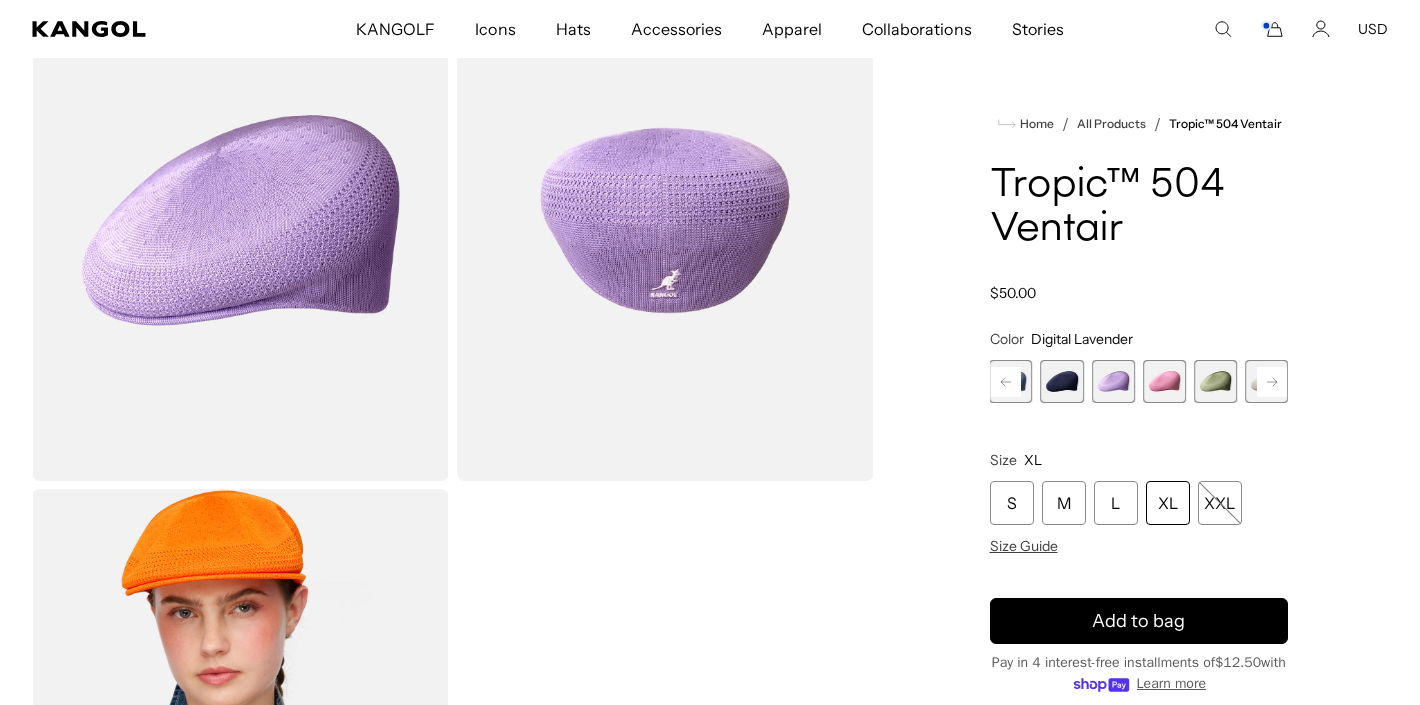 click at bounding box center [1215, 381] 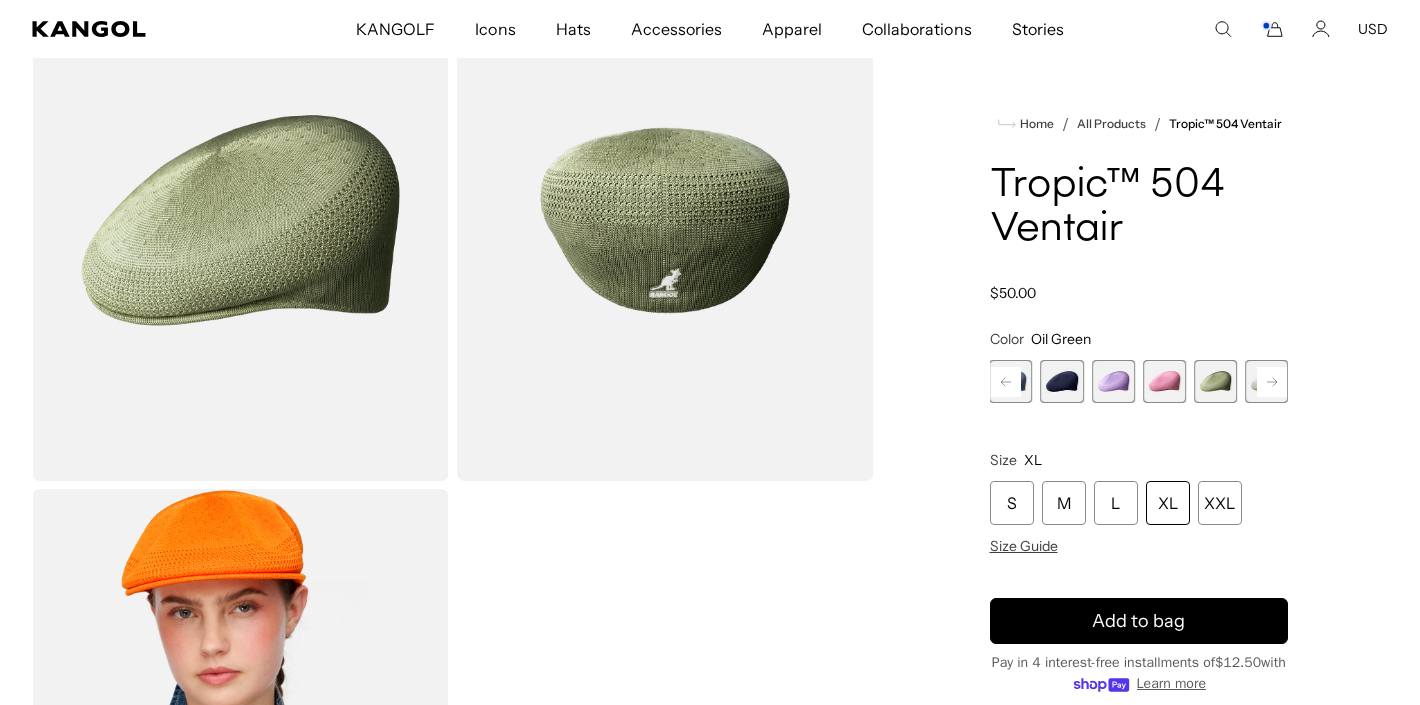 scroll, scrollTop: 0, scrollLeft: 412, axis: horizontal 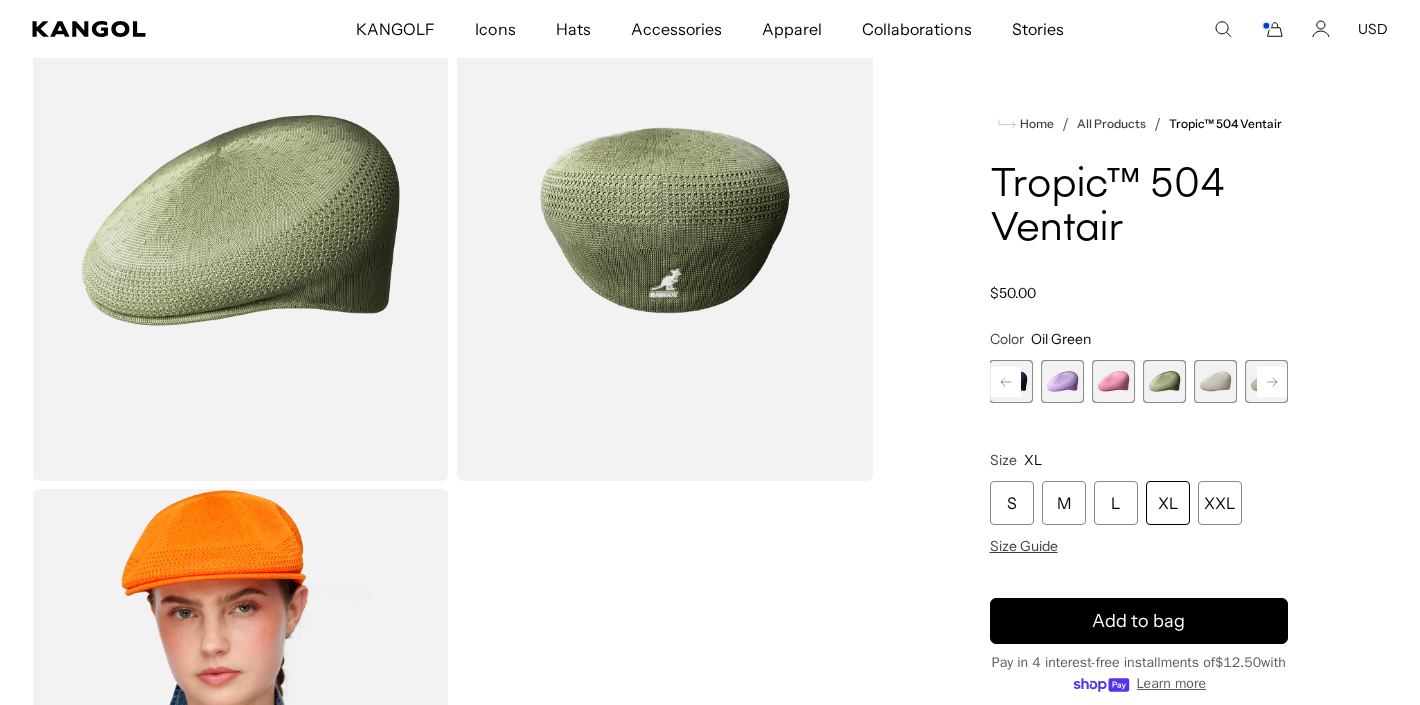 click at bounding box center [1215, 381] 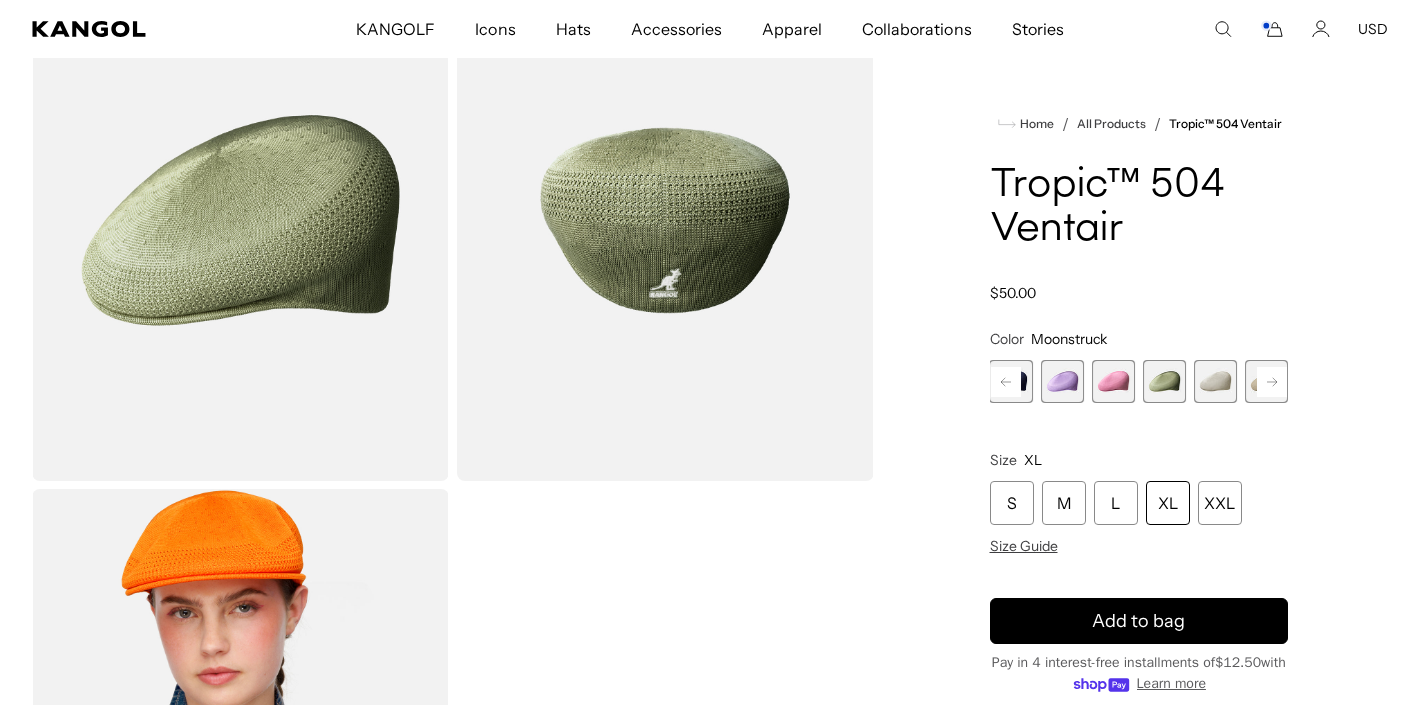 scroll, scrollTop: 0, scrollLeft: 0, axis: both 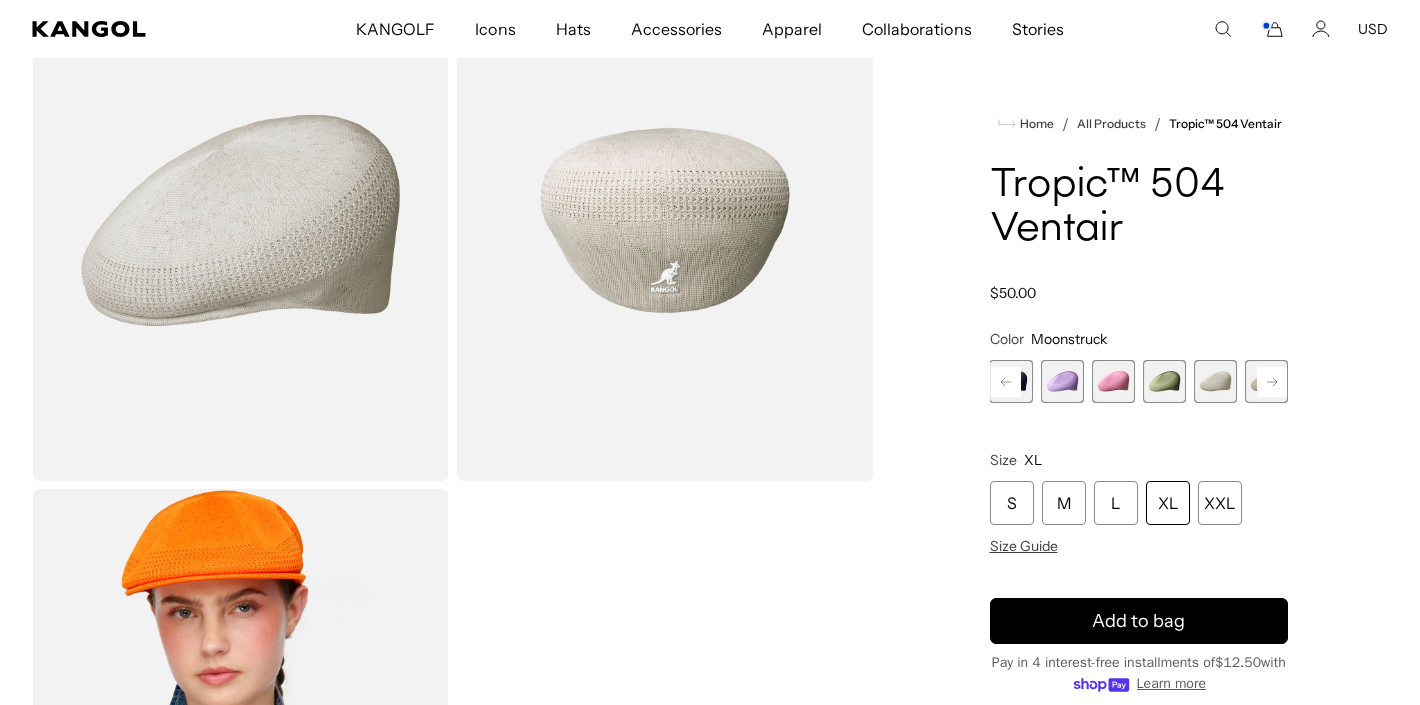 click 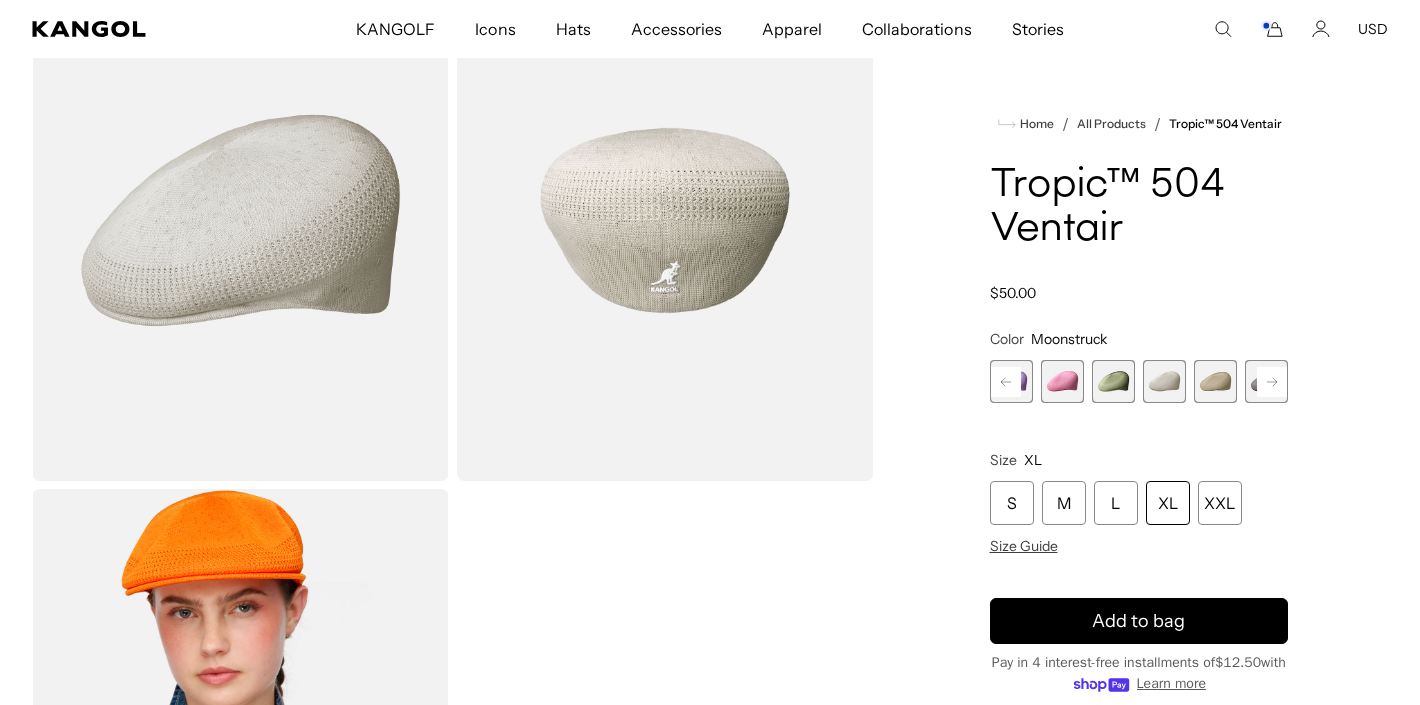 scroll, scrollTop: 0, scrollLeft: 412, axis: horizontal 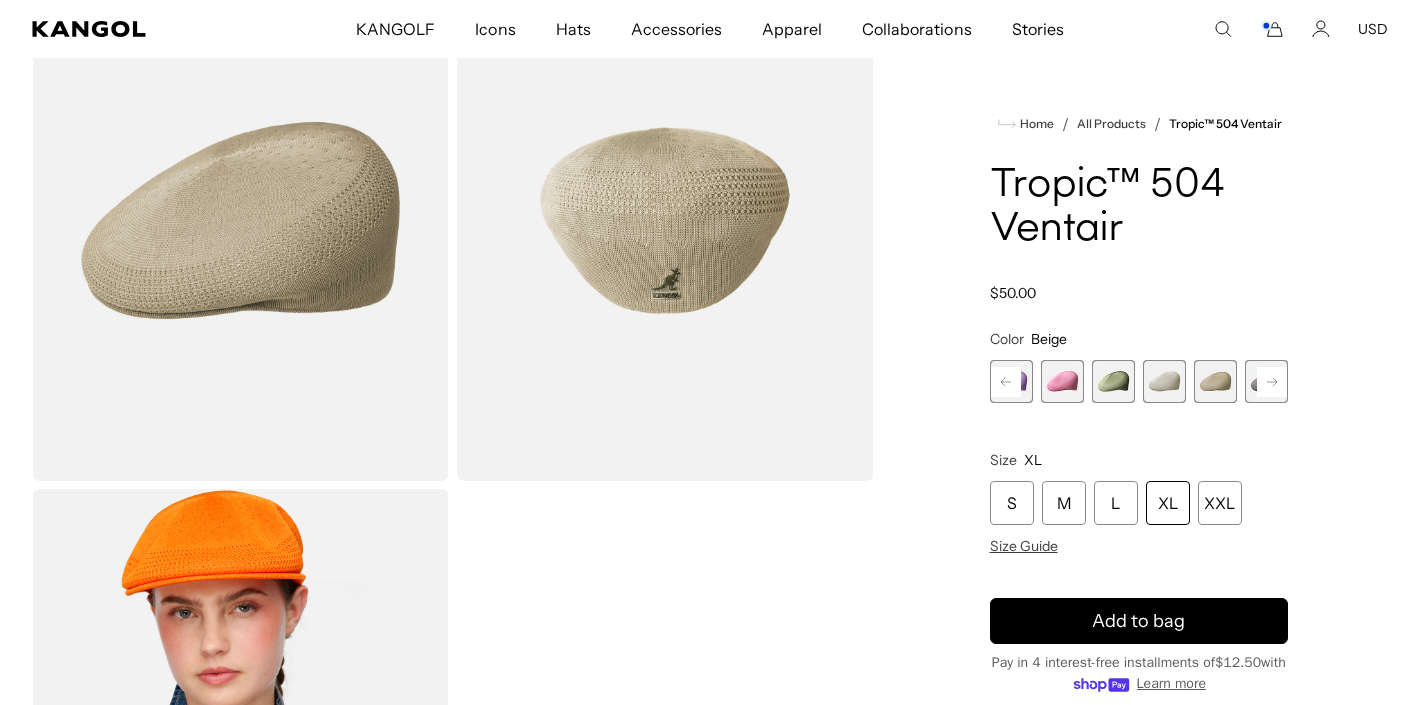 click 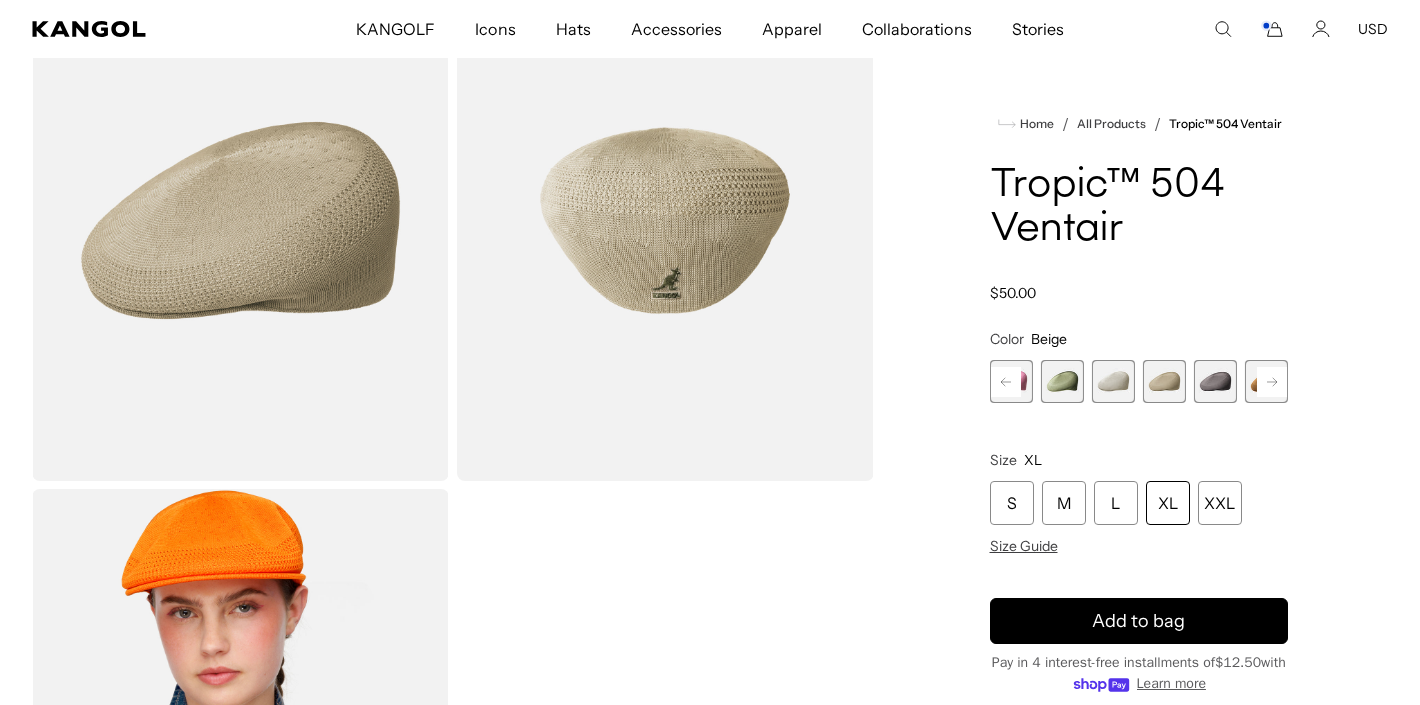 click at bounding box center (1215, 381) 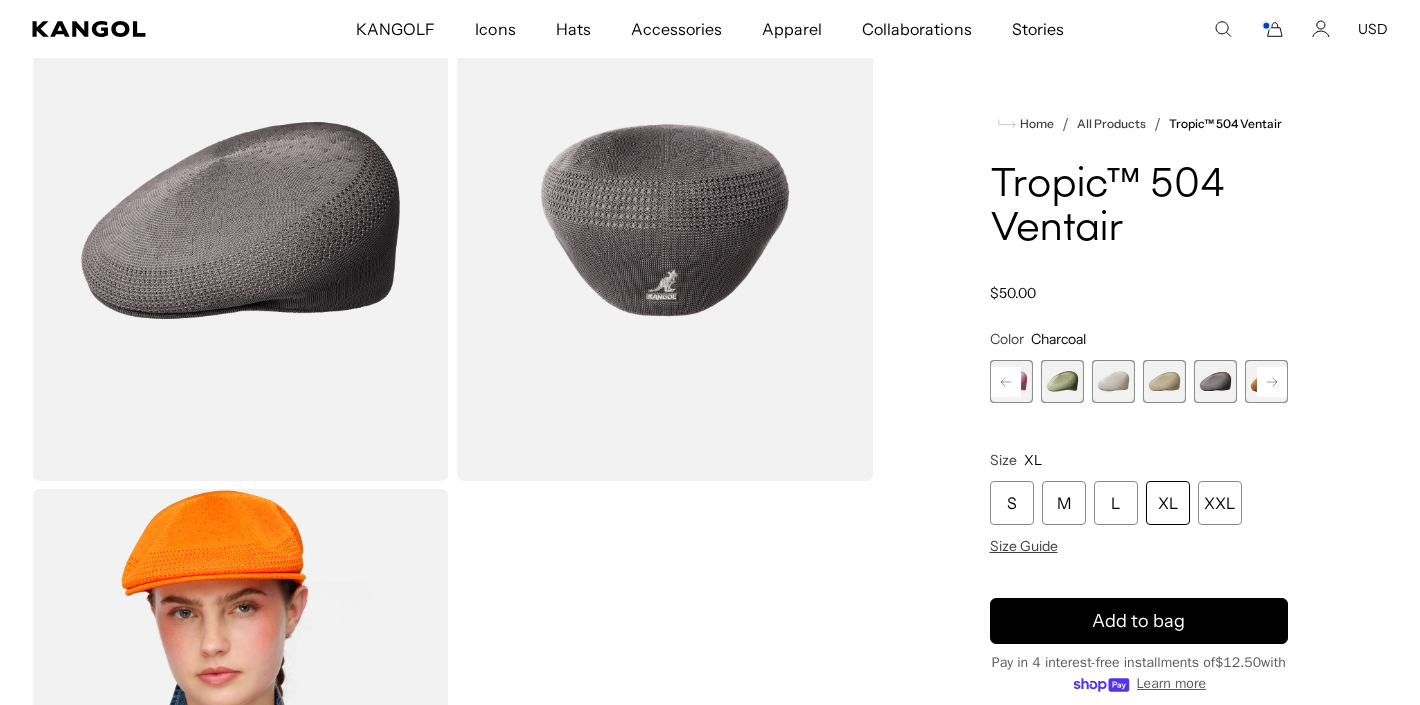 scroll, scrollTop: 0, scrollLeft: 412, axis: horizontal 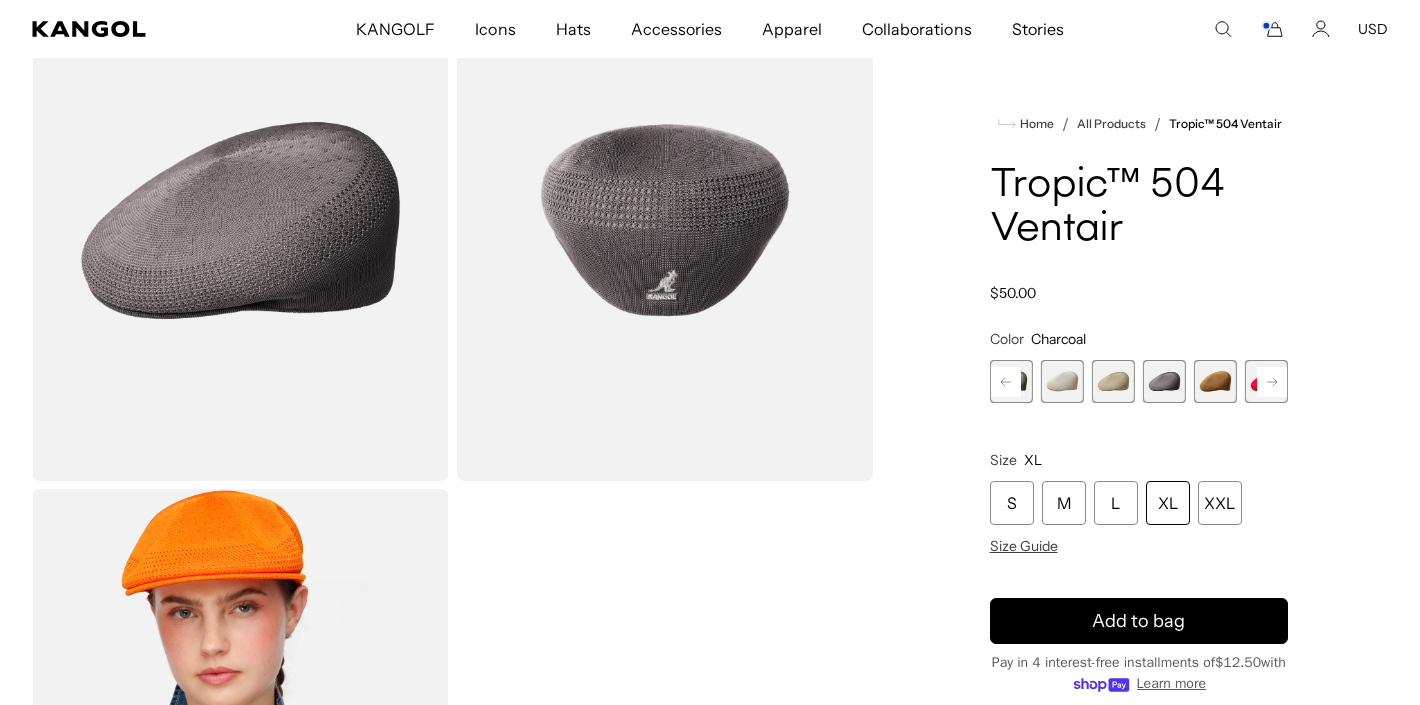 click at bounding box center (1215, 381) 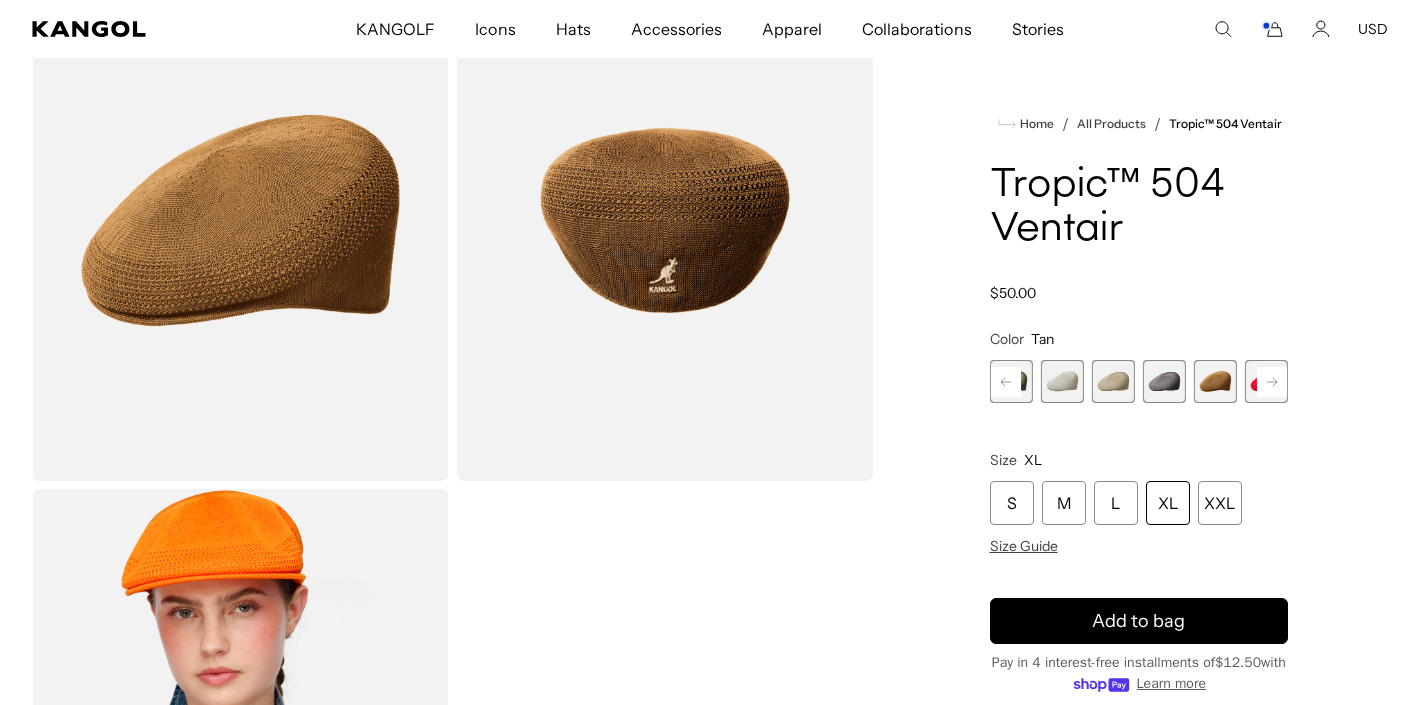 scroll, scrollTop: 0, scrollLeft: 412, axis: horizontal 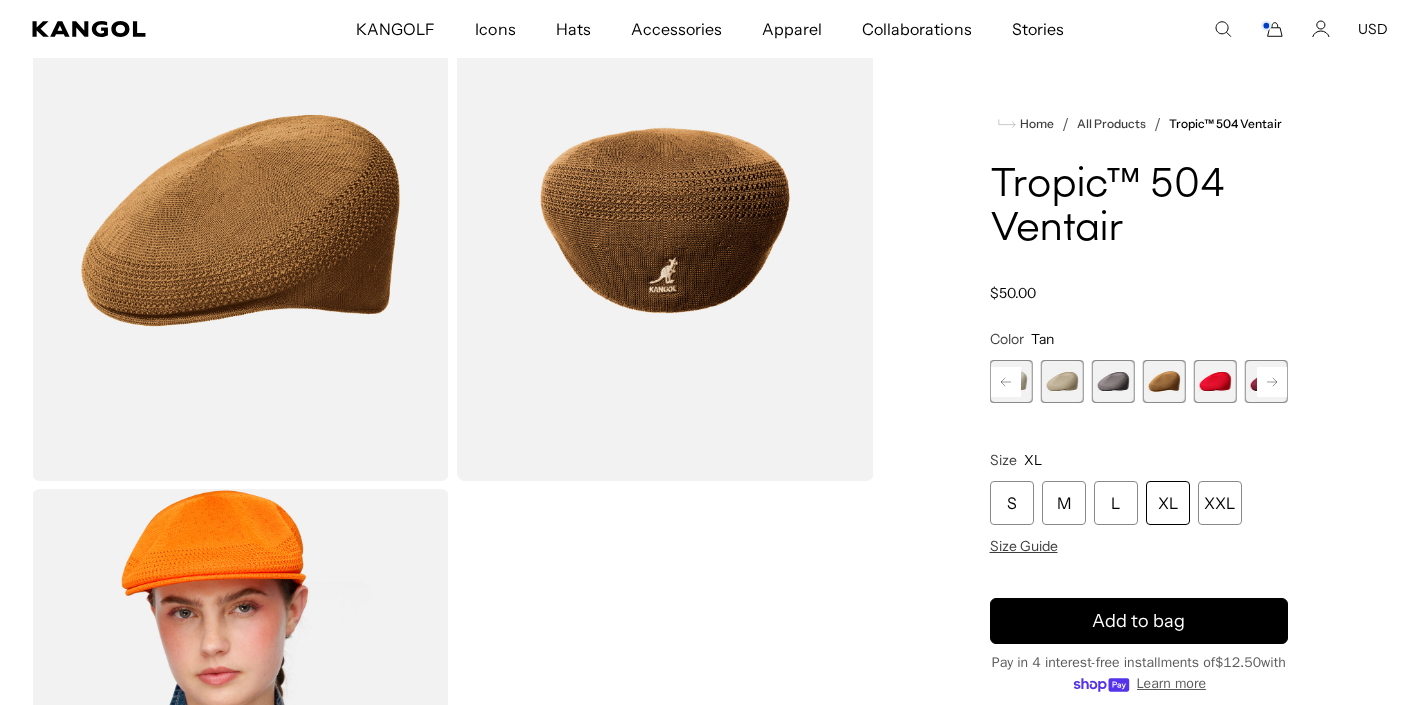 click 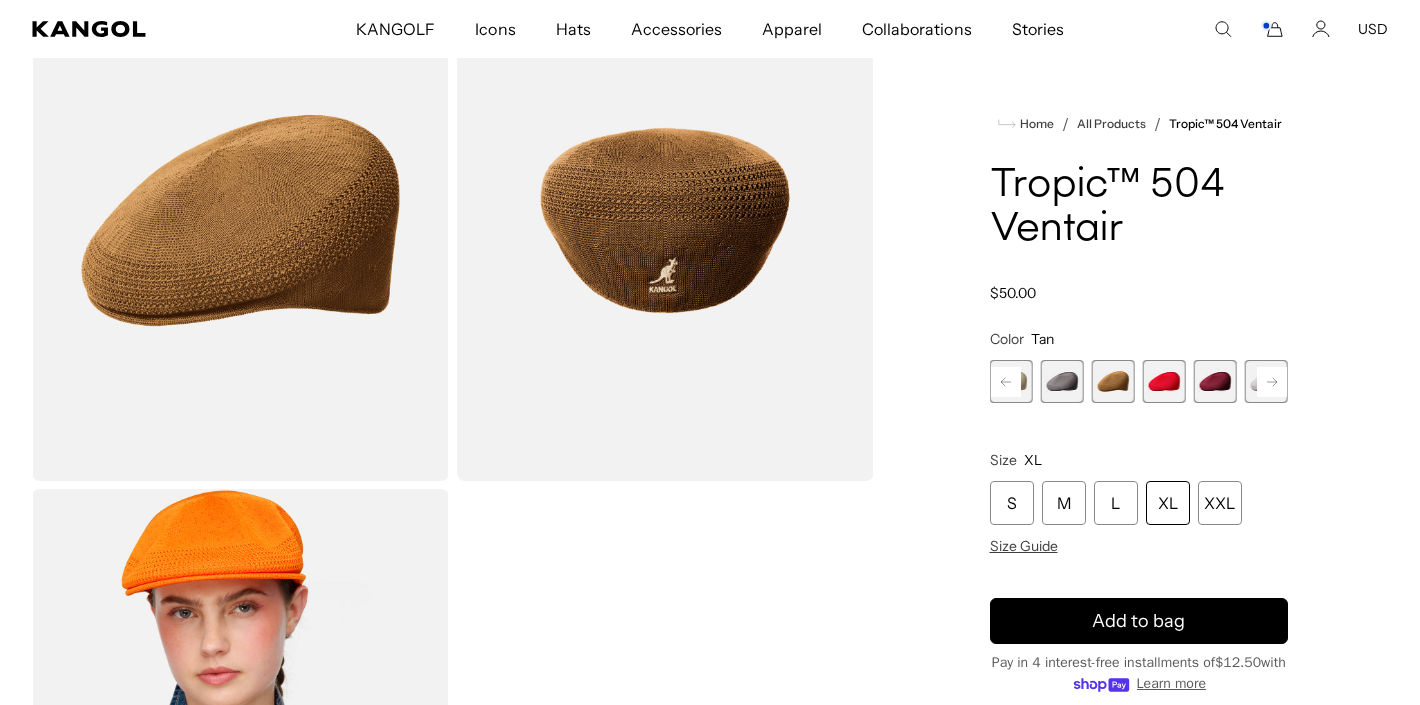 scroll, scrollTop: 0, scrollLeft: 0, axis: both 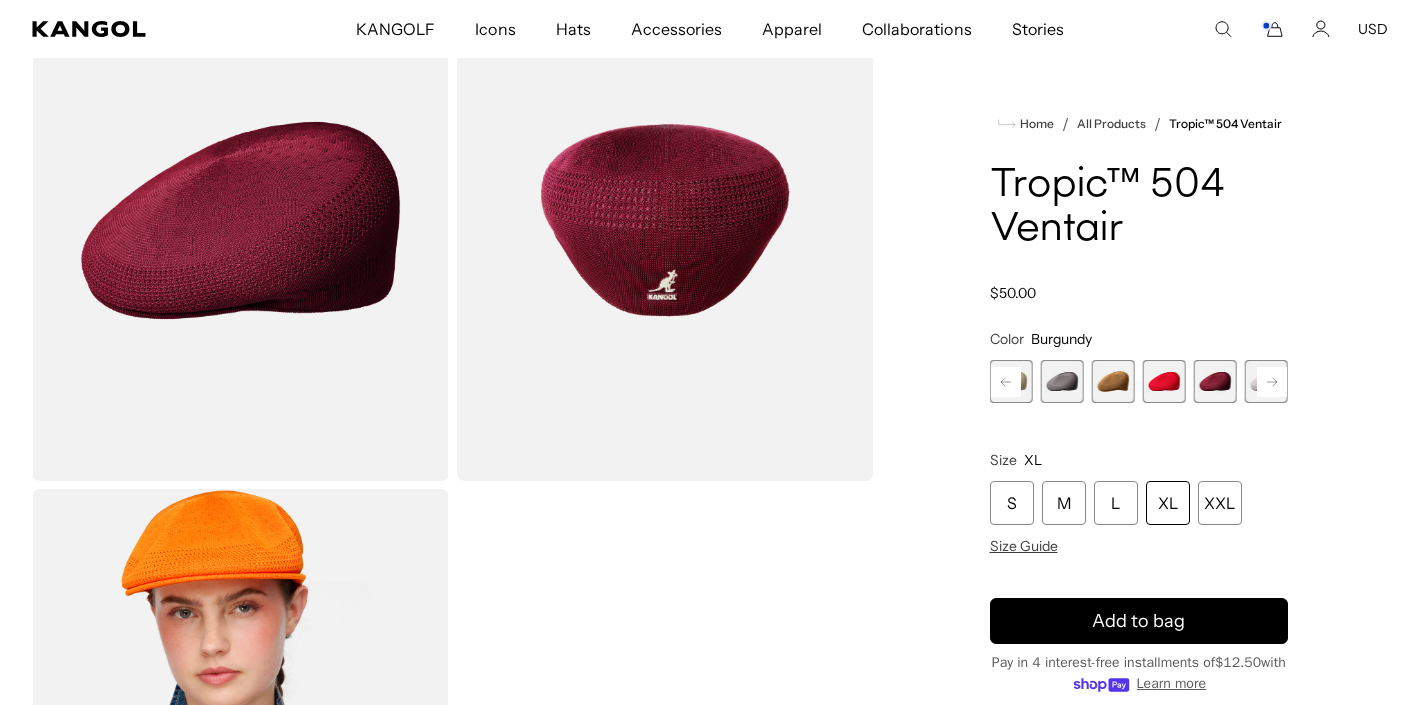 click 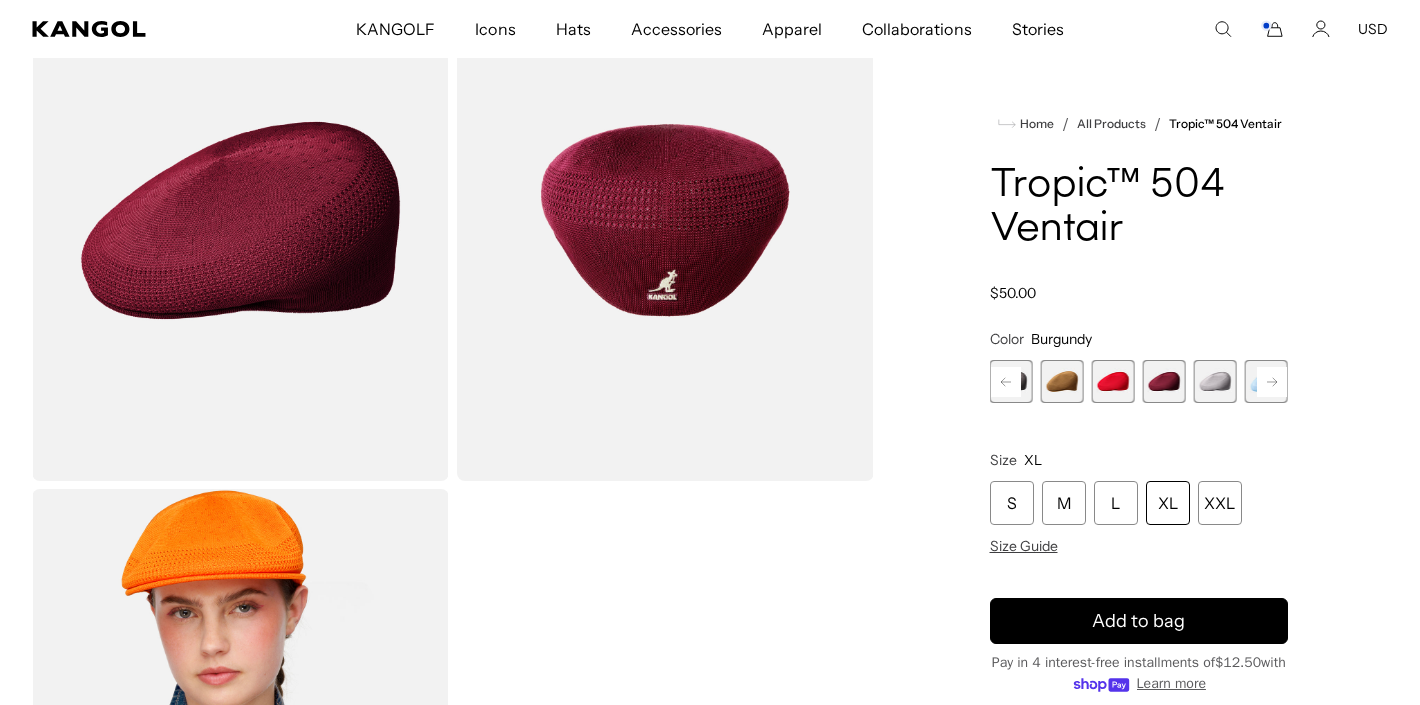 click at bounding box center [1215, 381] 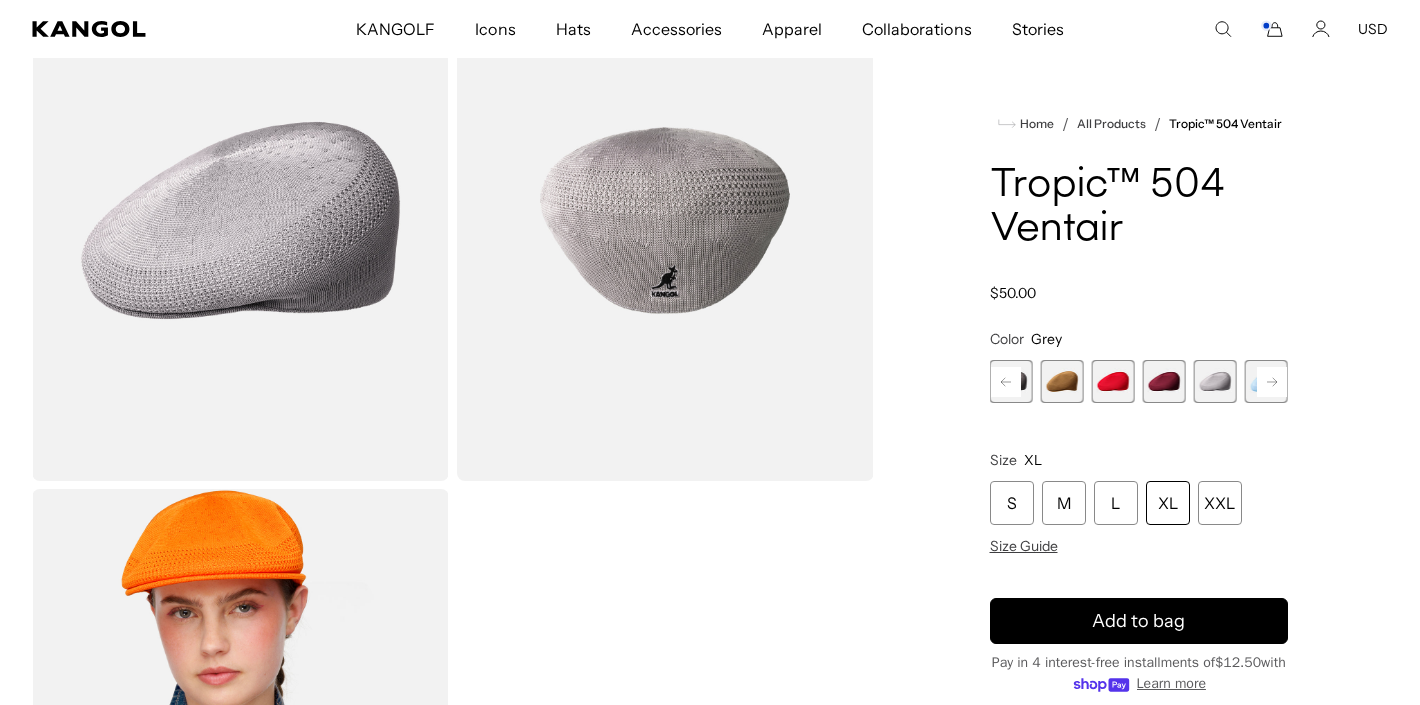 scroll, scrollTop: 0, scrollLeft: 412, axis: horizontal 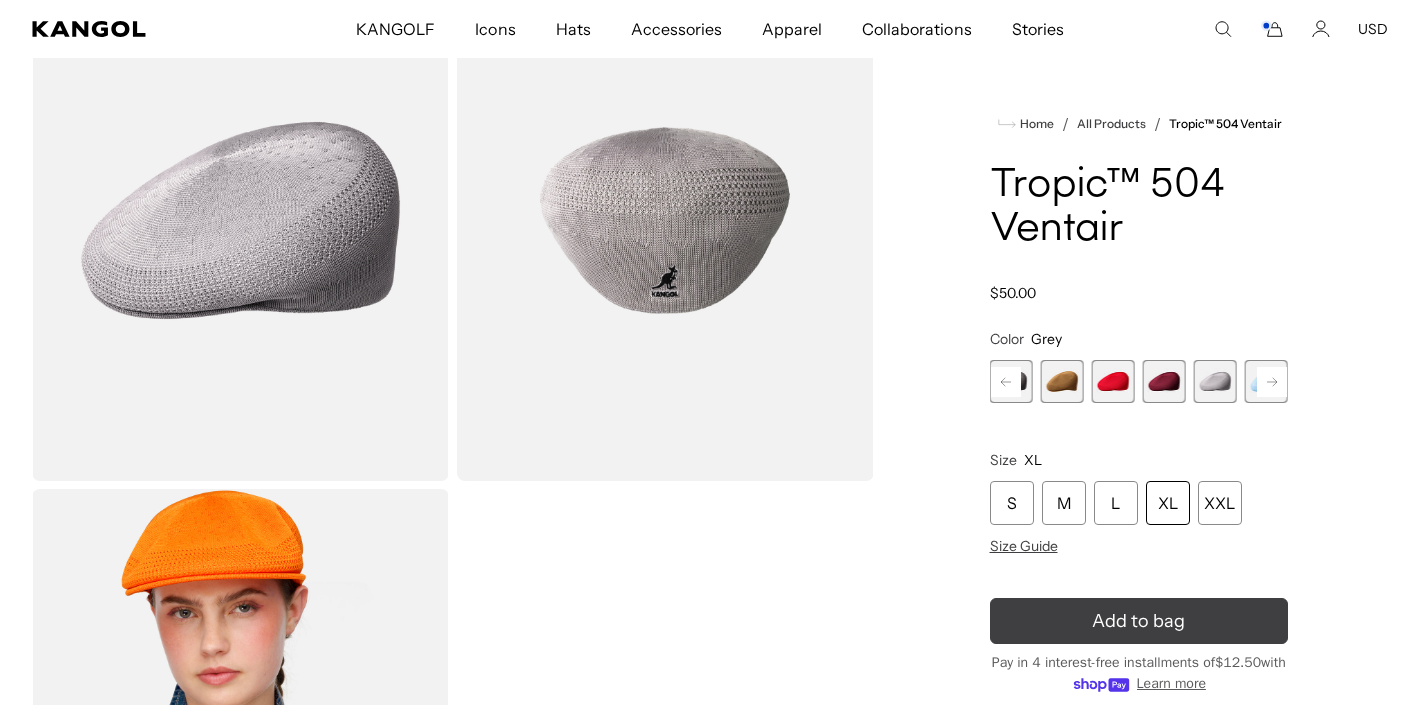 click on "Add to bag" at bounding box center (1139, 621) 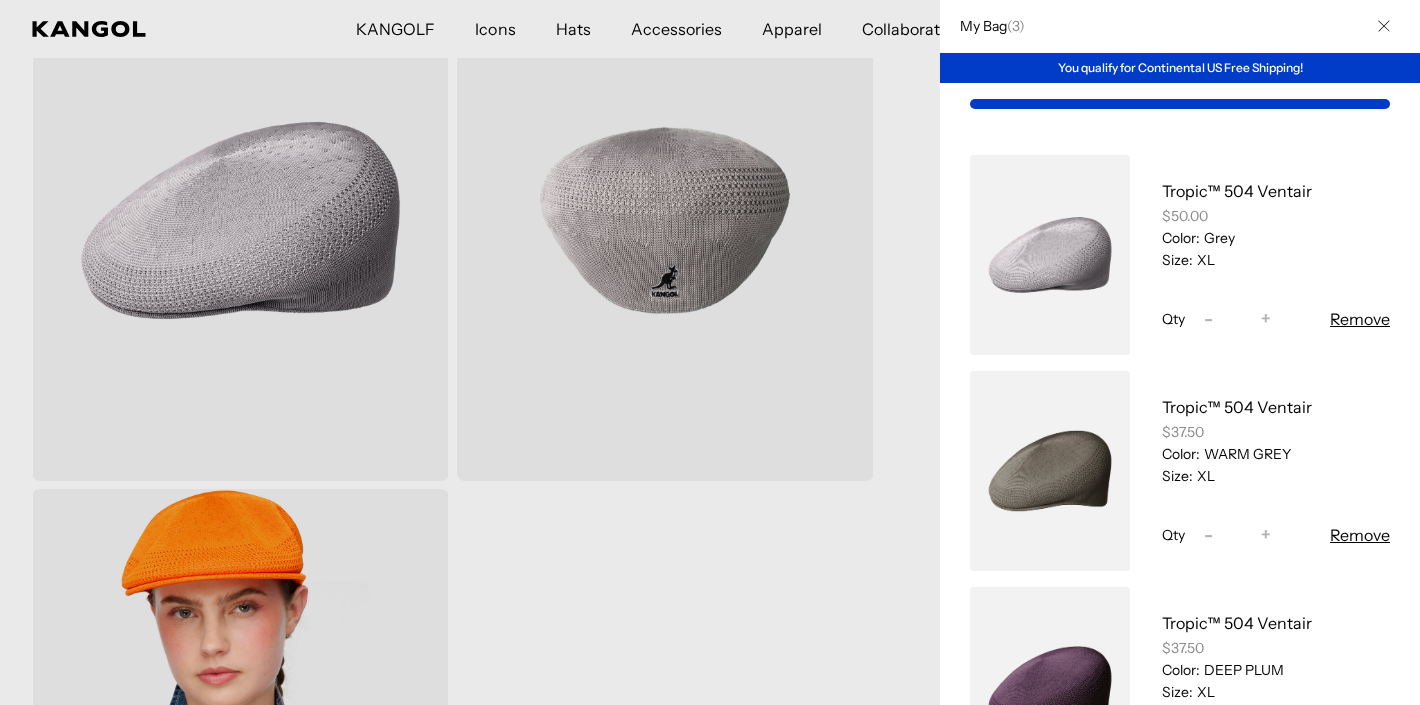 scroll, scrollTop: 255, scrollLeft: 0, axis: vertical 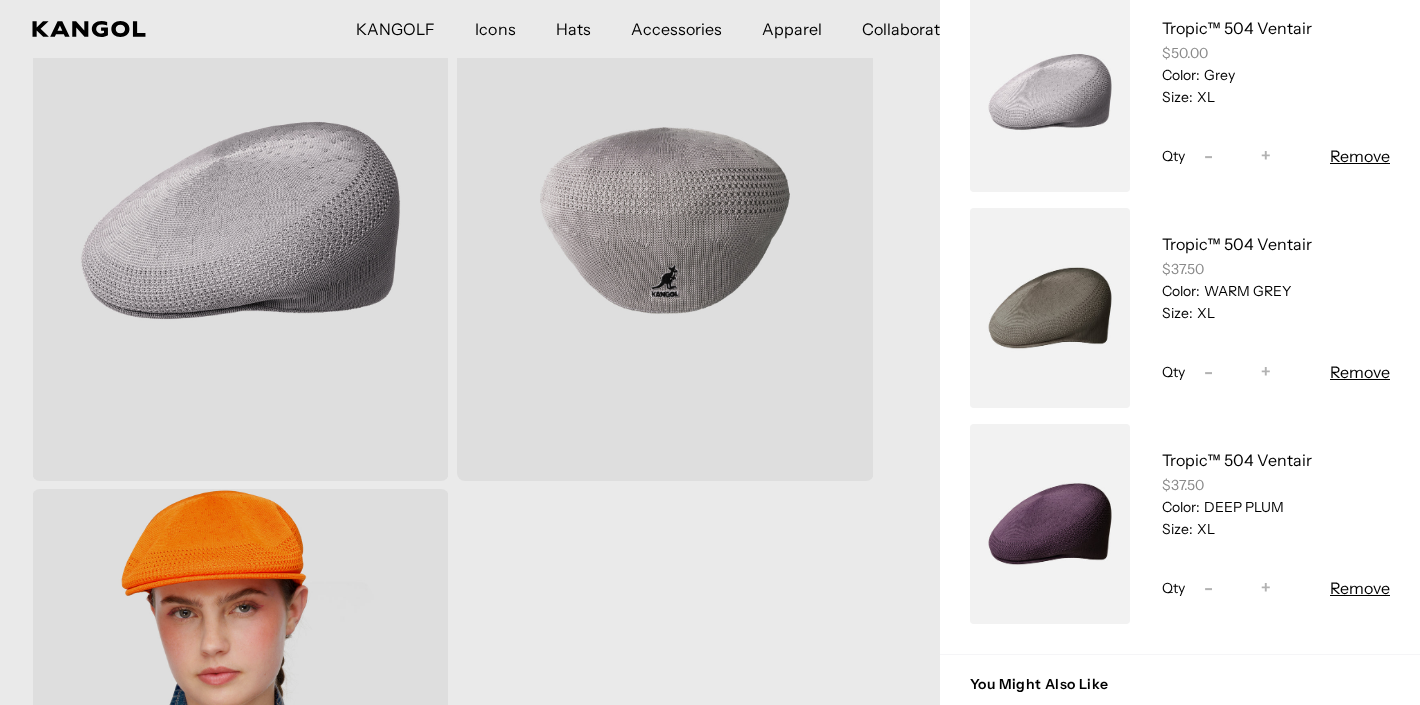click on "Remove" at bounding box center (1360, 588) 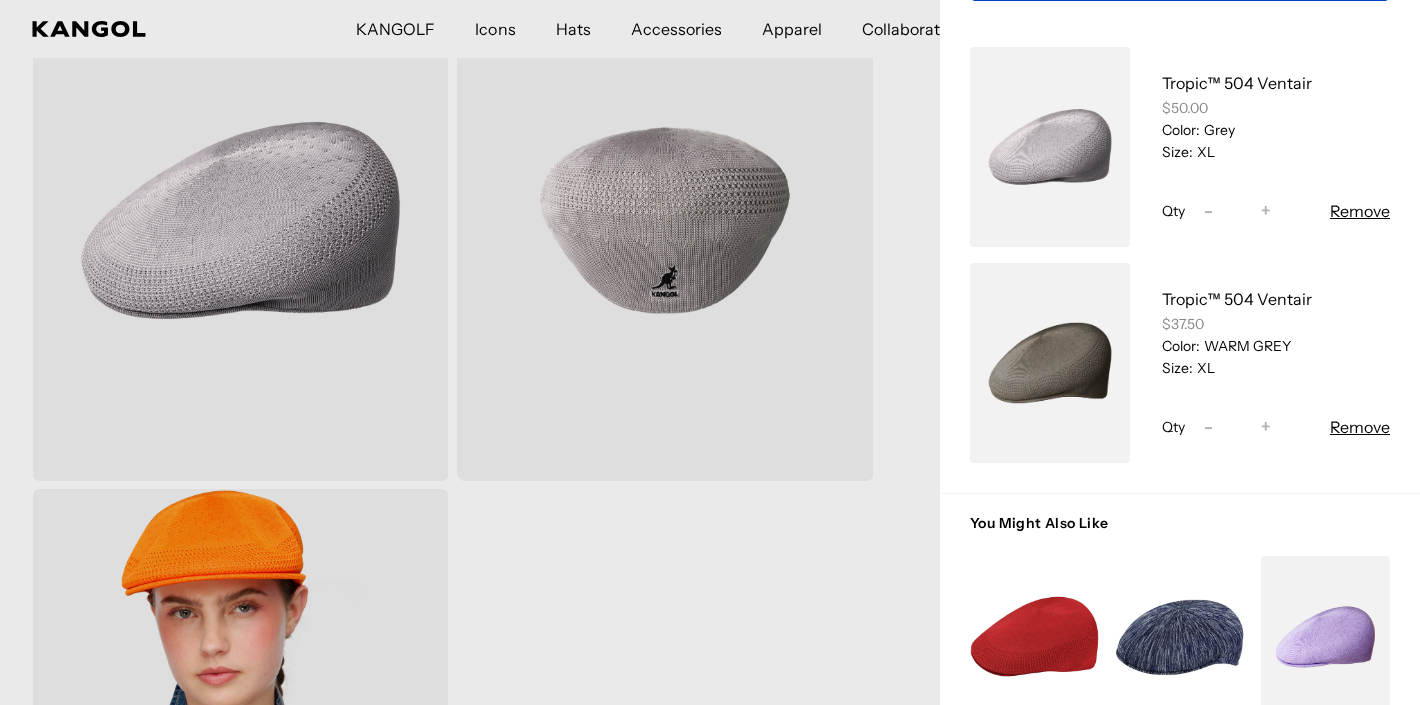 scroll, scrollTop: 0, scrollLeft: 412, axis: horizontal 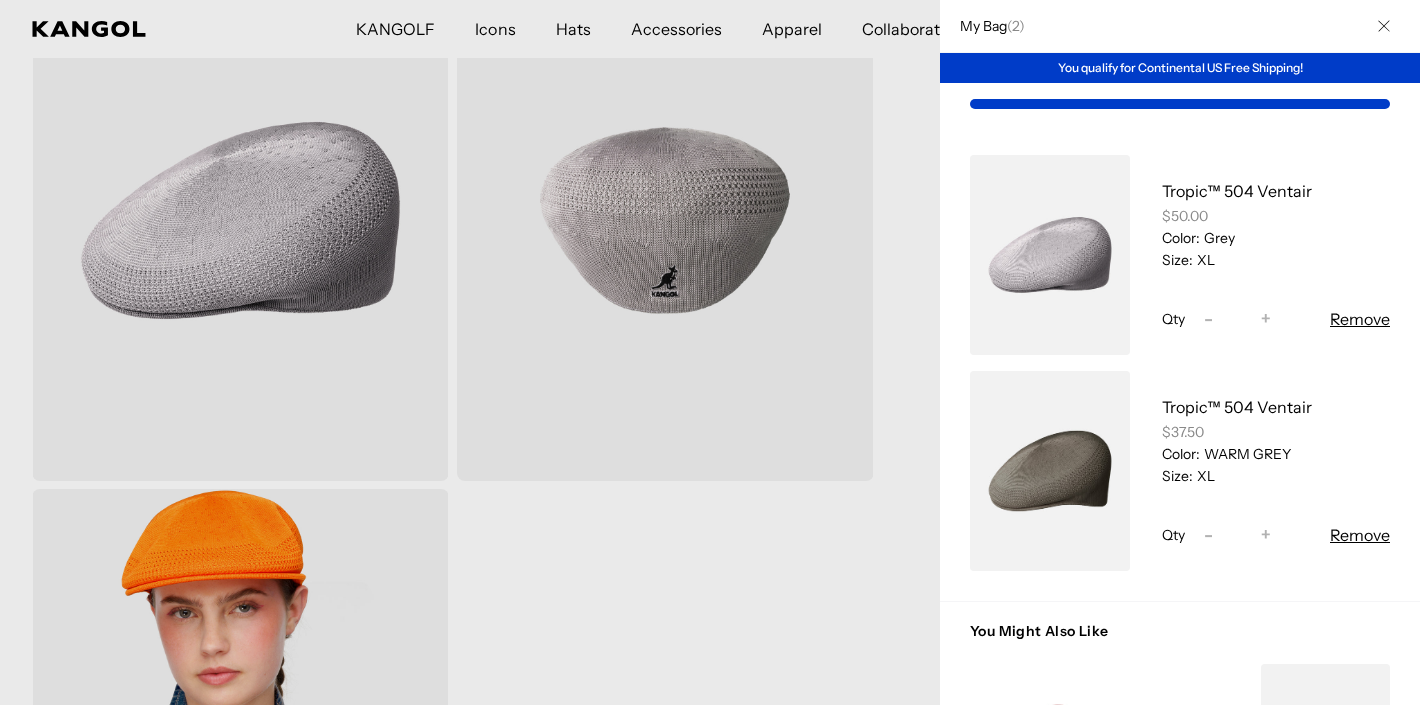 click at bounding box center [1384, 26] 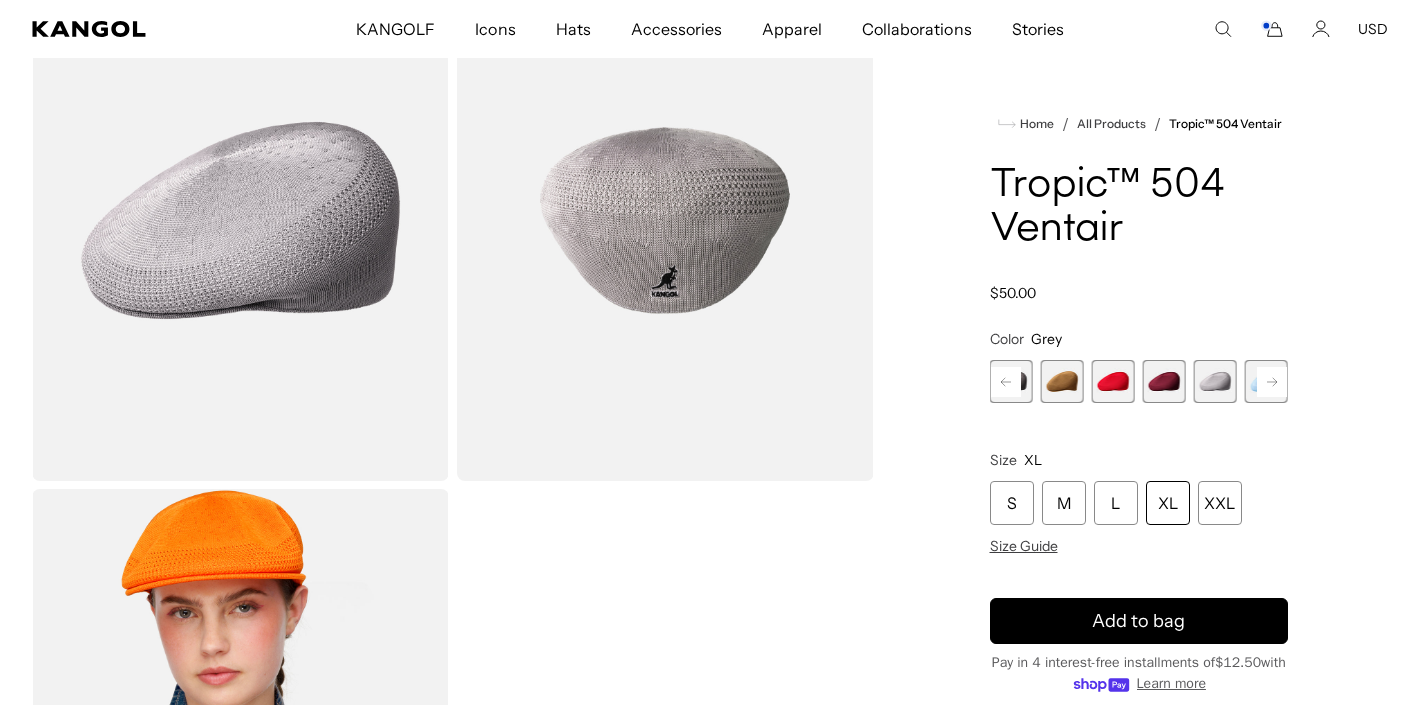 scroll, scrollTop: 0, scrollLeft: 412, axis: horizontal 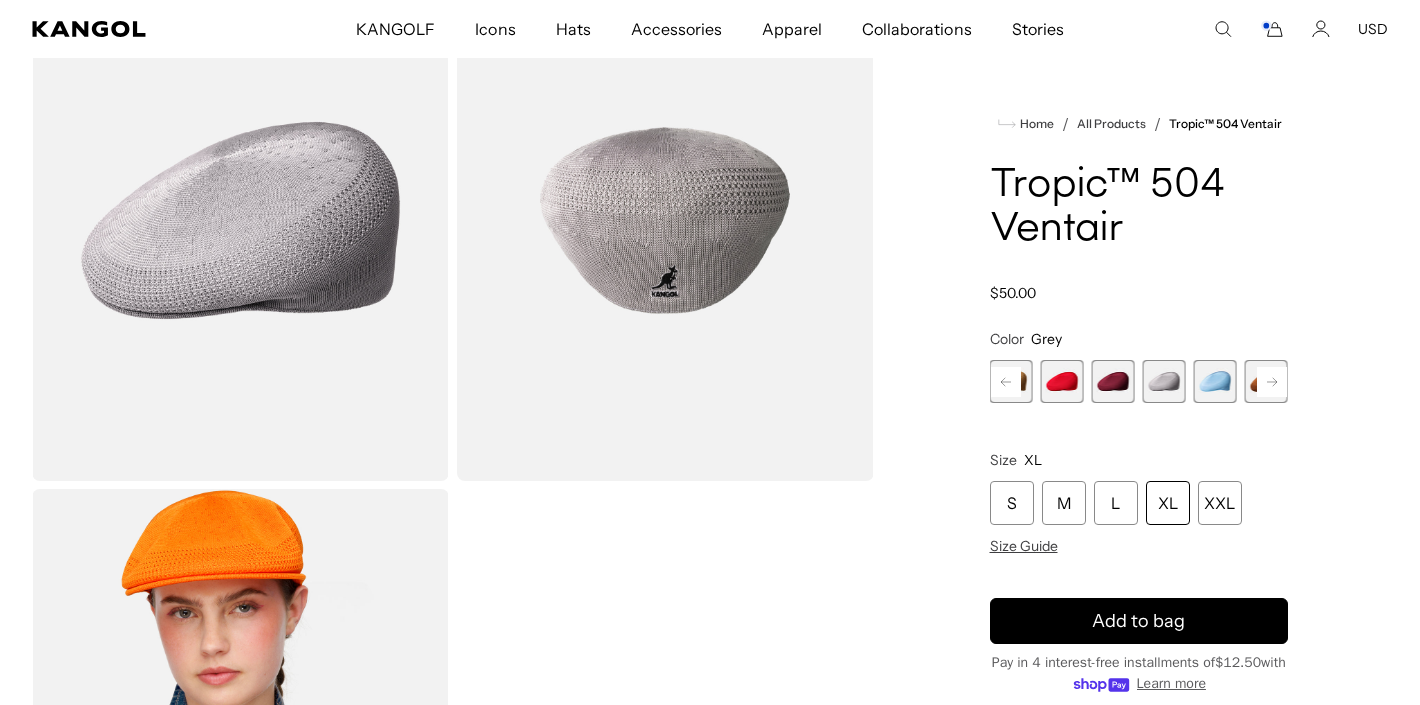 click 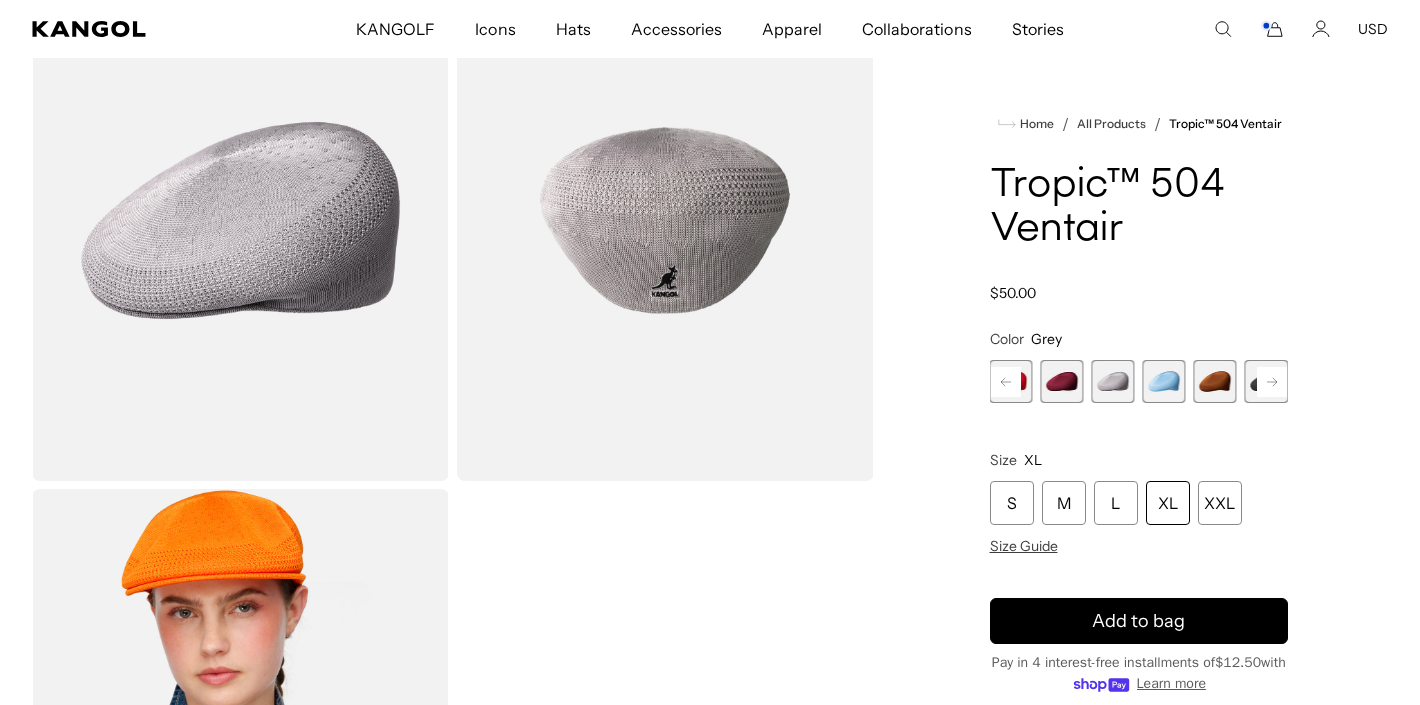 click at bounding box center [1215, 381] 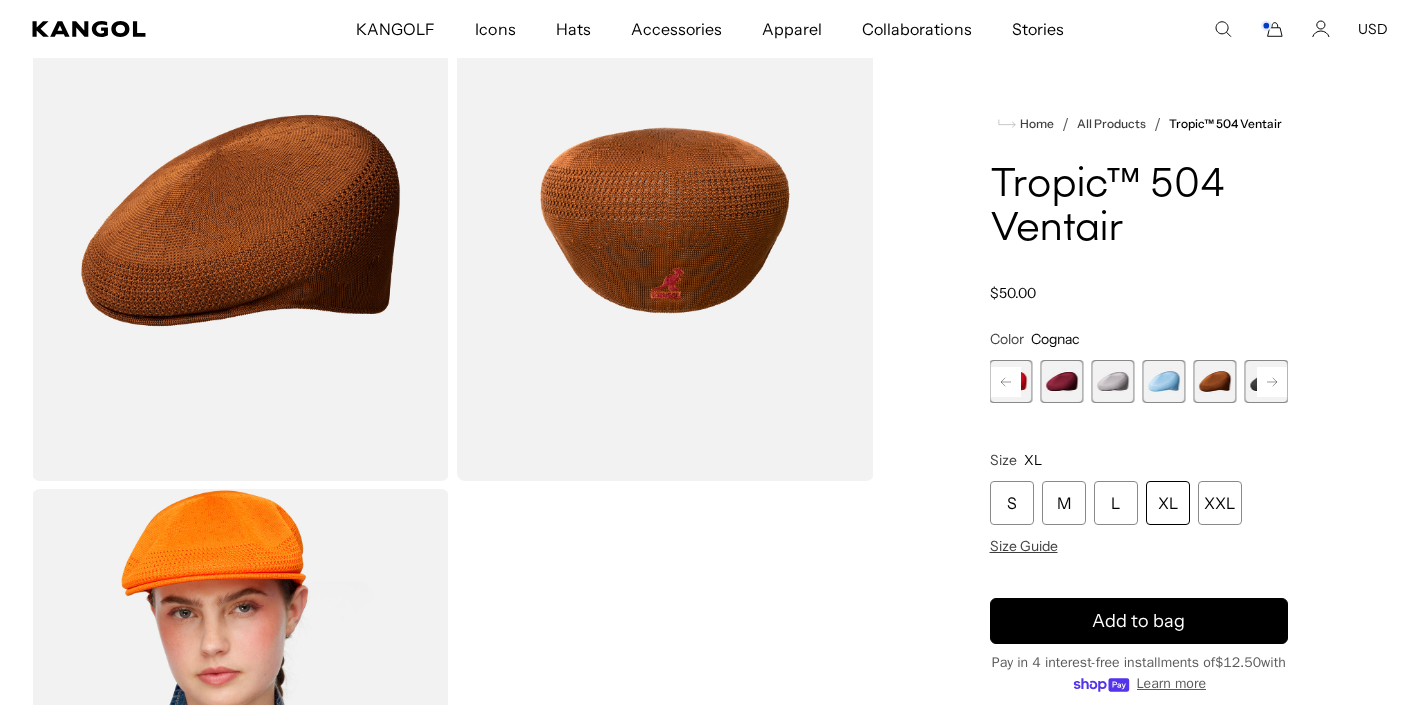 scroll, scrollTop: 0, scrollLeft: 412, axis: horizontal 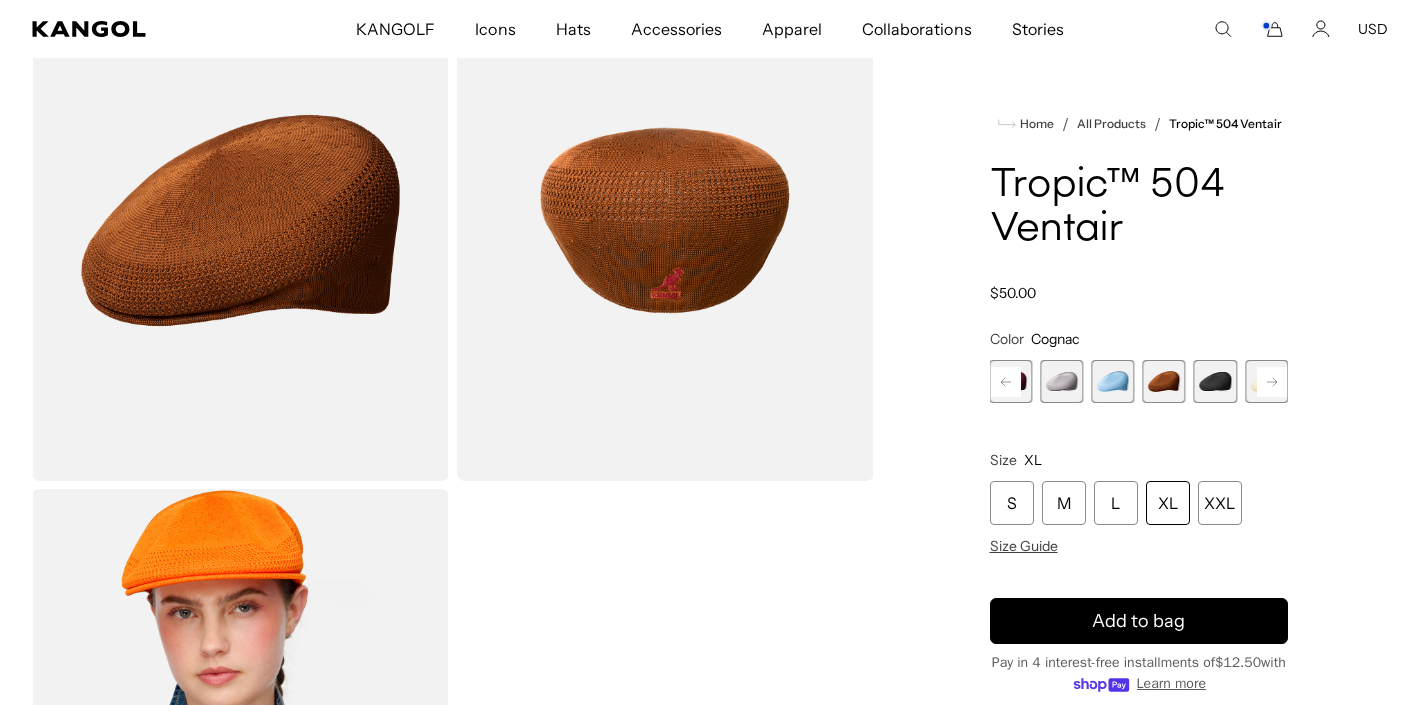 click at bounding box center [1215, 381] 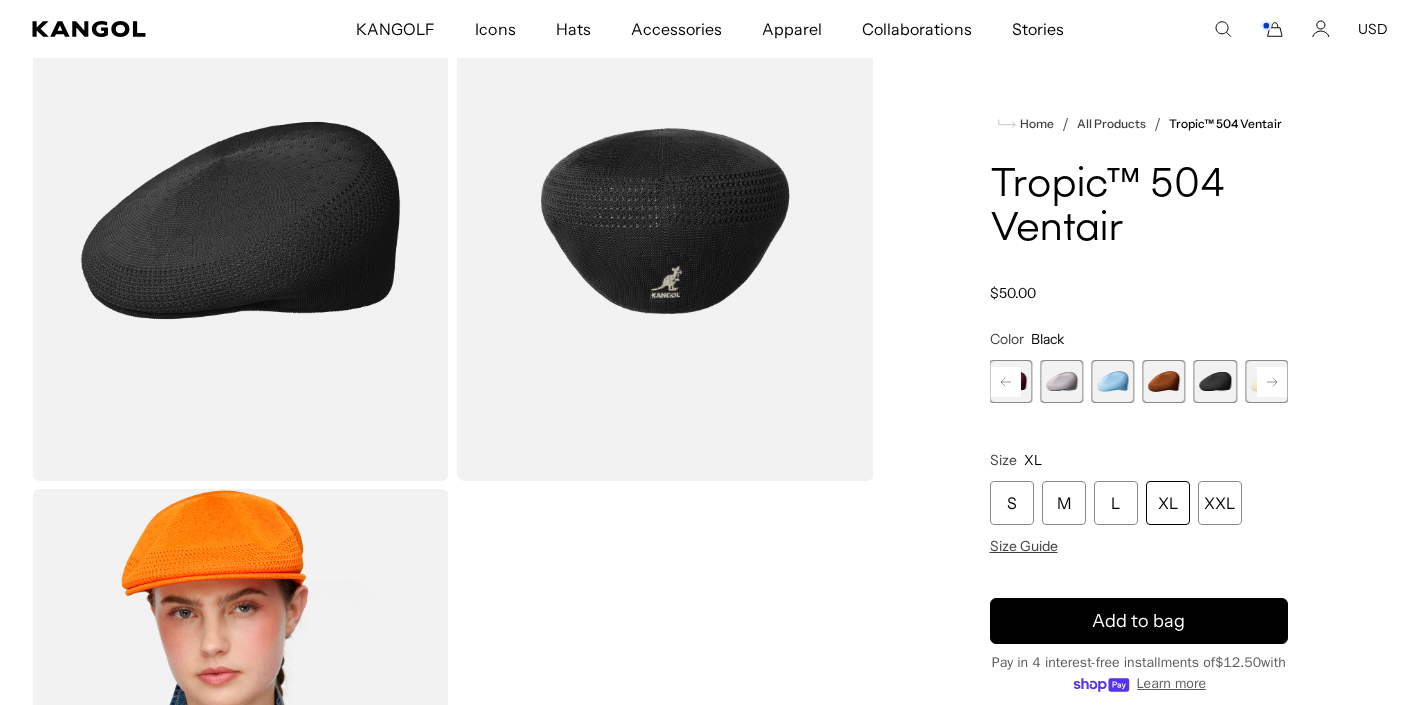 scroll, scrollTop: 0, scrollLeft: 0, axis: both 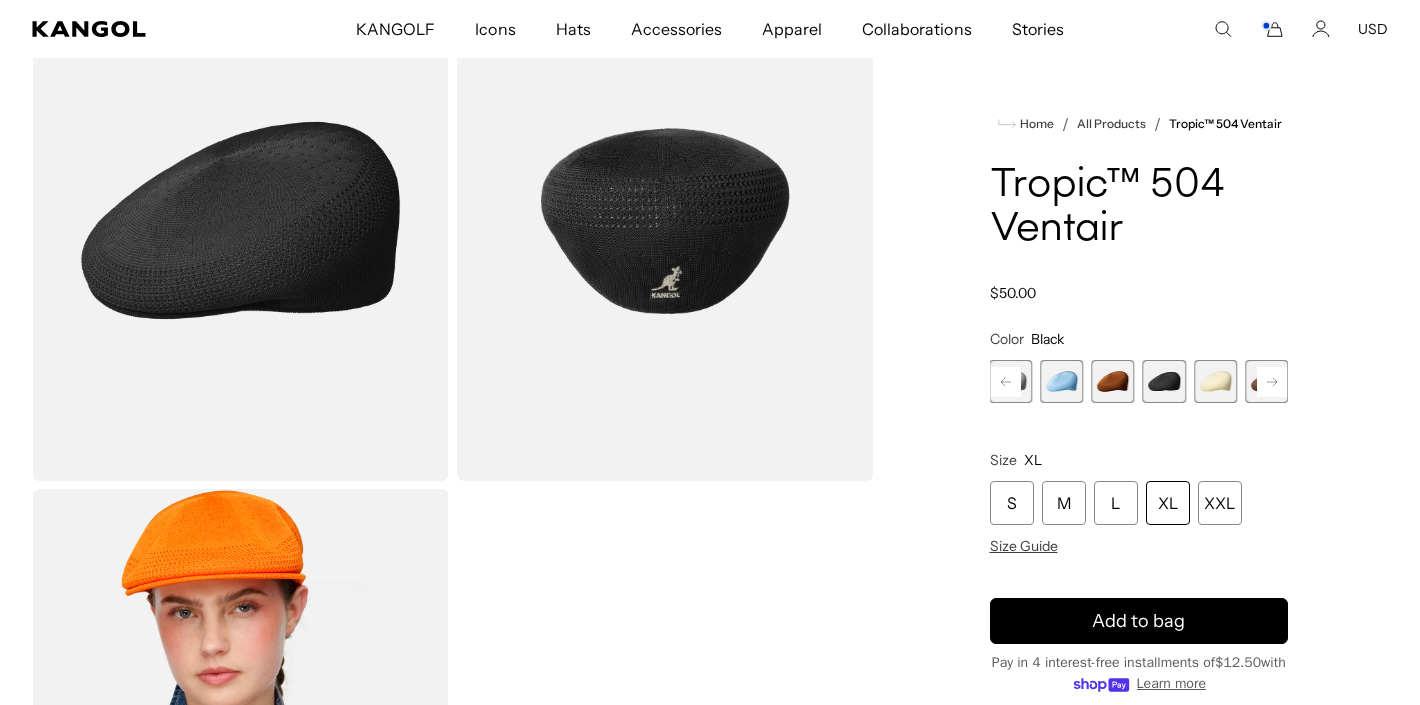 click 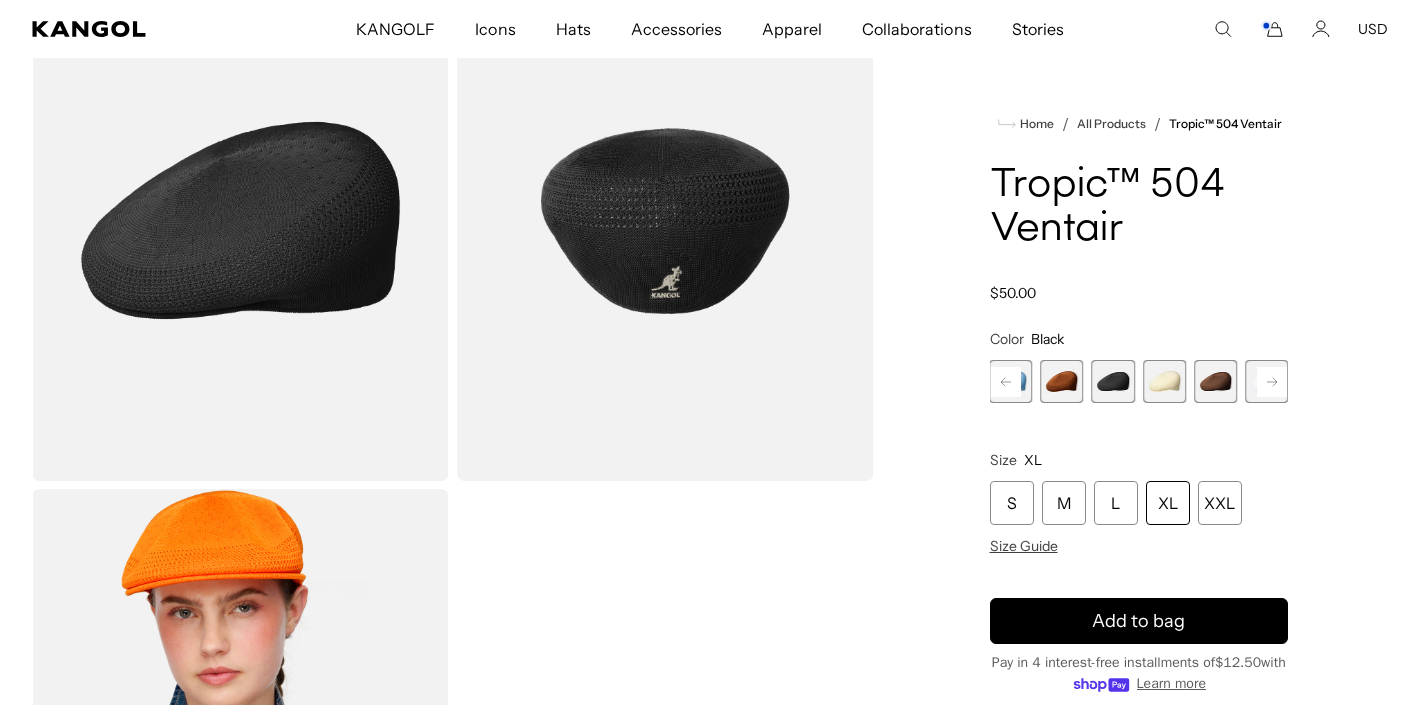 scroll, scrollTop: 0, scrollLeft: 412, axis: horizontal 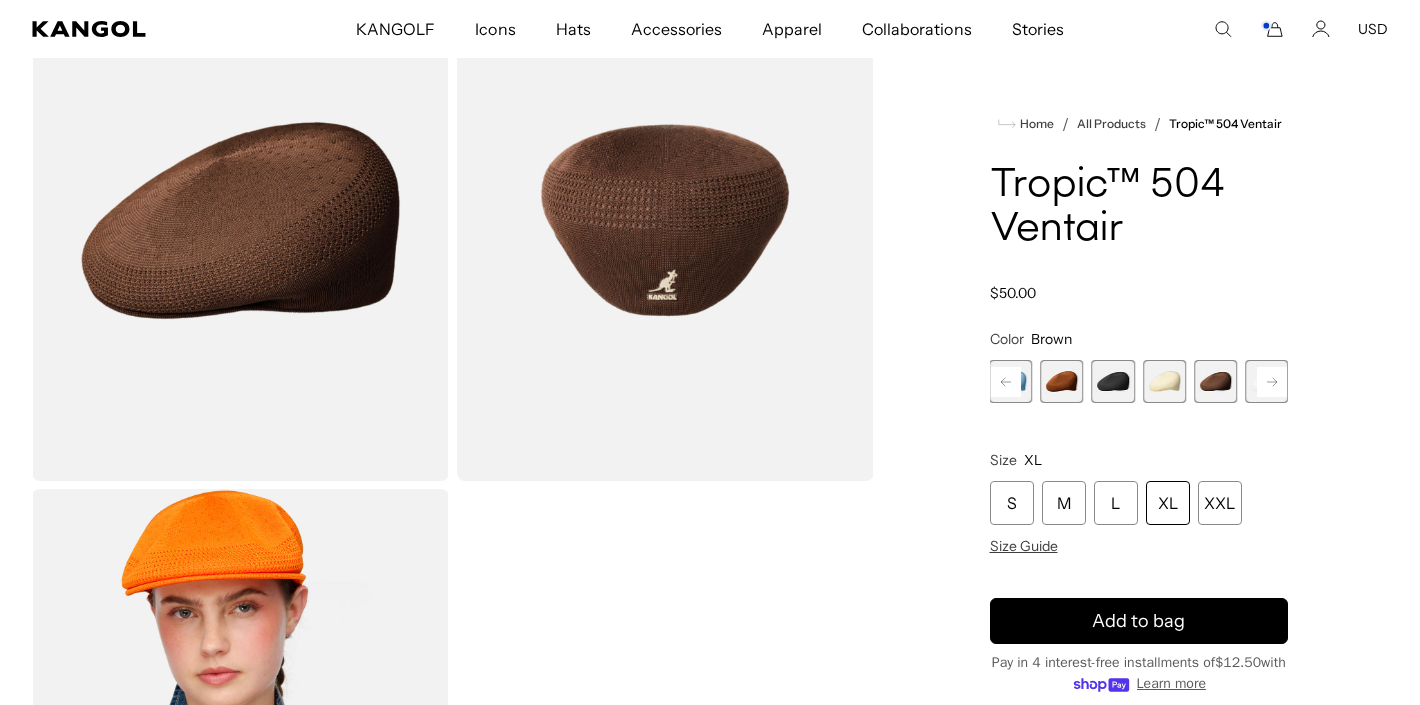 click 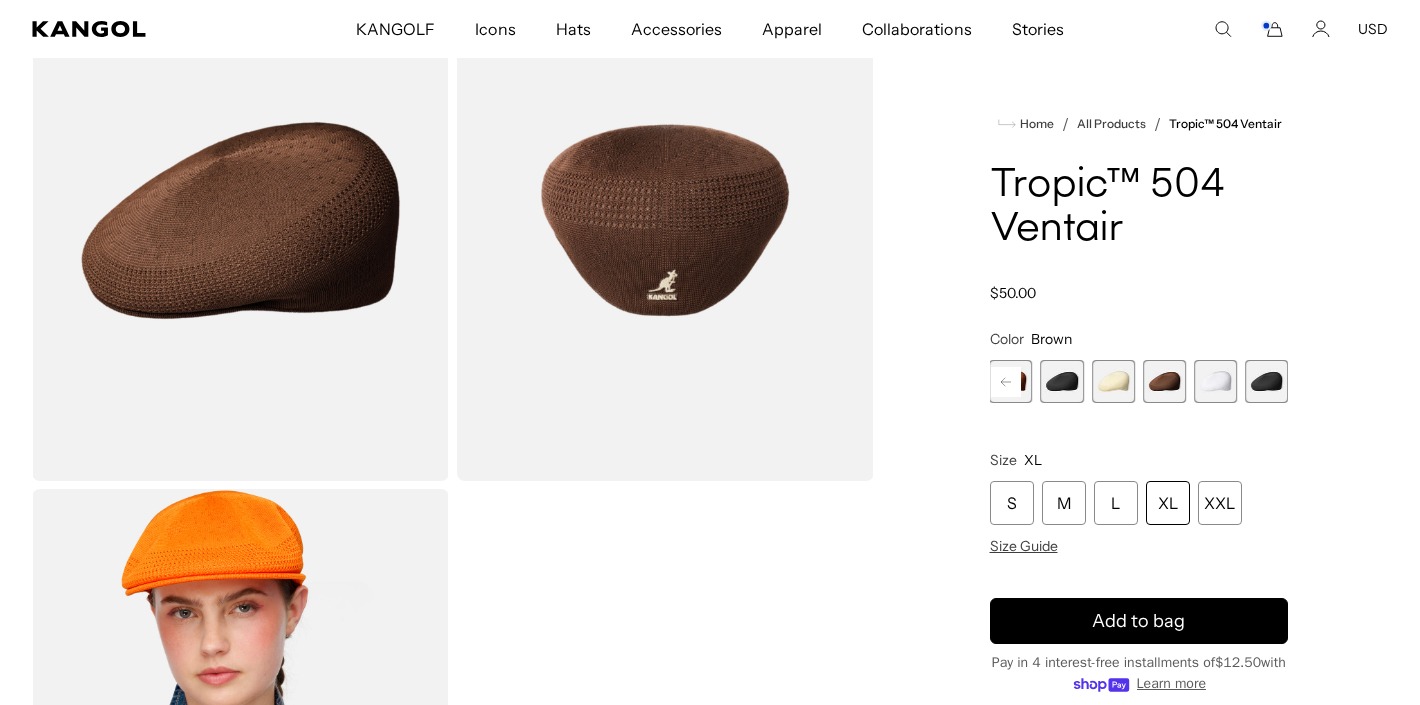 scroll, scrollTop: 0, scrollLeft: 412, axis: horizontal 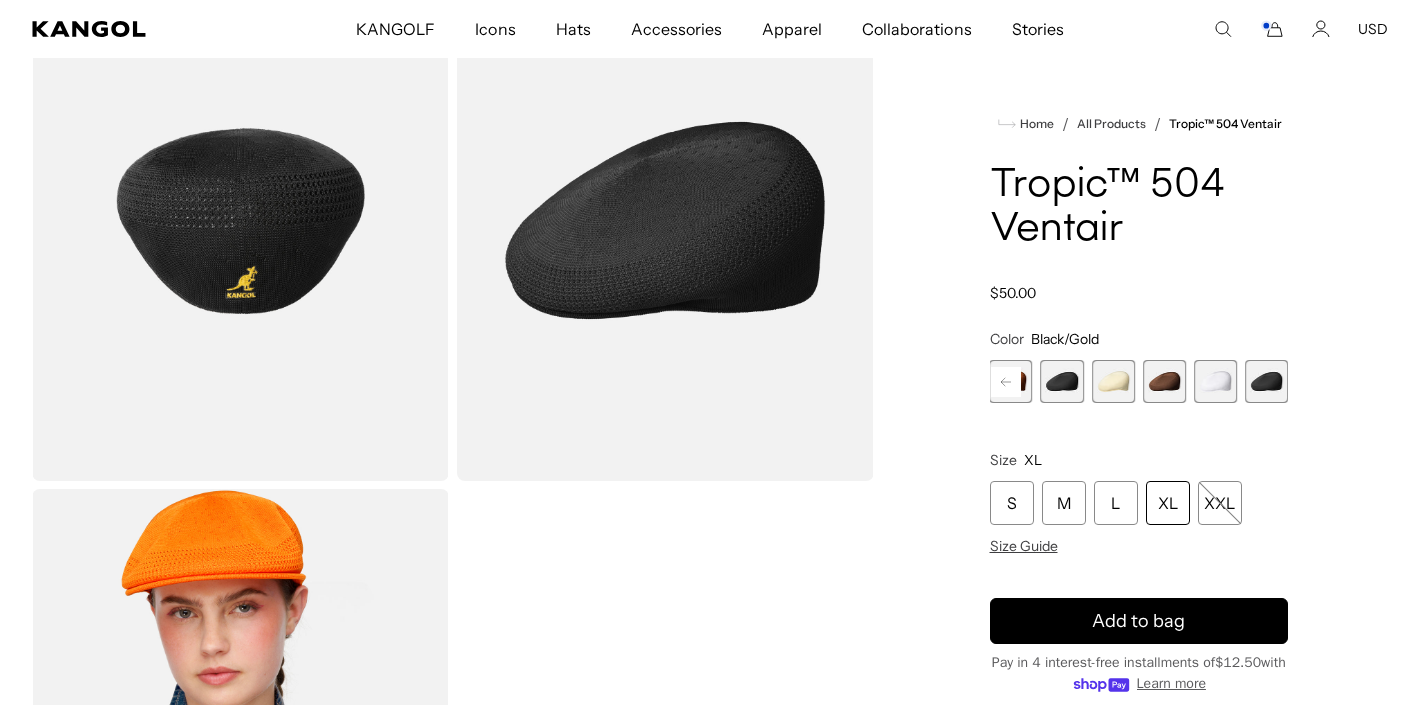 click at bounding box center [1215, 381] 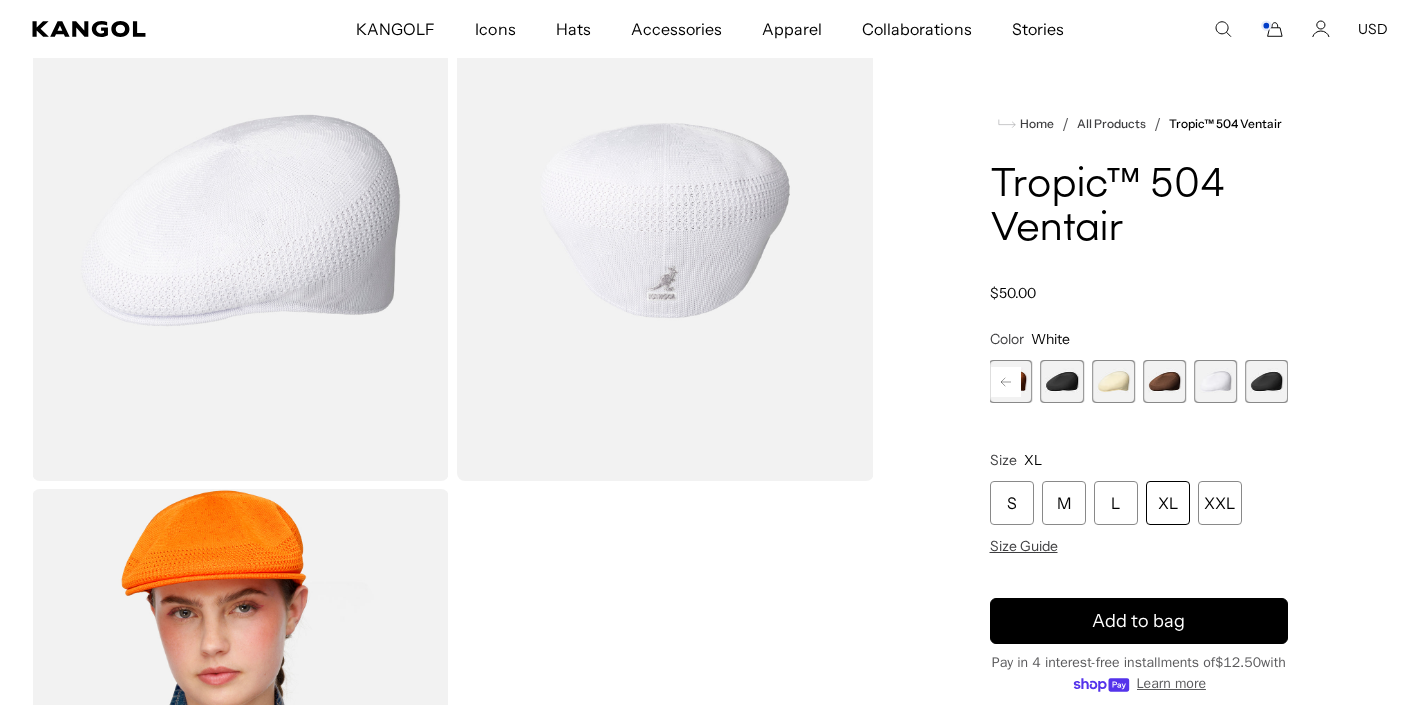 scroll, scrollTop: 0, scrollLeft: 412, axis: horizontal 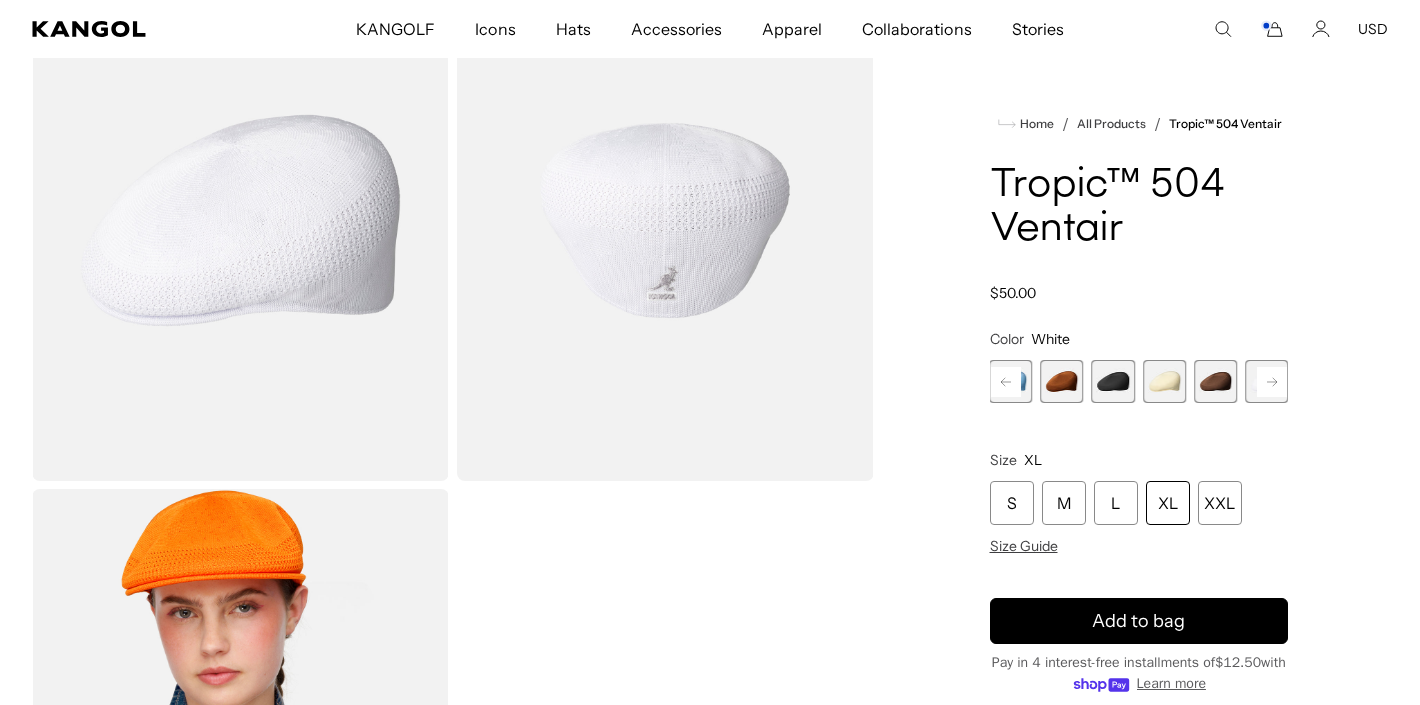 click 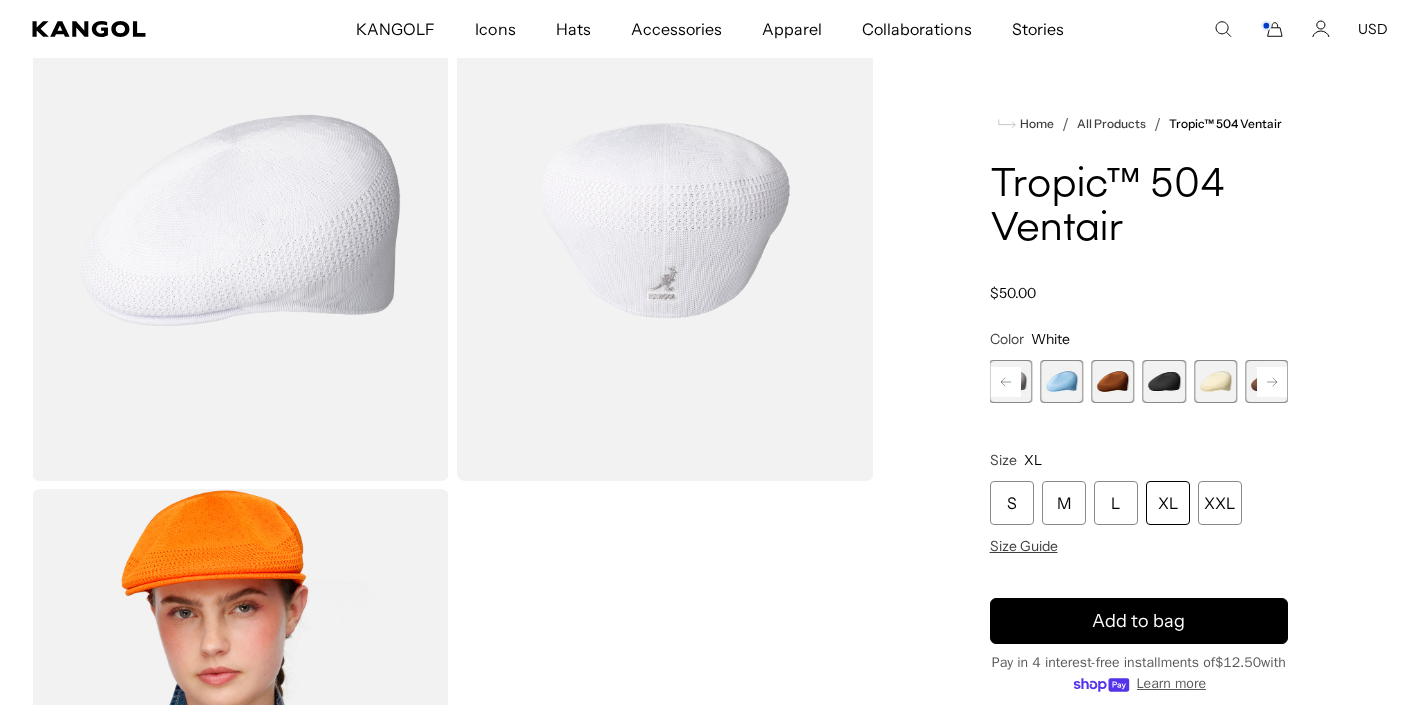 click 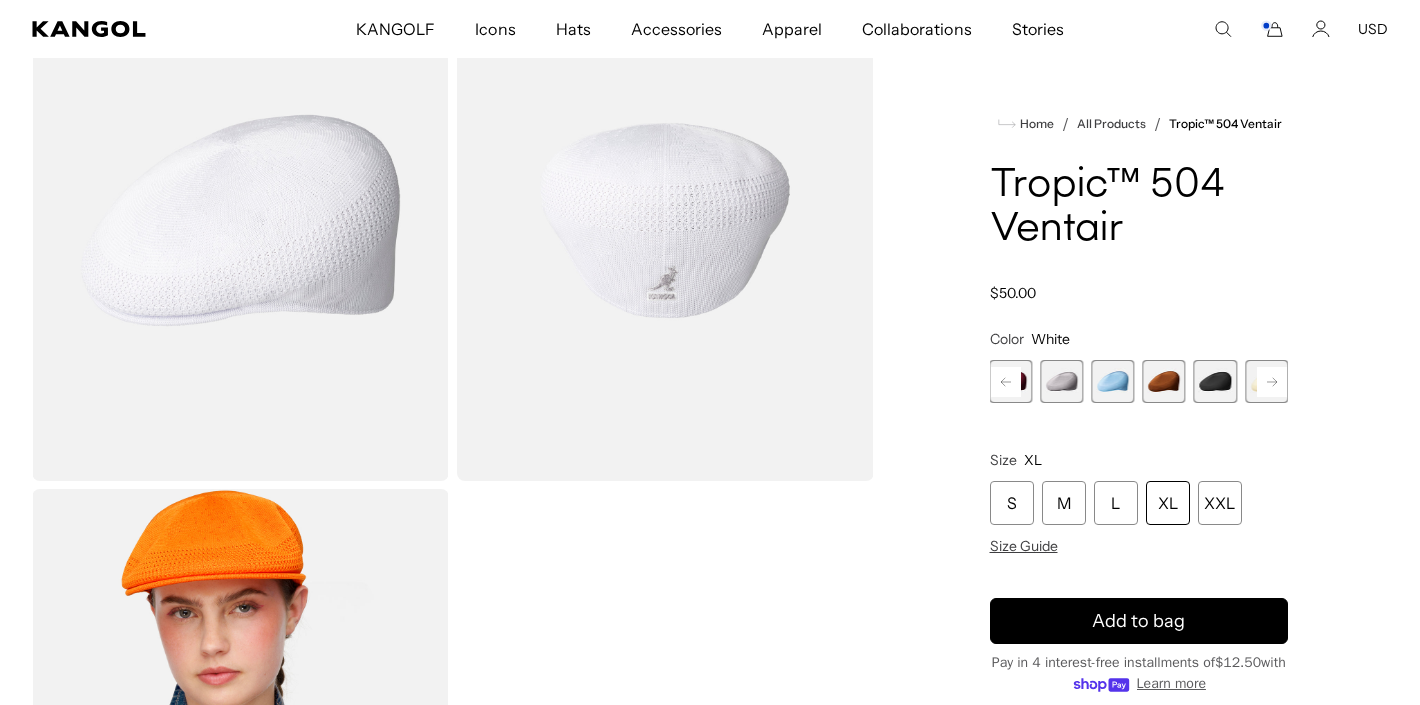 scroll, scrollTop: 0, scrollLeft: 412, axis: horizontal 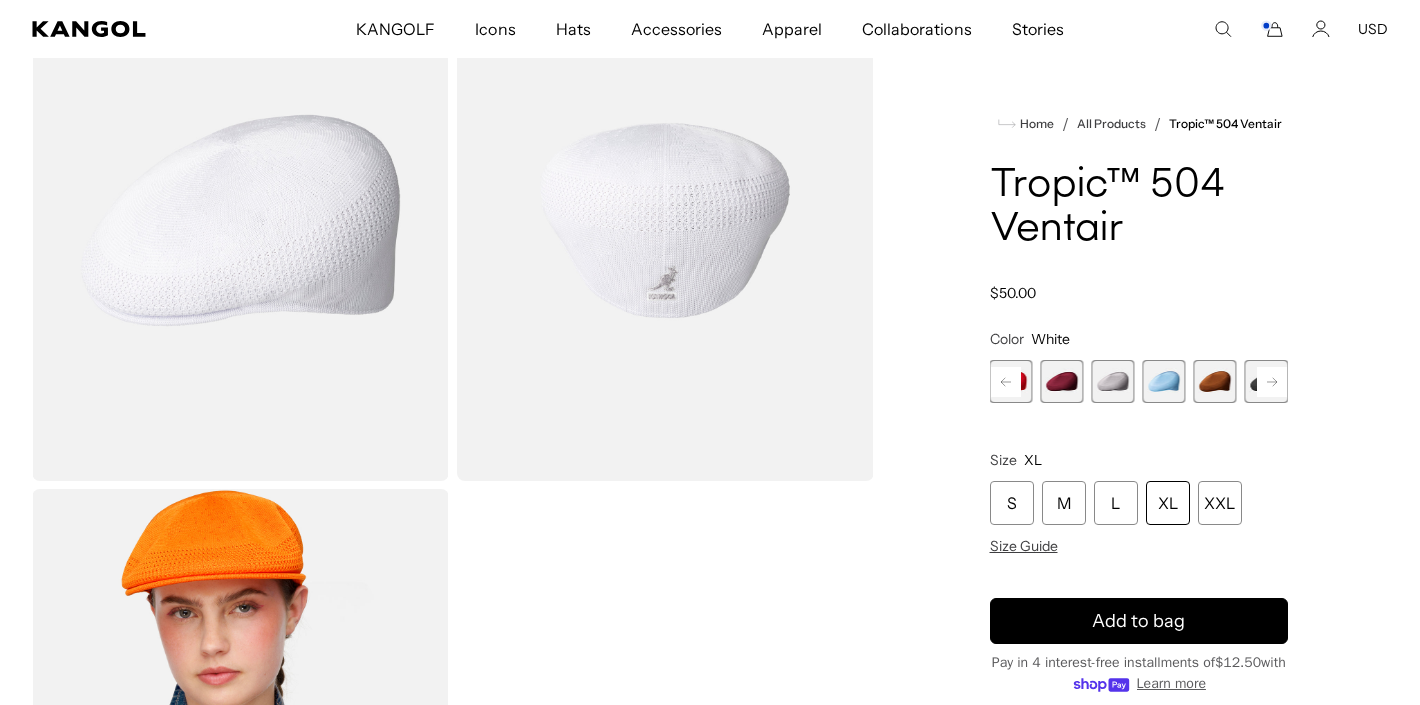 click at bounding box center (1062, 381) 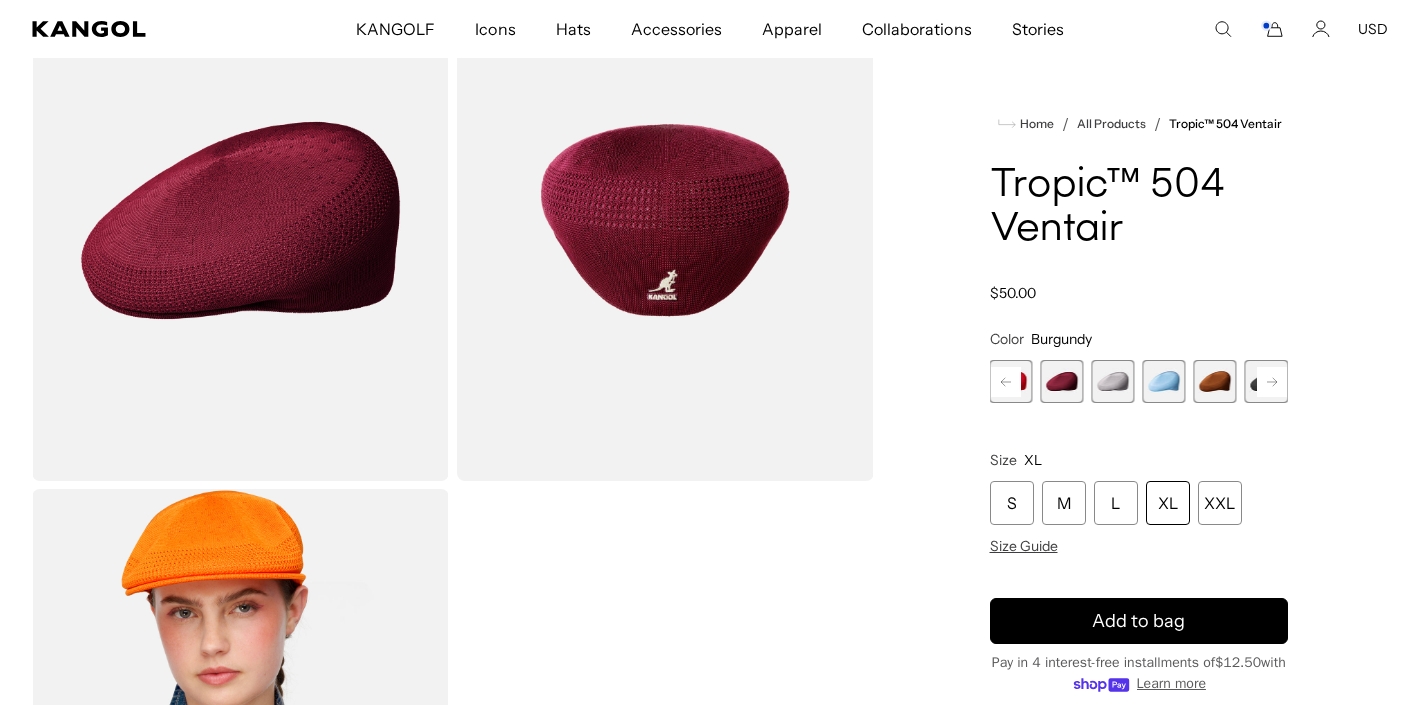 scroll, scrollTop: 0, scrollLeft: 0, axis: both 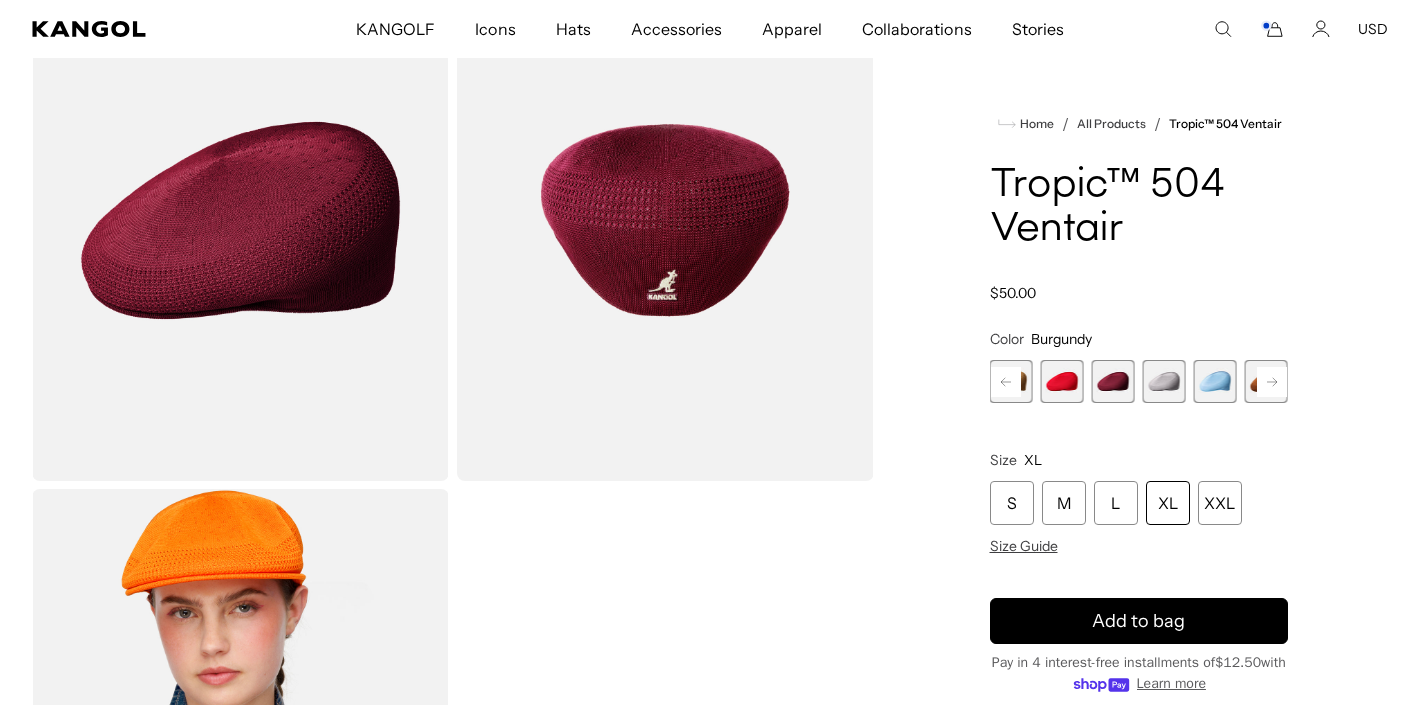 click 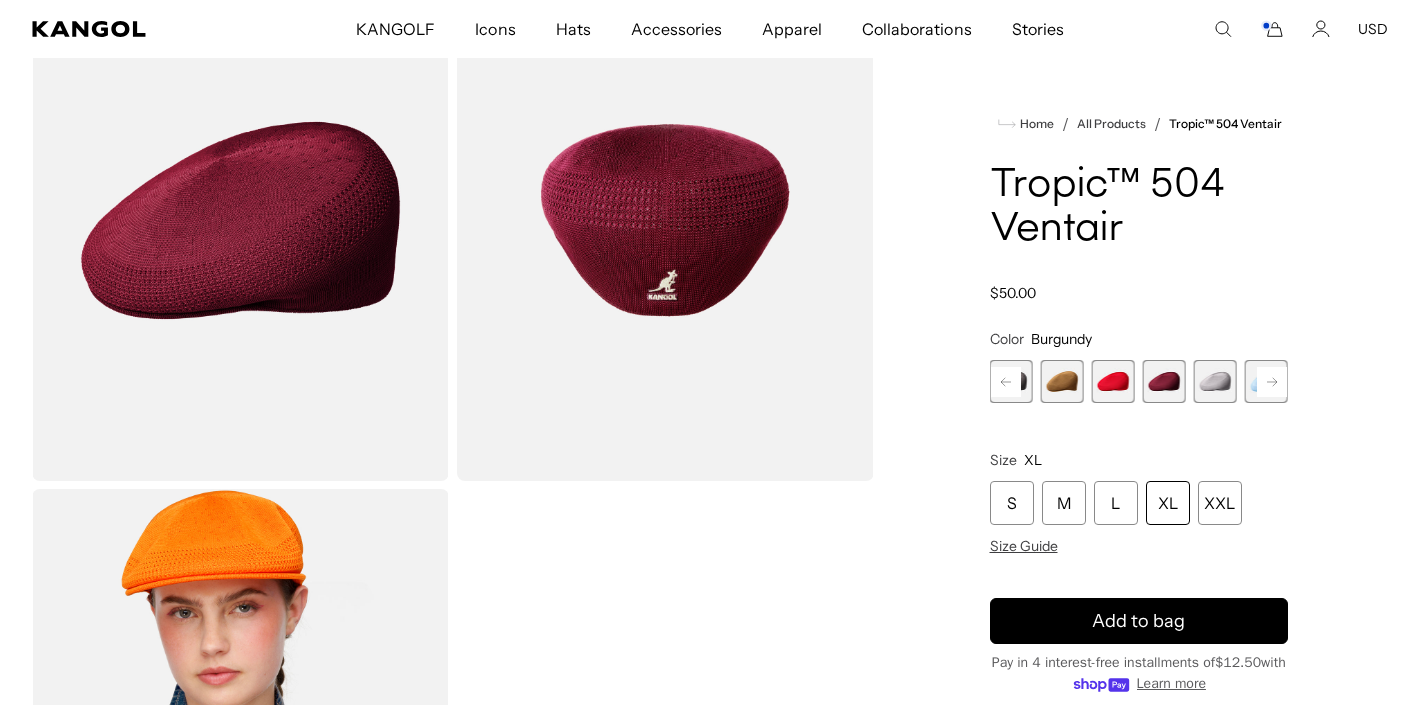 click at bounding box center (1062, 381) 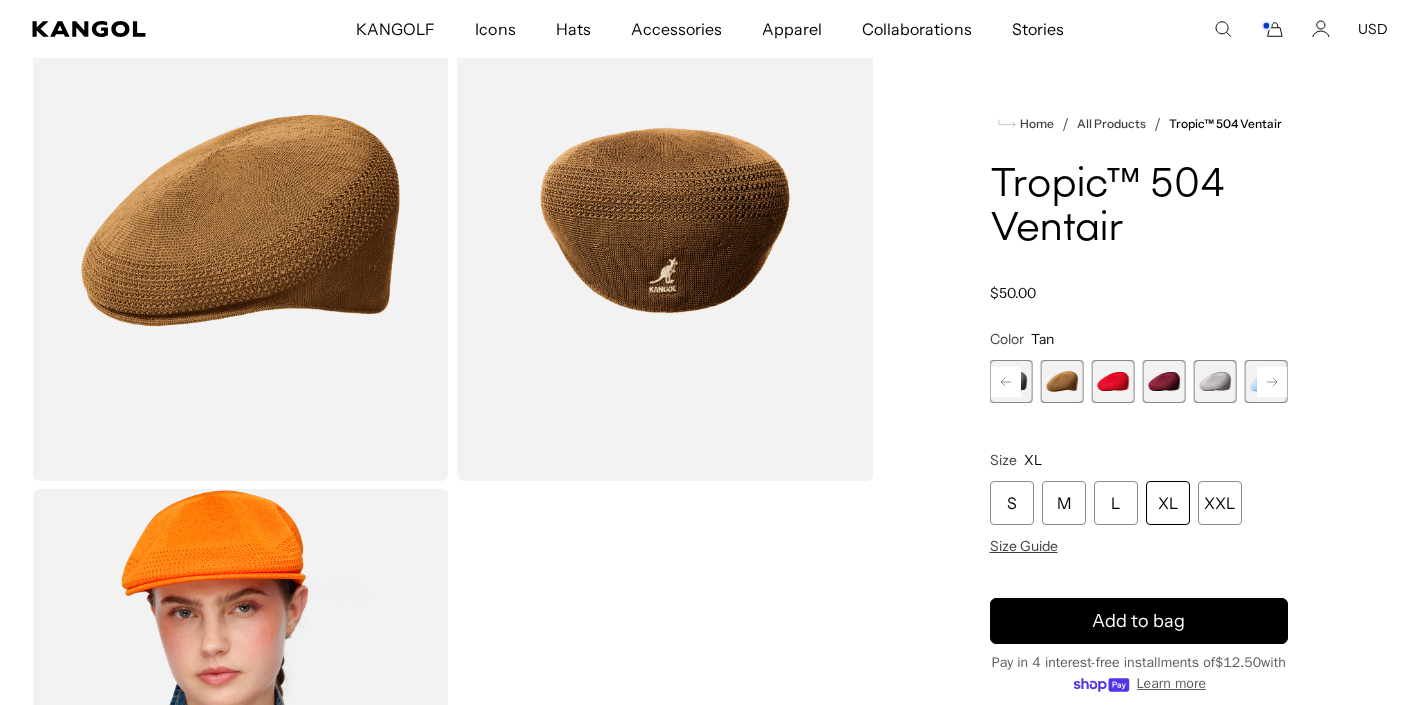 scroll, scrollTop: 0, scrollLeft: 0, axis: both 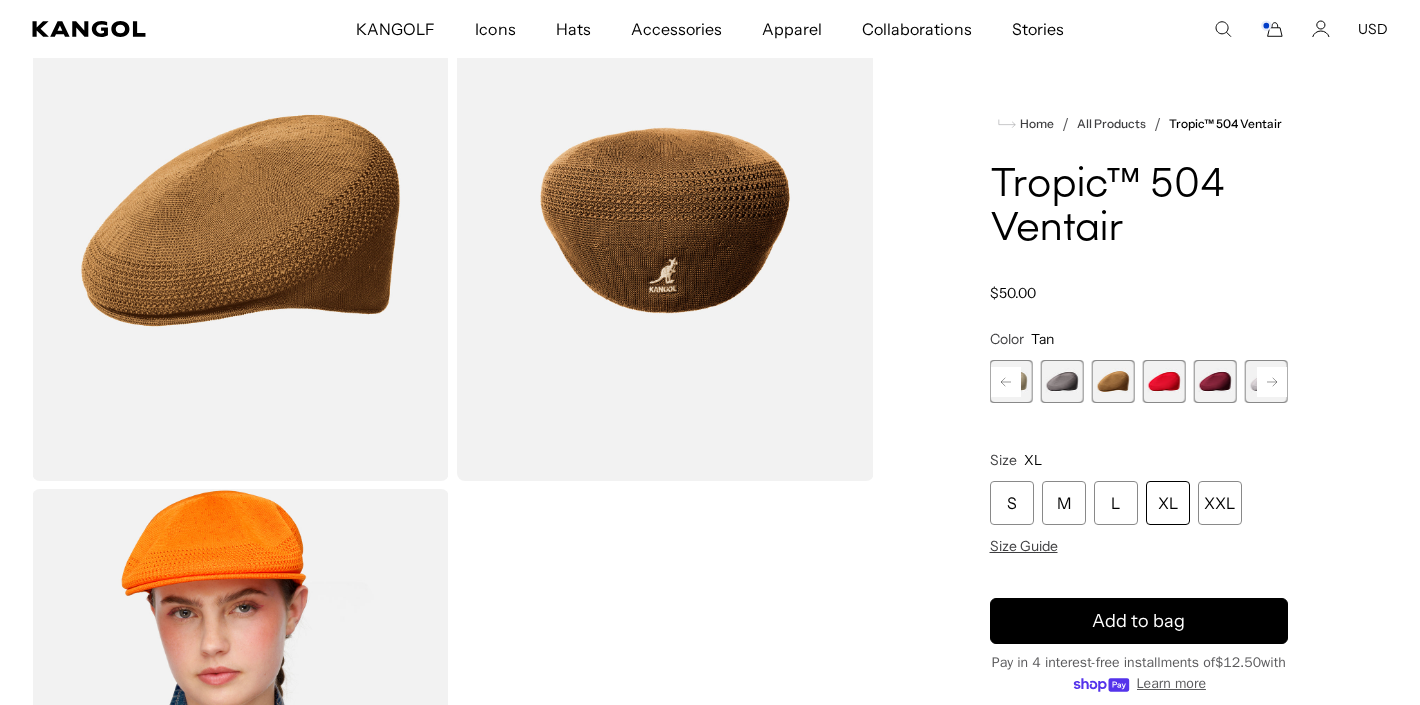 click at bounding box center (1062, 381) 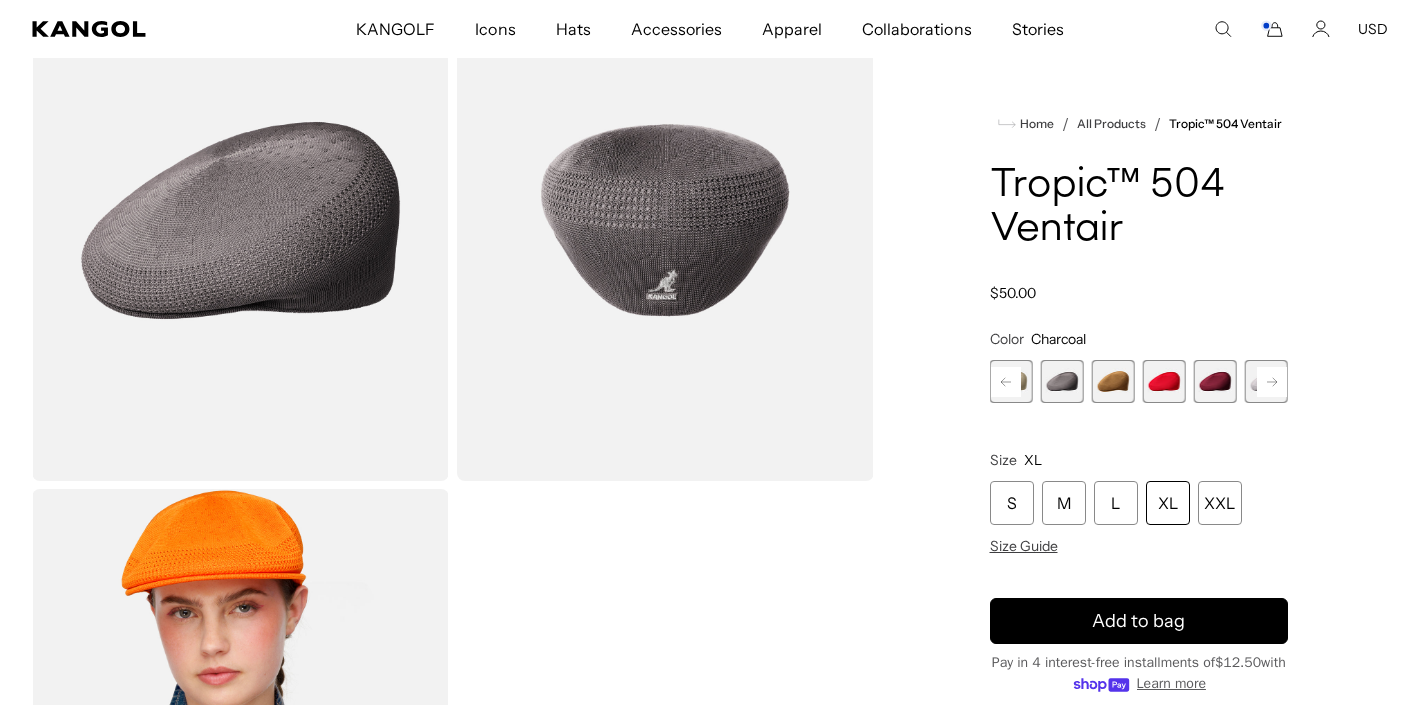 click 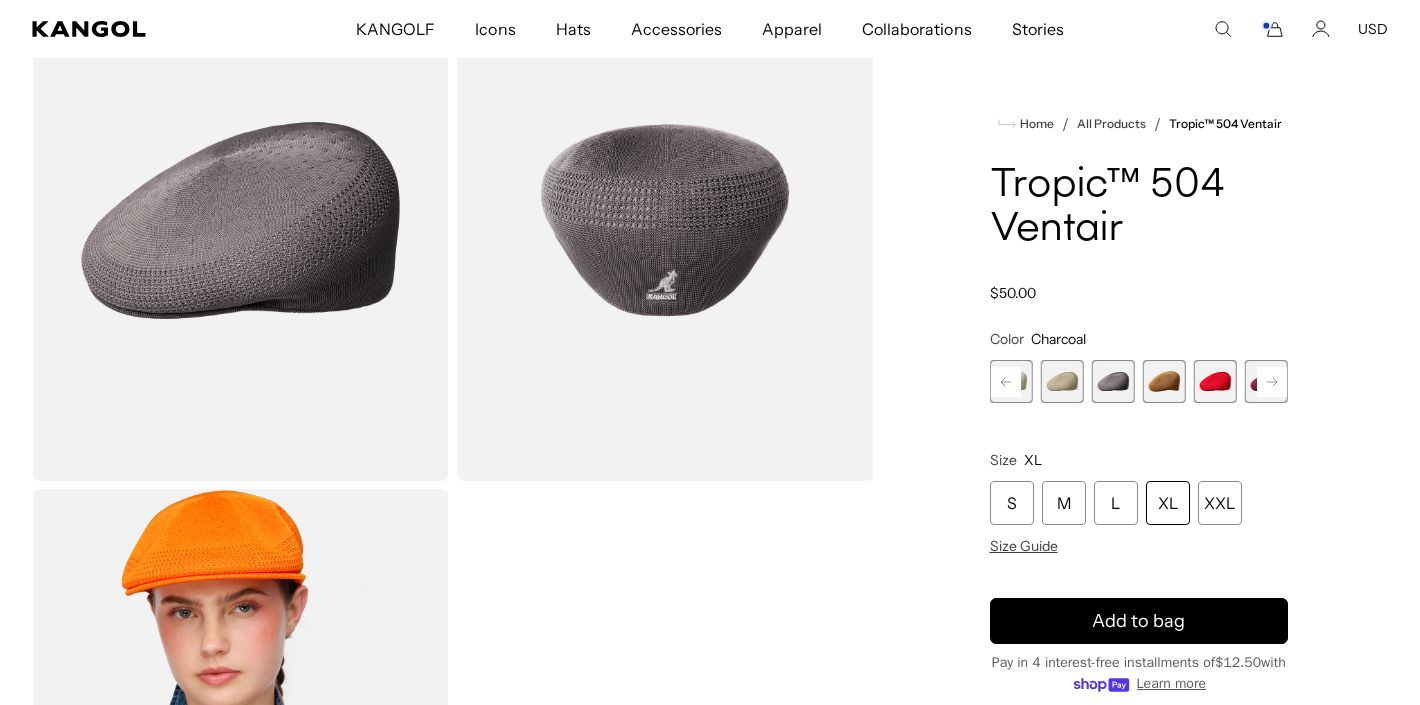 scroll, scrollTop: 0, scrollLeft: 0, axis: both 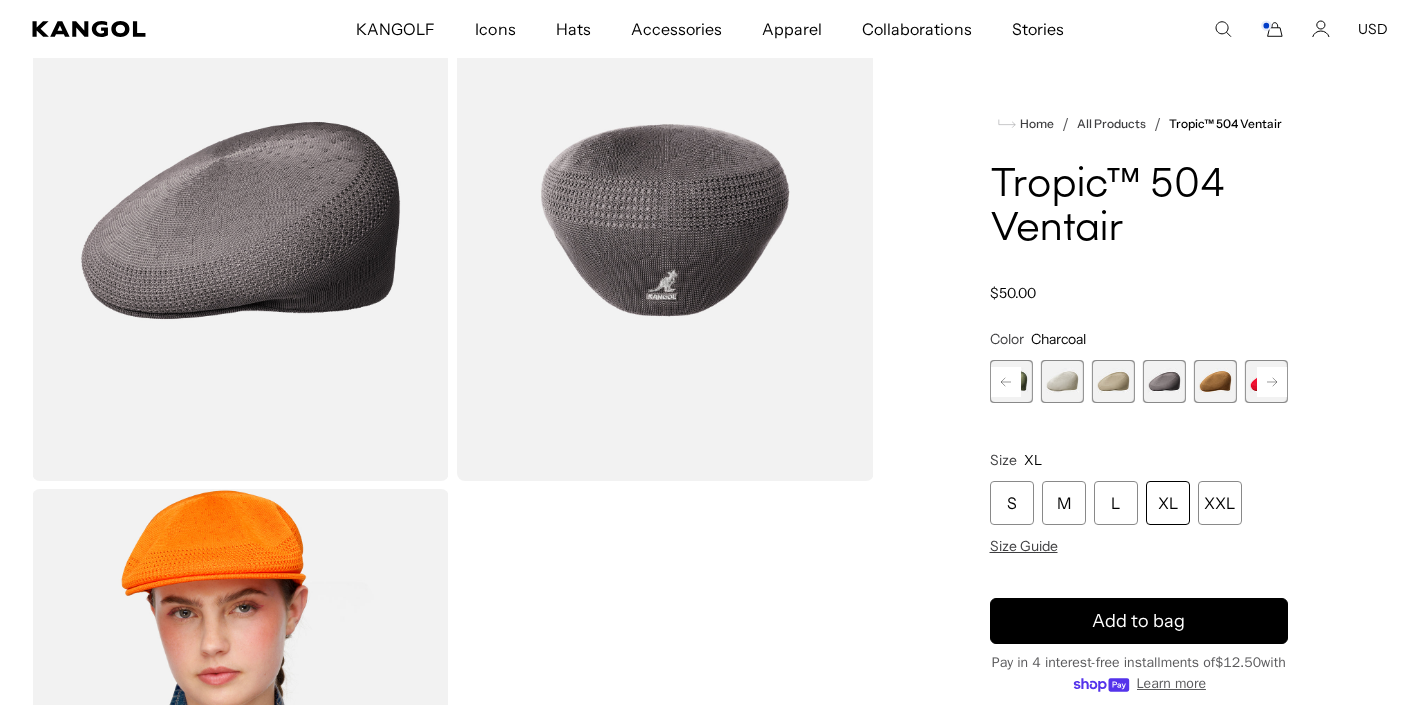 click 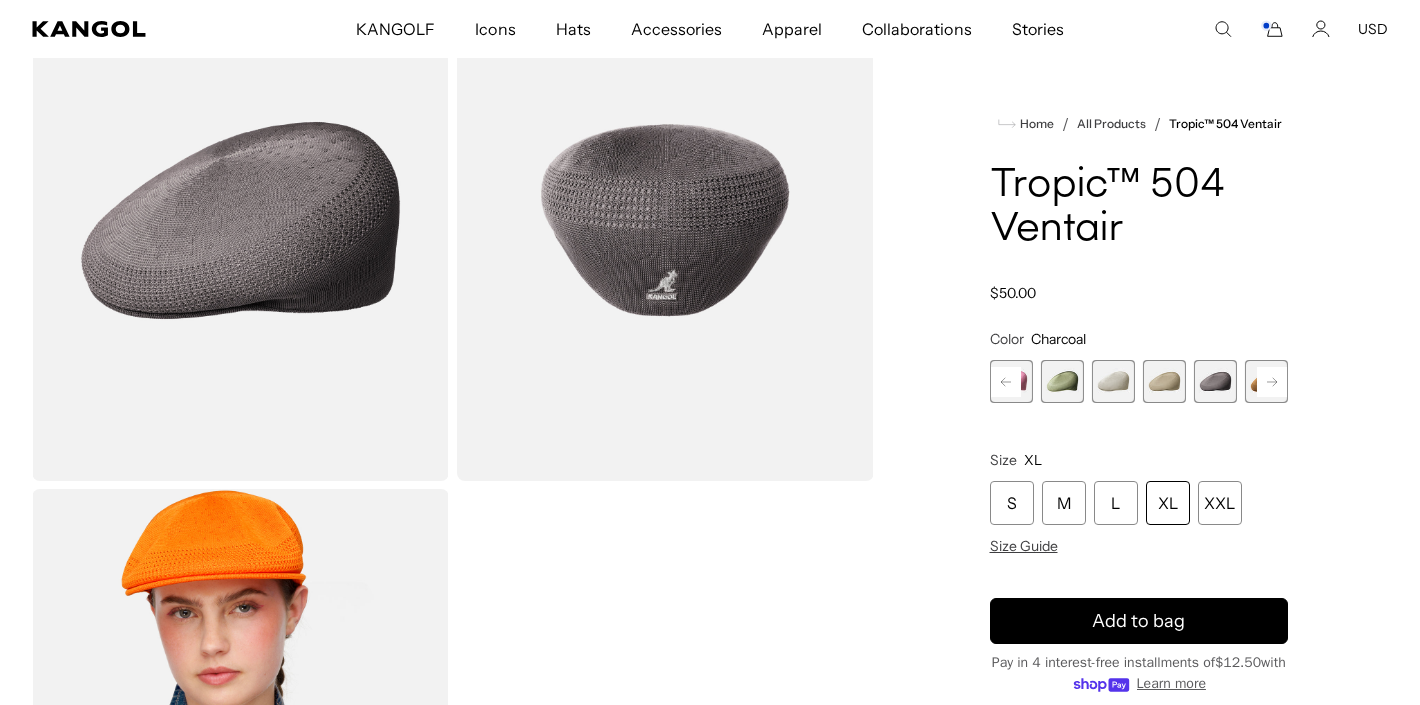 click at bounding box center (1062, 381) 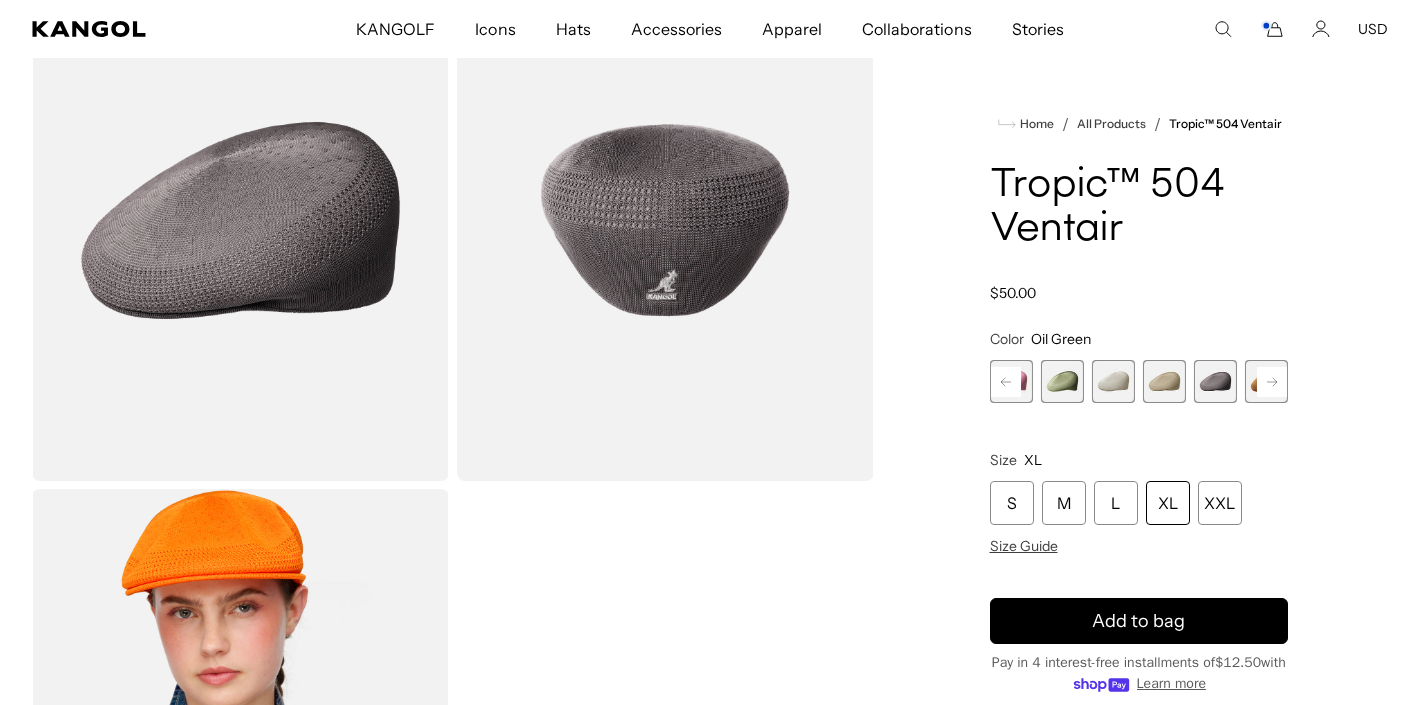 scroll, scrollTop: 0, scrollLeft: 0, axis: both 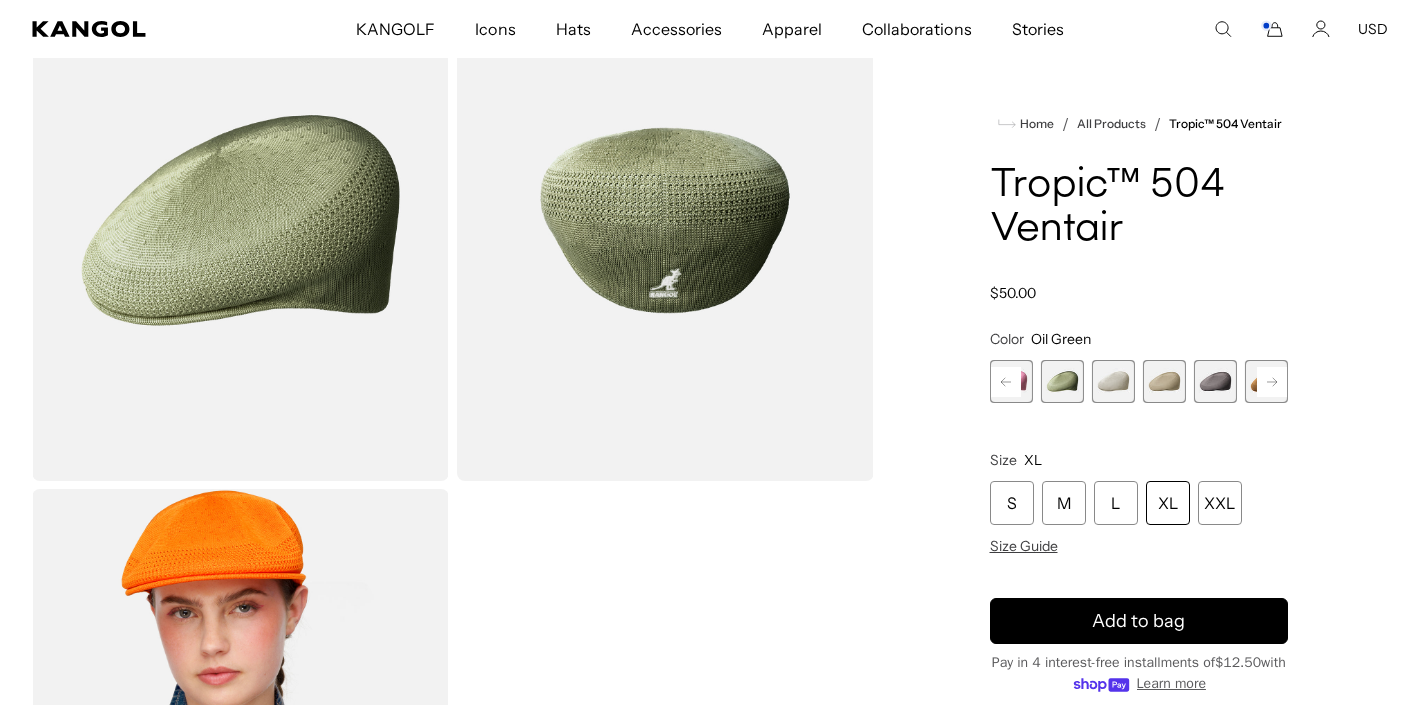 click 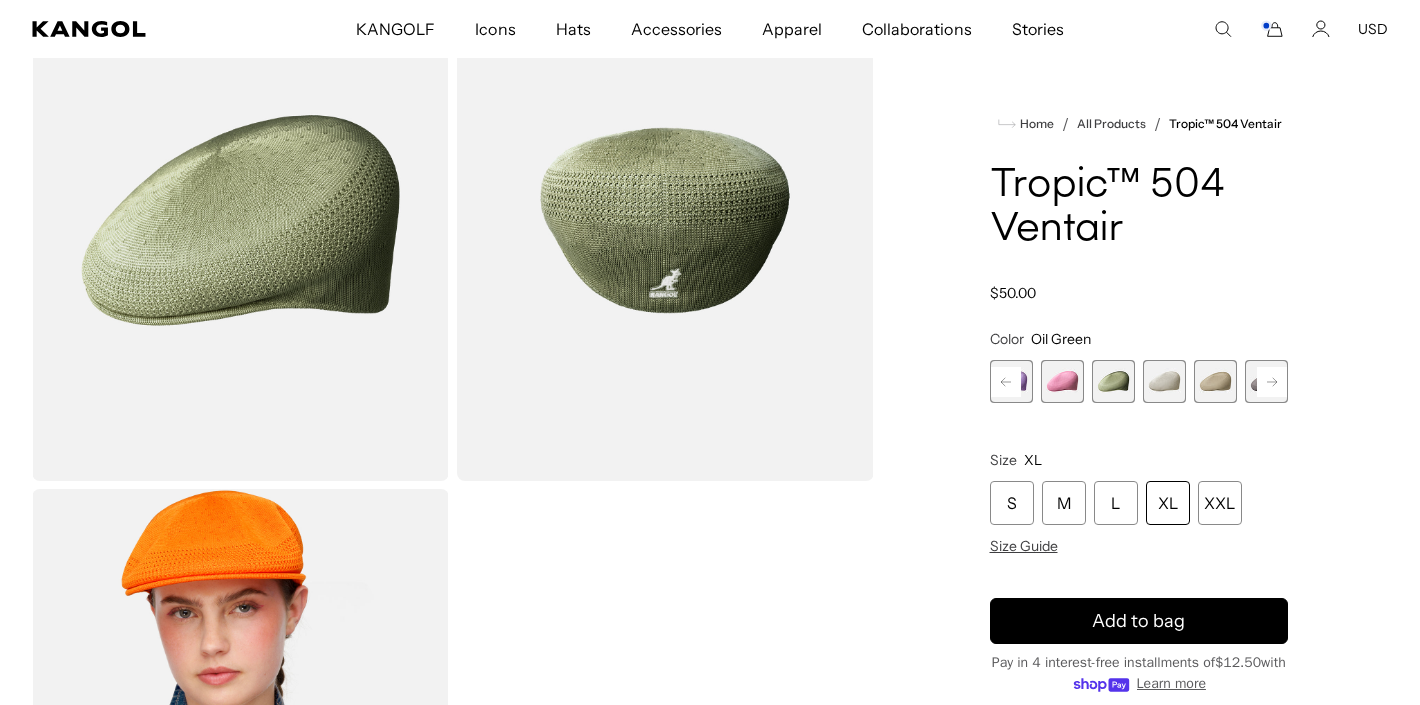 scroll, scrollTop: 0, scrollLeft: 412, axis: horizontal 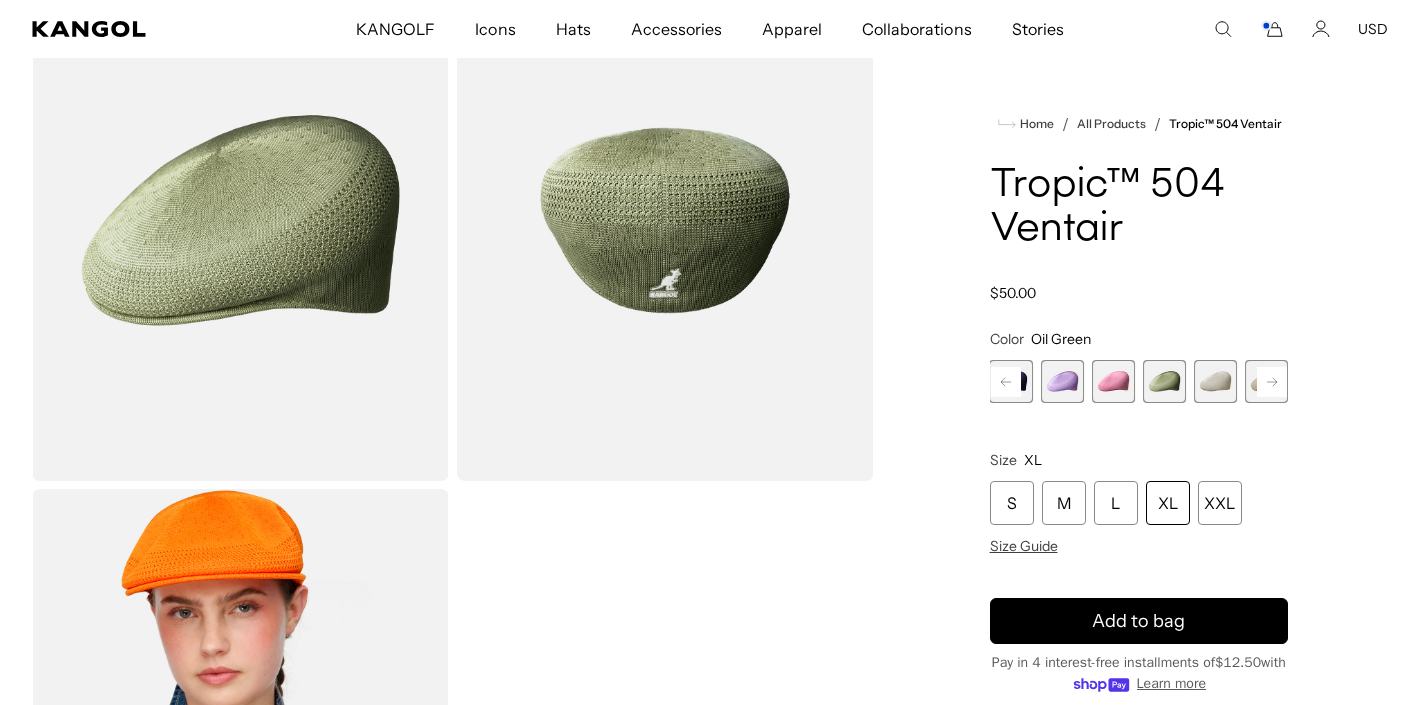 click 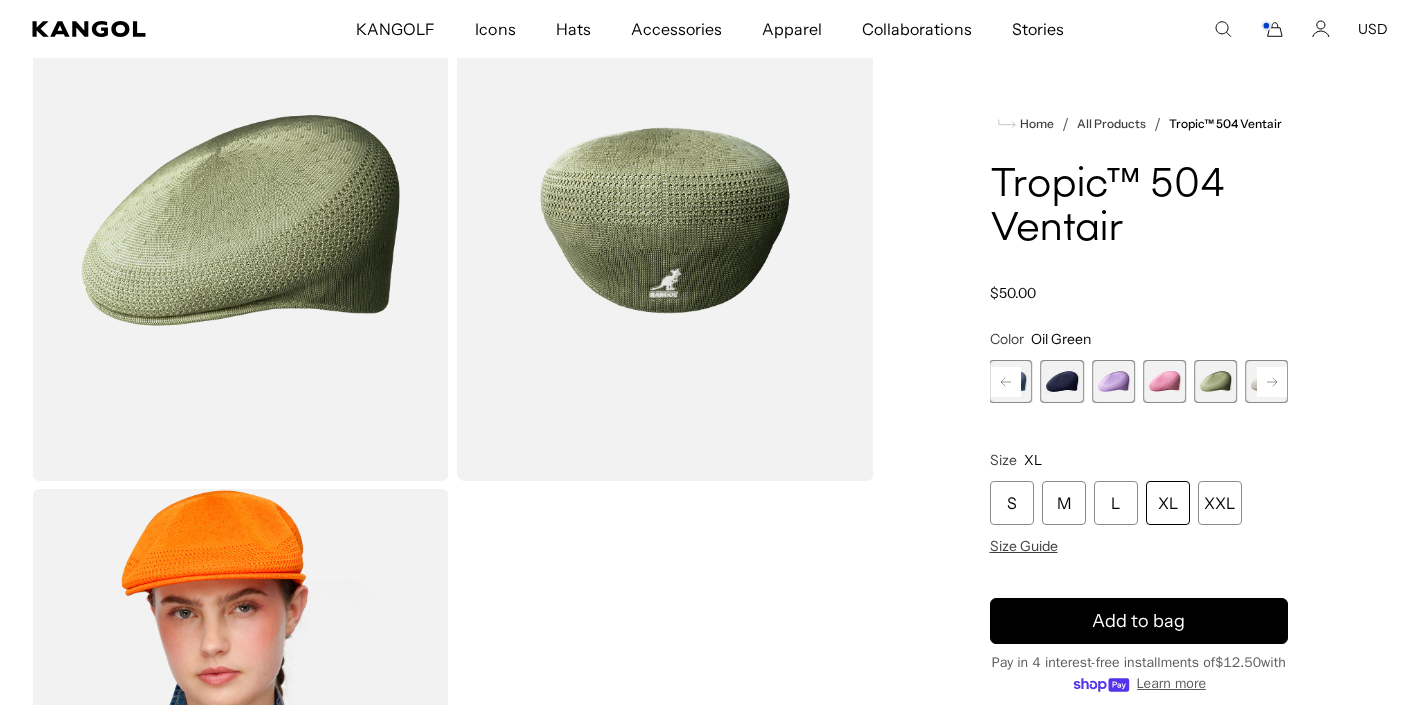 click at bounding box center [1062, 381] 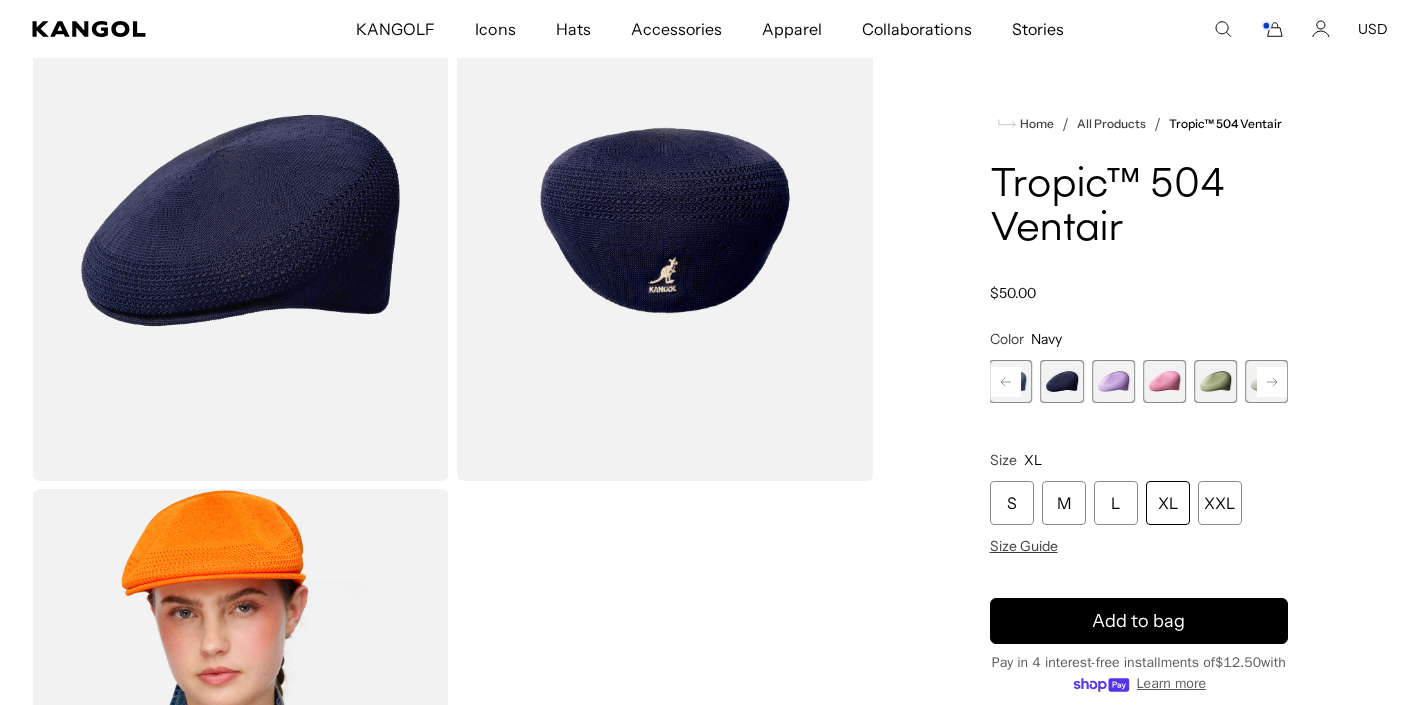 scroll, scrollTop: 0, scrollLeft: 412, axis: horizontal 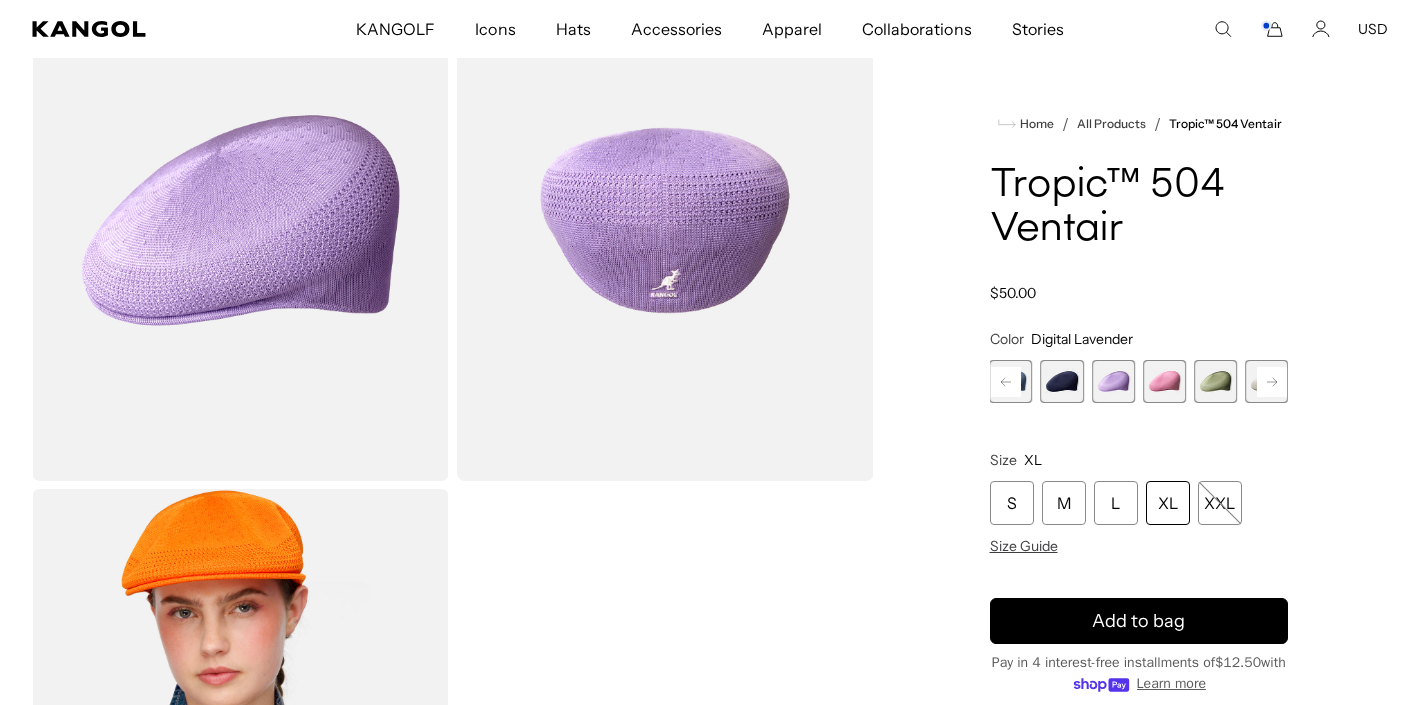 click at bounding box center [1164, 381] 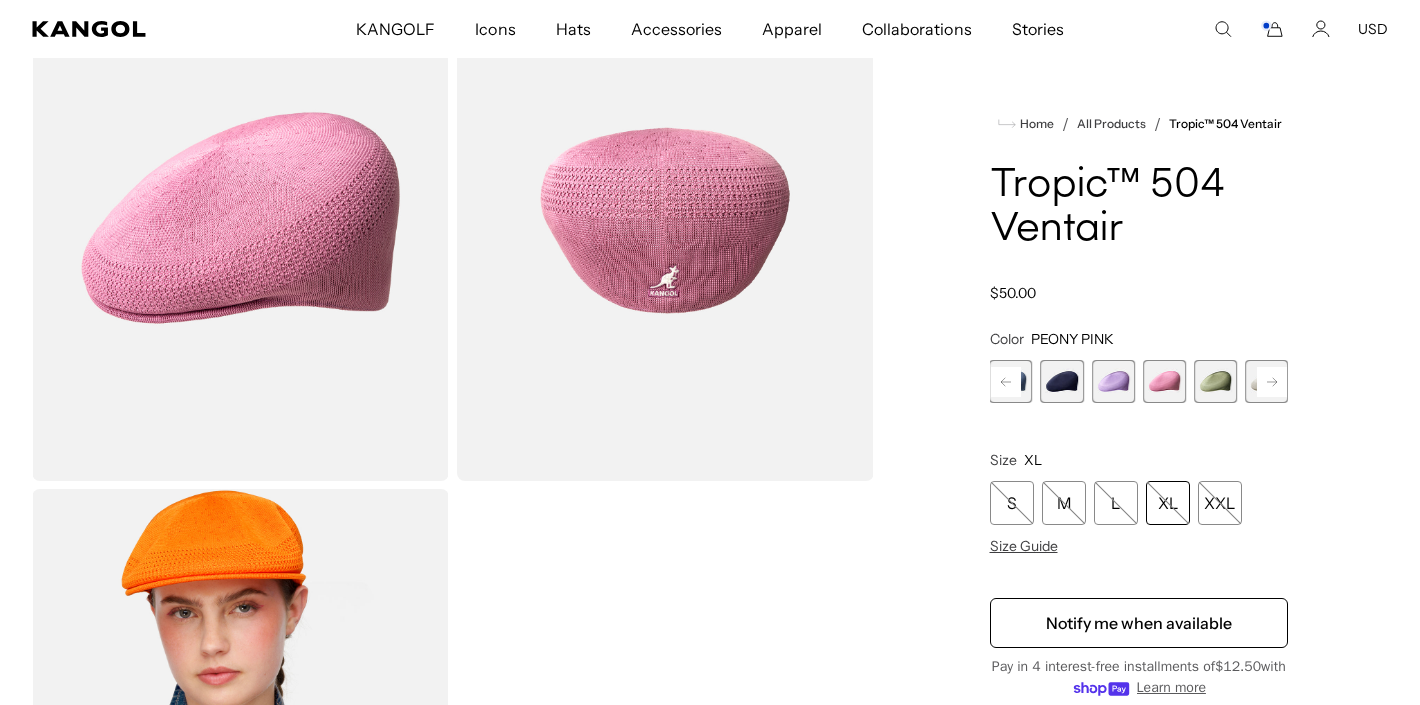 scroll, scrollTop: 0, scrollLeft: 412, axis: horizontal 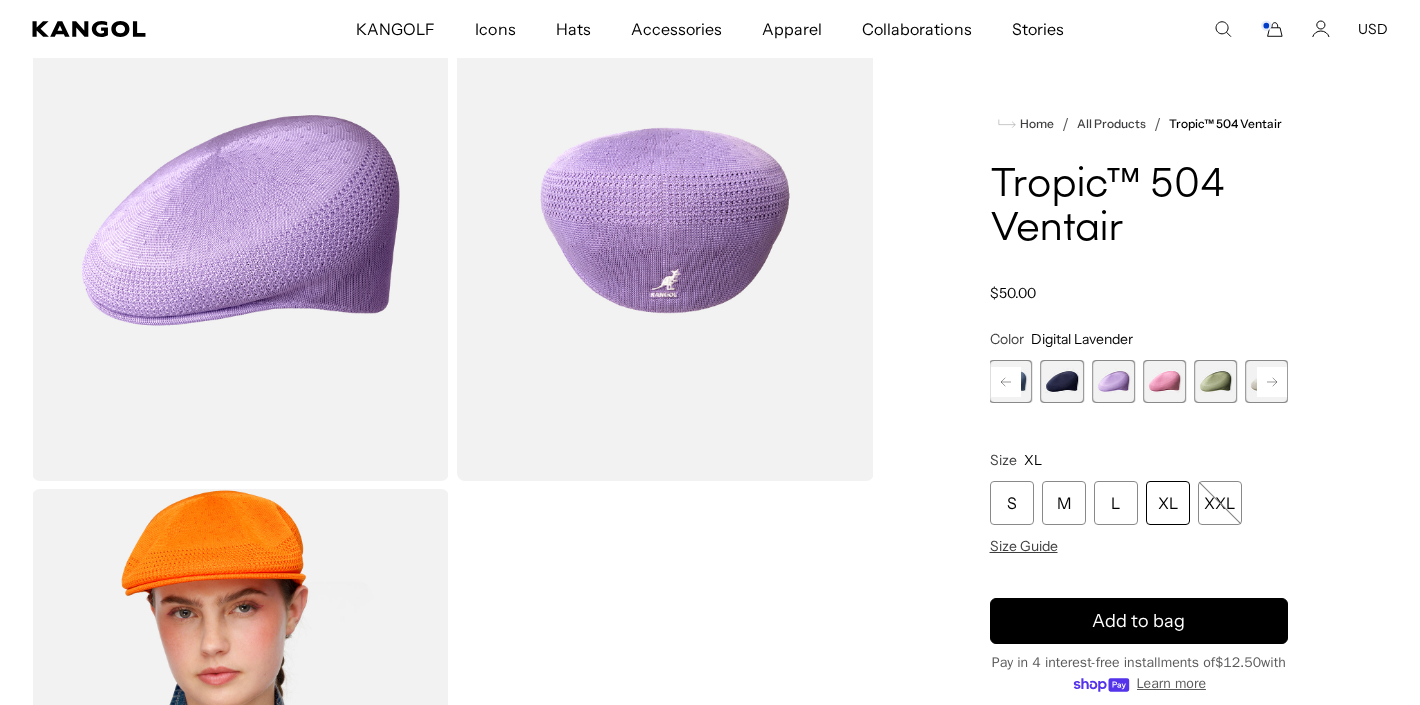 click 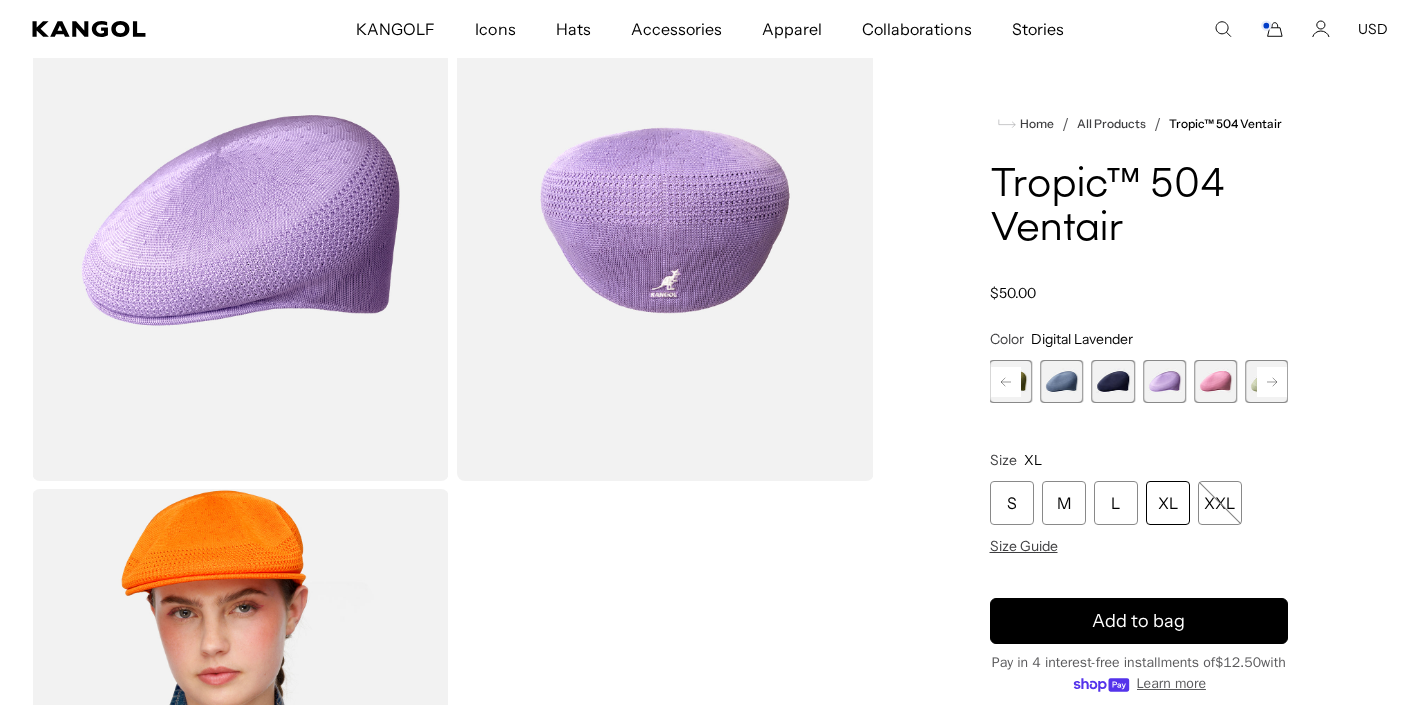click at bounding box center (1062, 381) 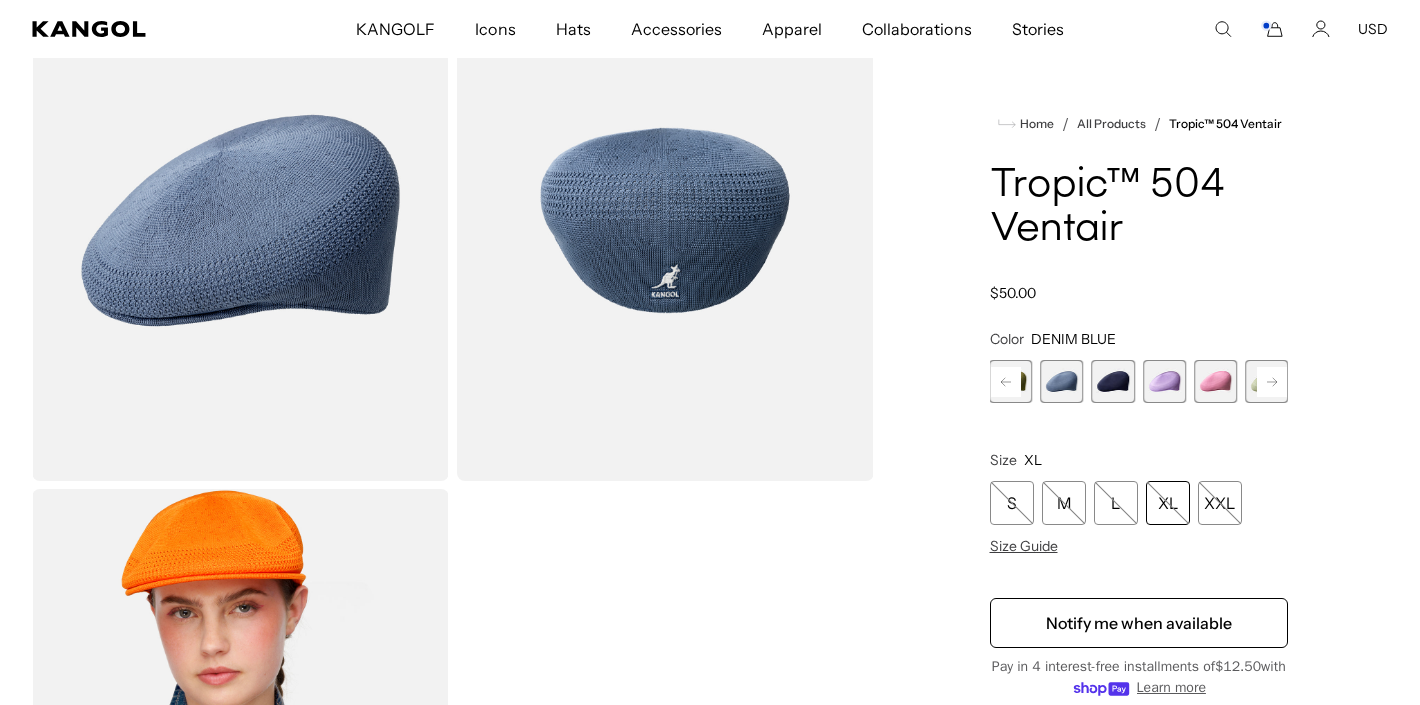 scroll, scrollTop: 0, scrollLeft: 0, axis: both 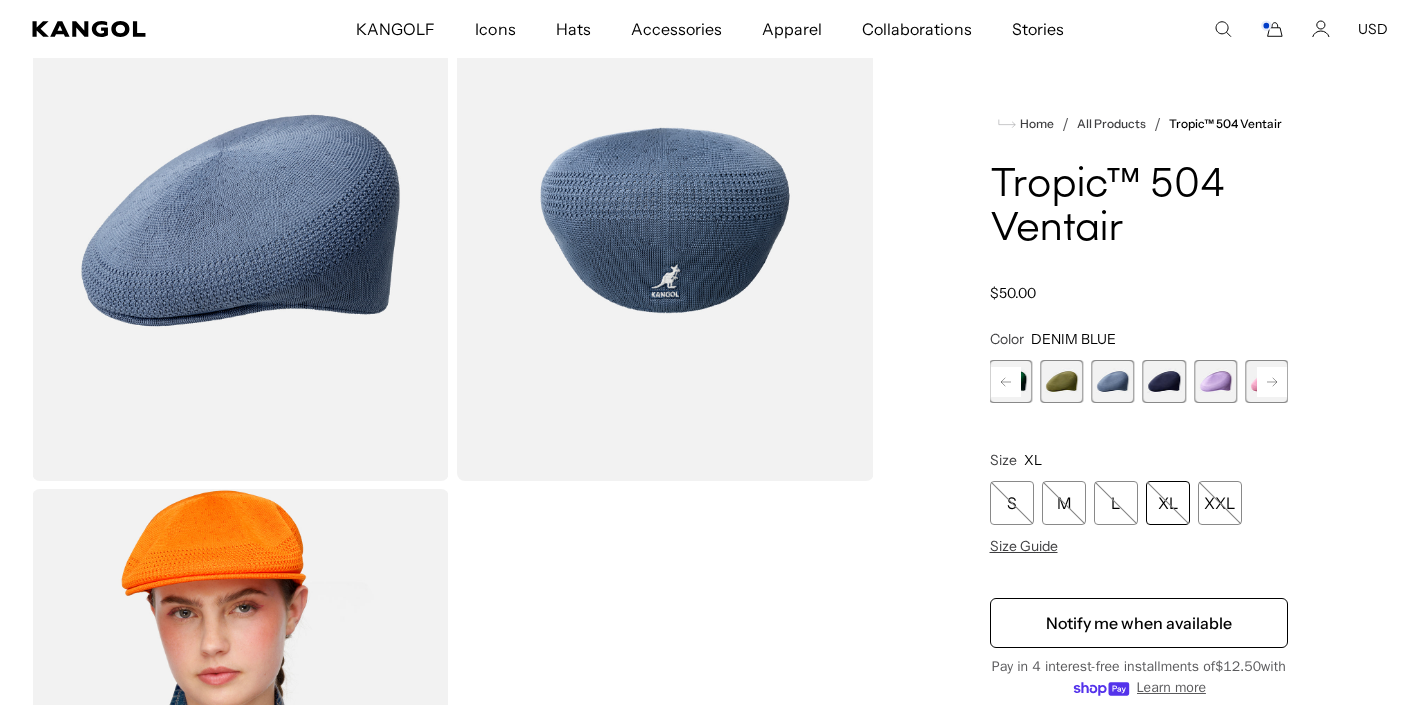 click at bounding box center (1062, 381) 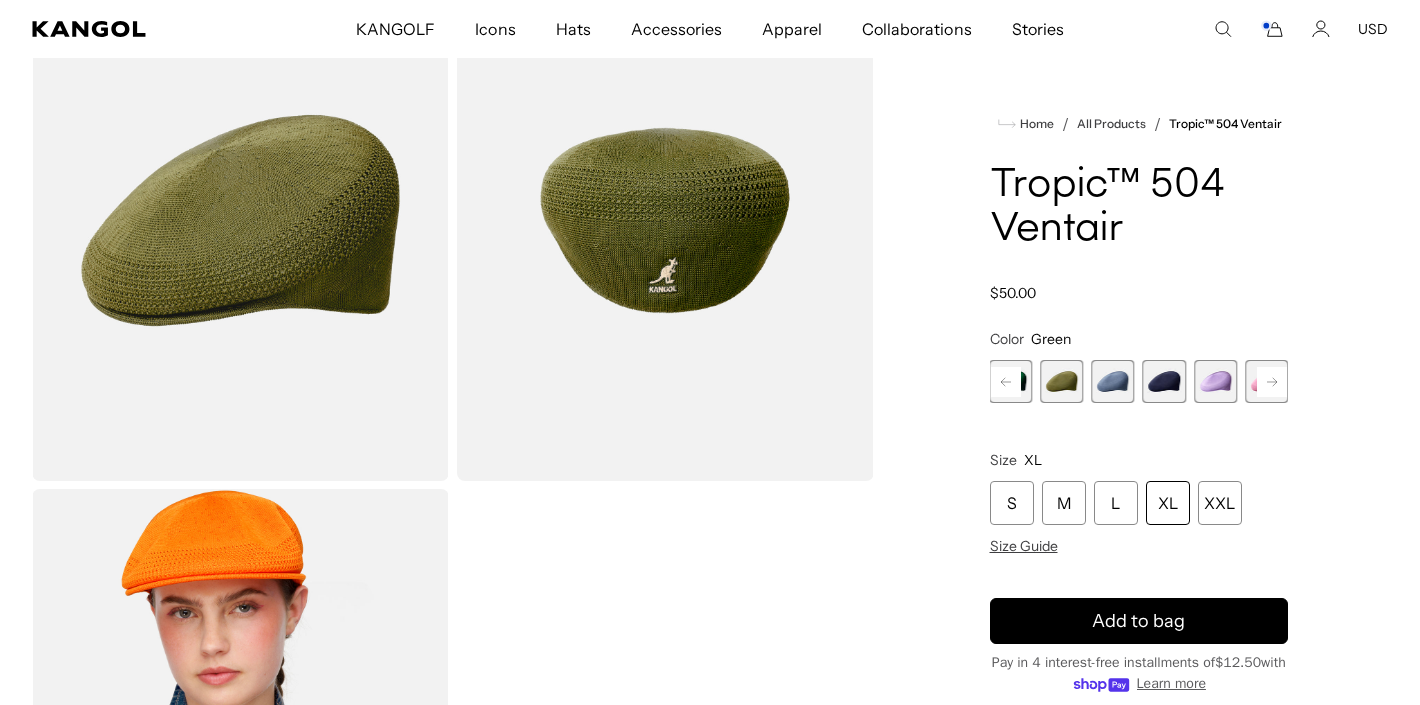 scroll, scrollTop: 0, scrollLeft: 0, axis: both 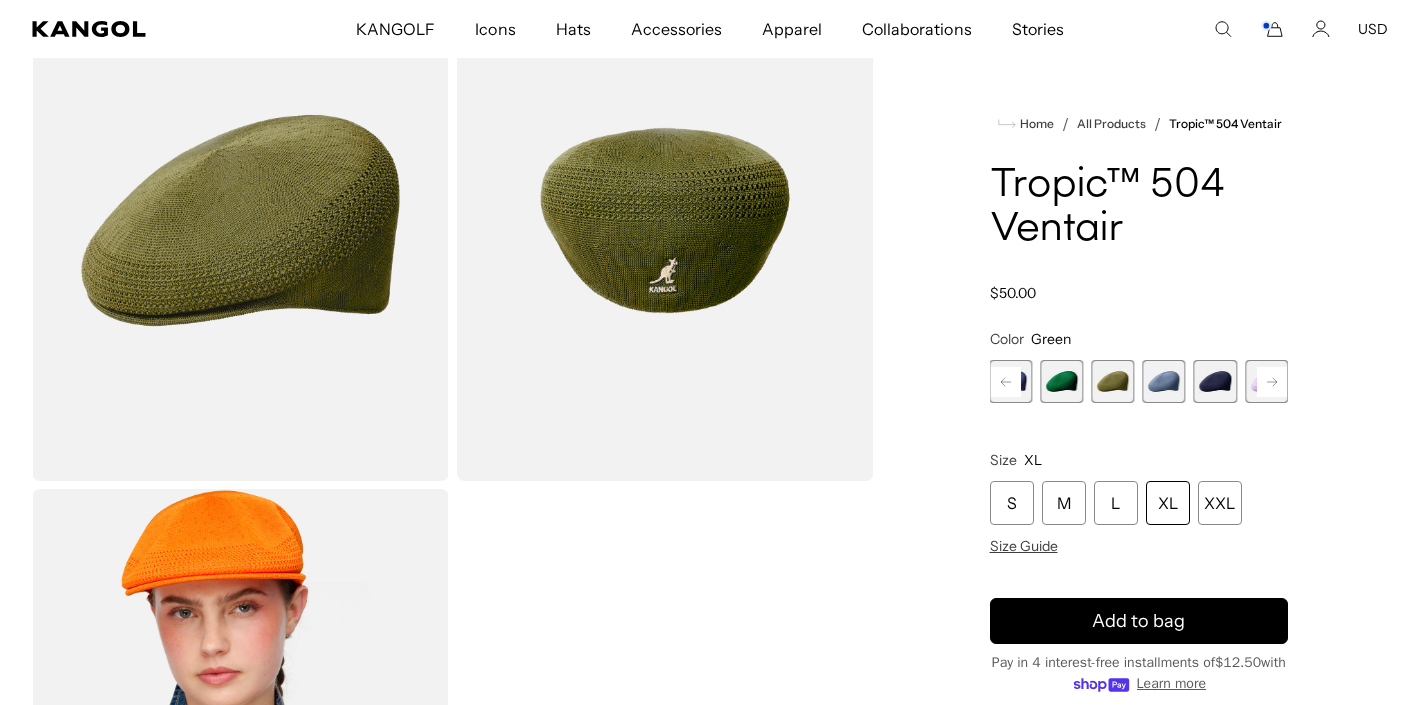 click 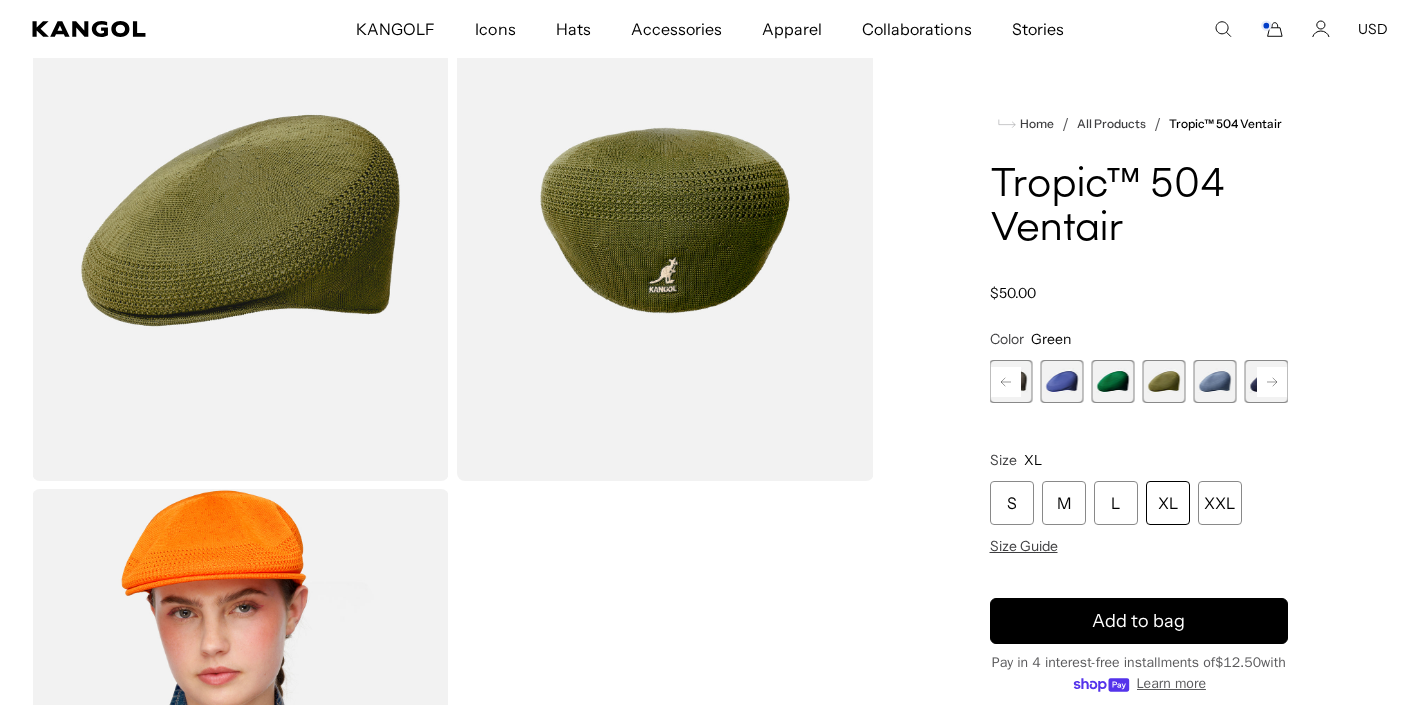 scroll, scrollTop: 0, scrollLeft: 412, axis: horizontal 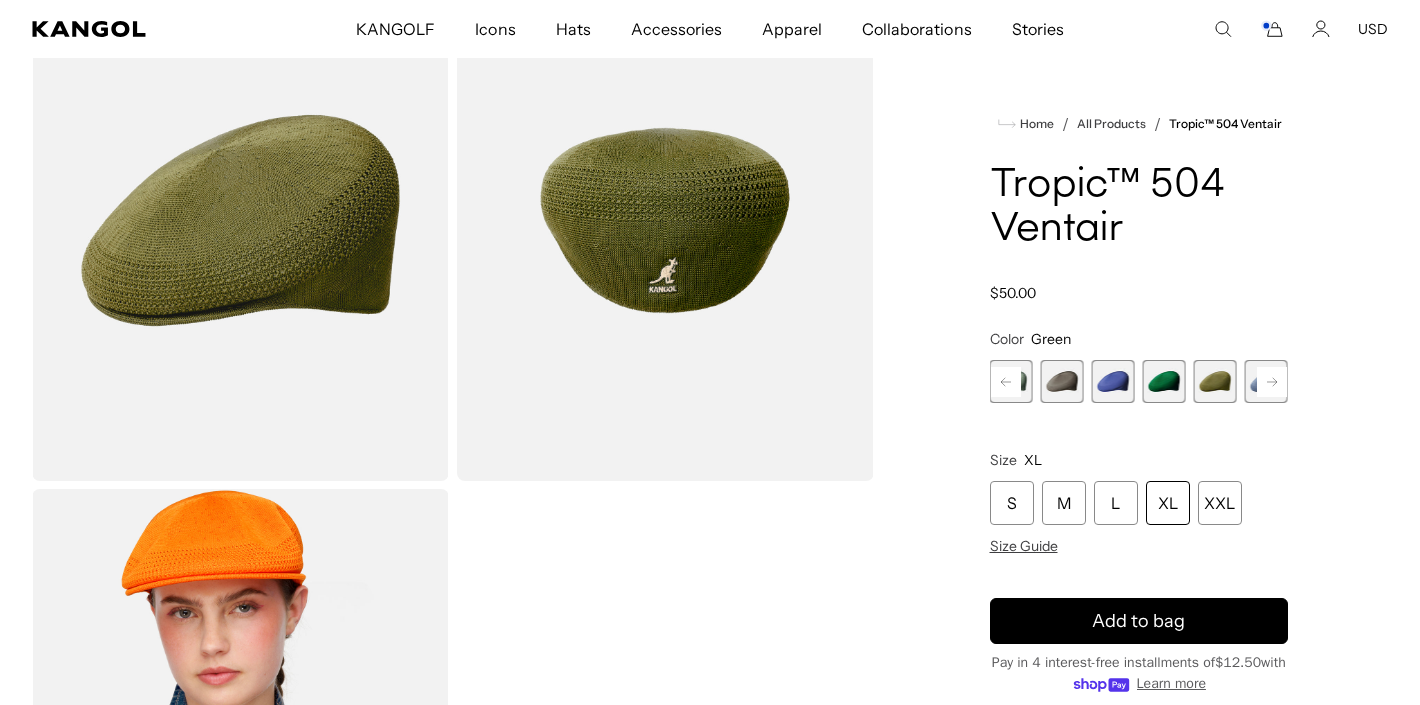 click at bounding box center (1062, 381) 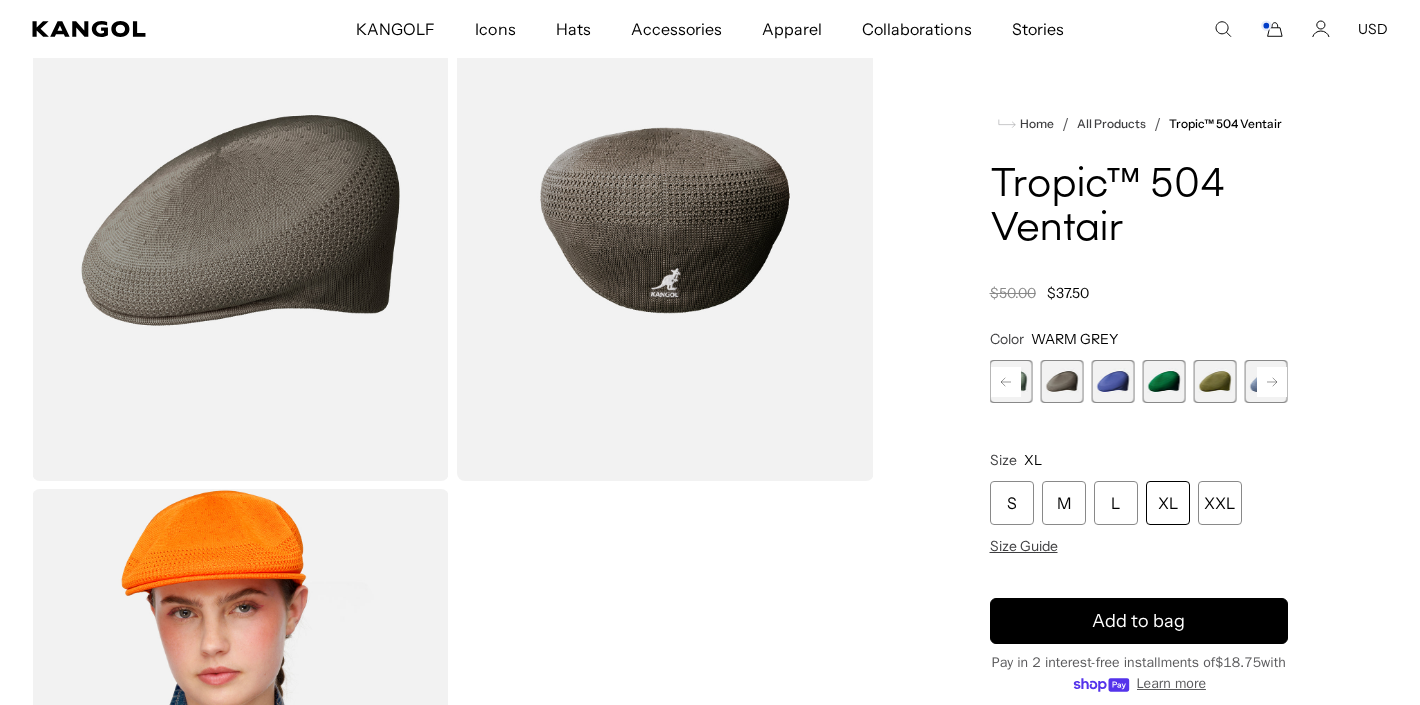 scroll, scrollTop: 0, scrollLeft: 0, axis: both 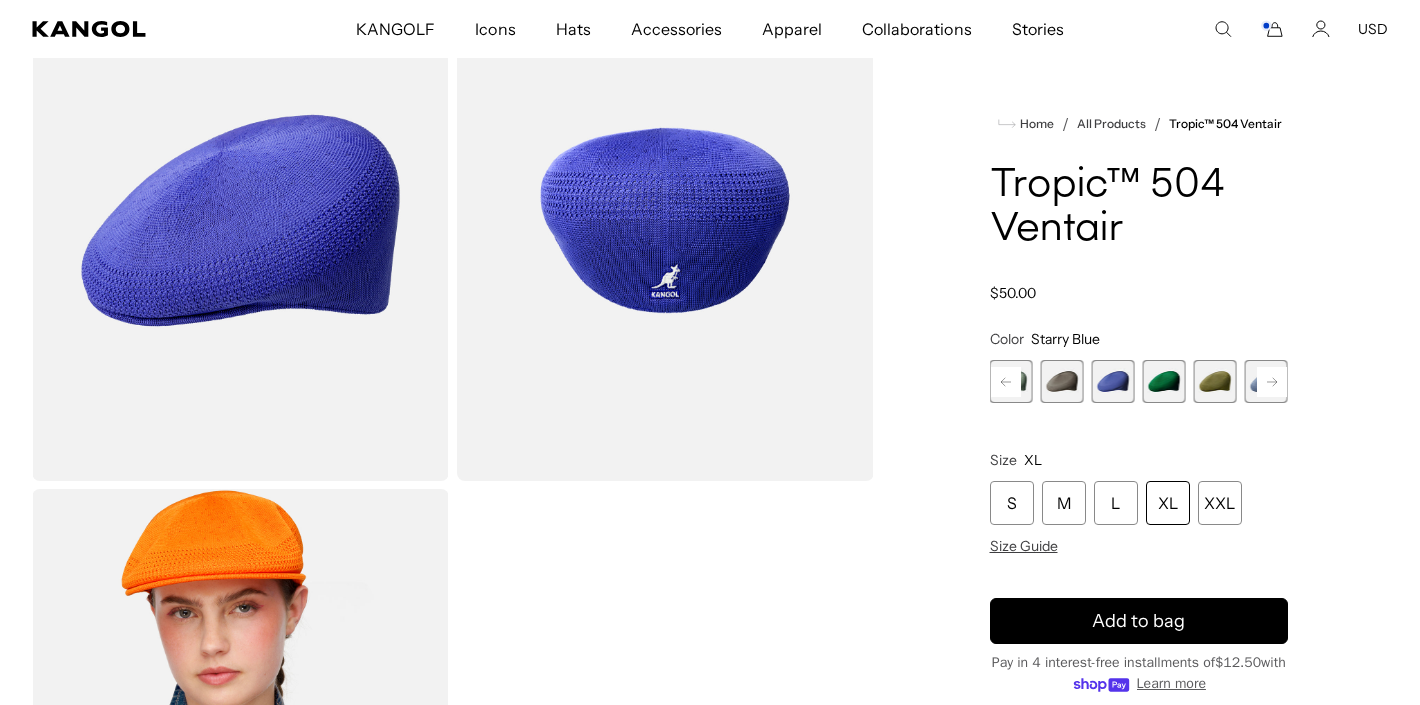 click at bounding box center (1164, 381) 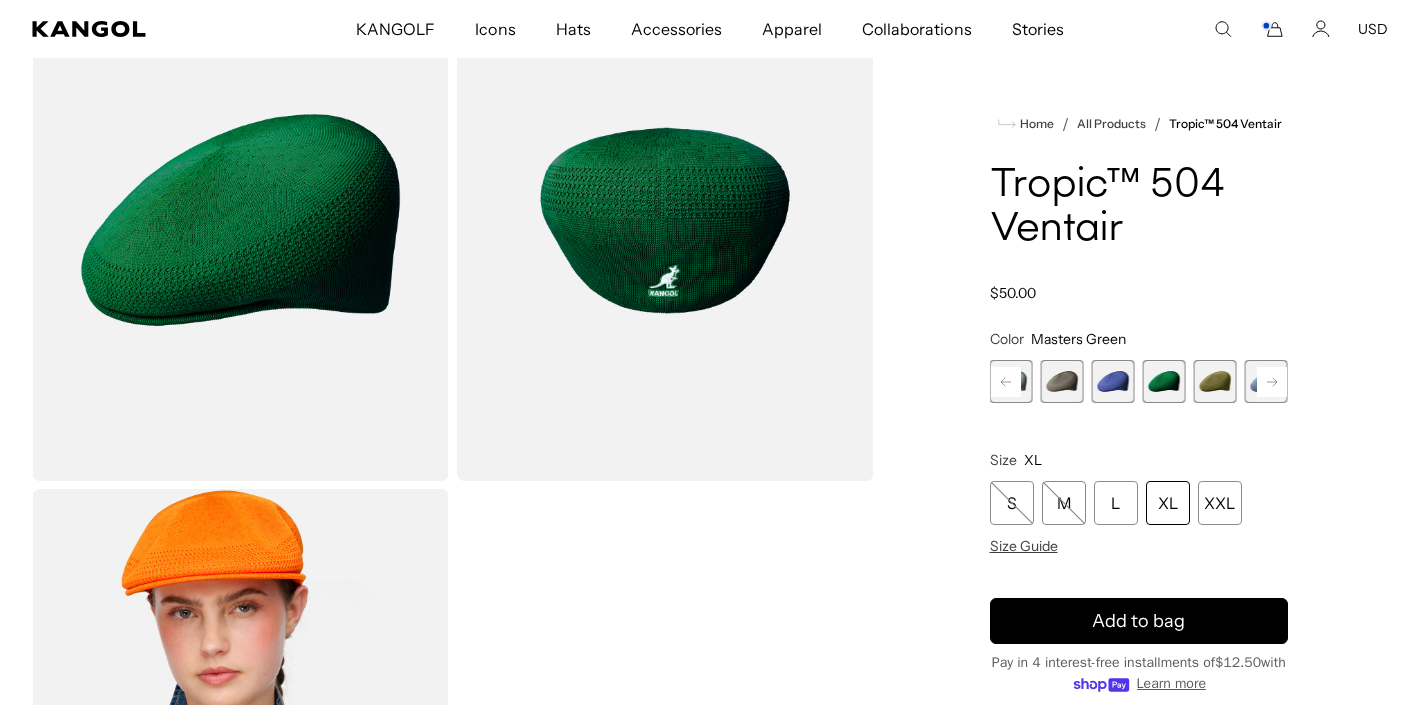 click at bounding box center [1062, 381] 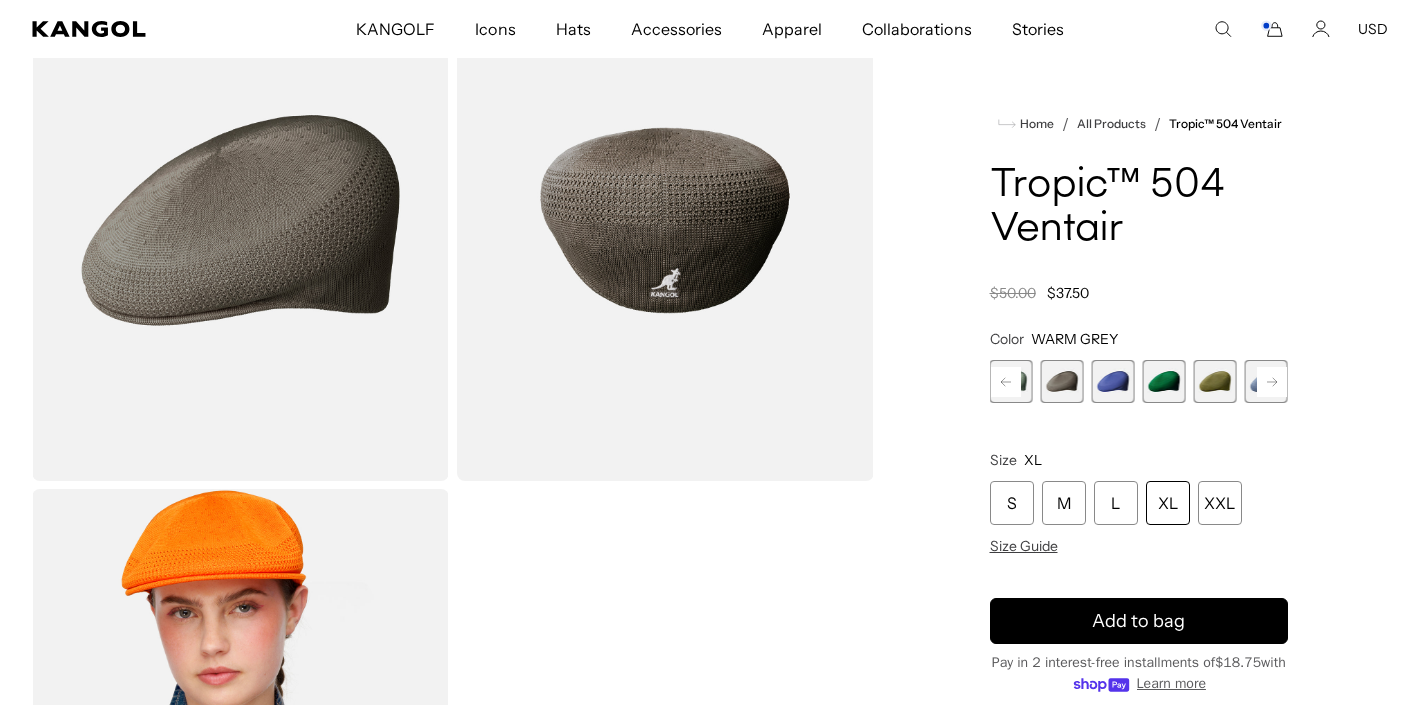 scroll, scrollTop: 0, scrollLeft: 0, axis: both 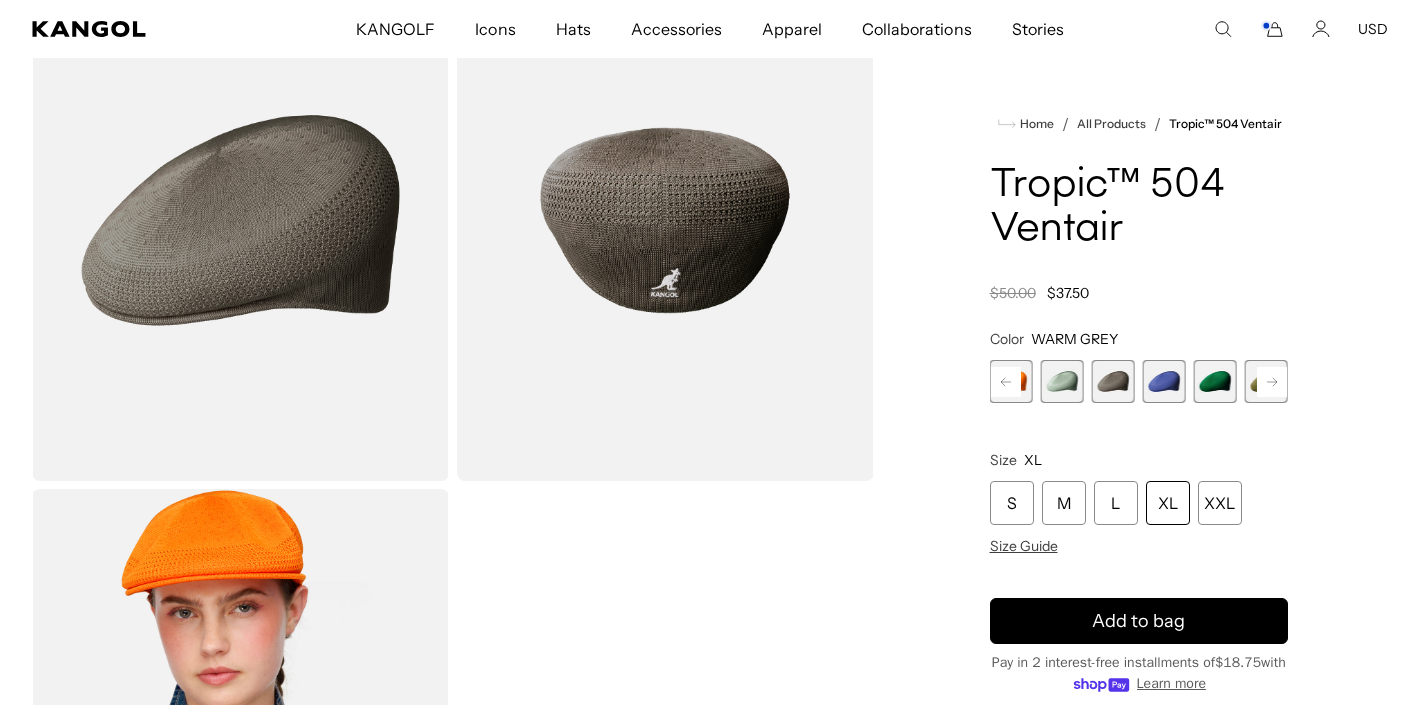 click 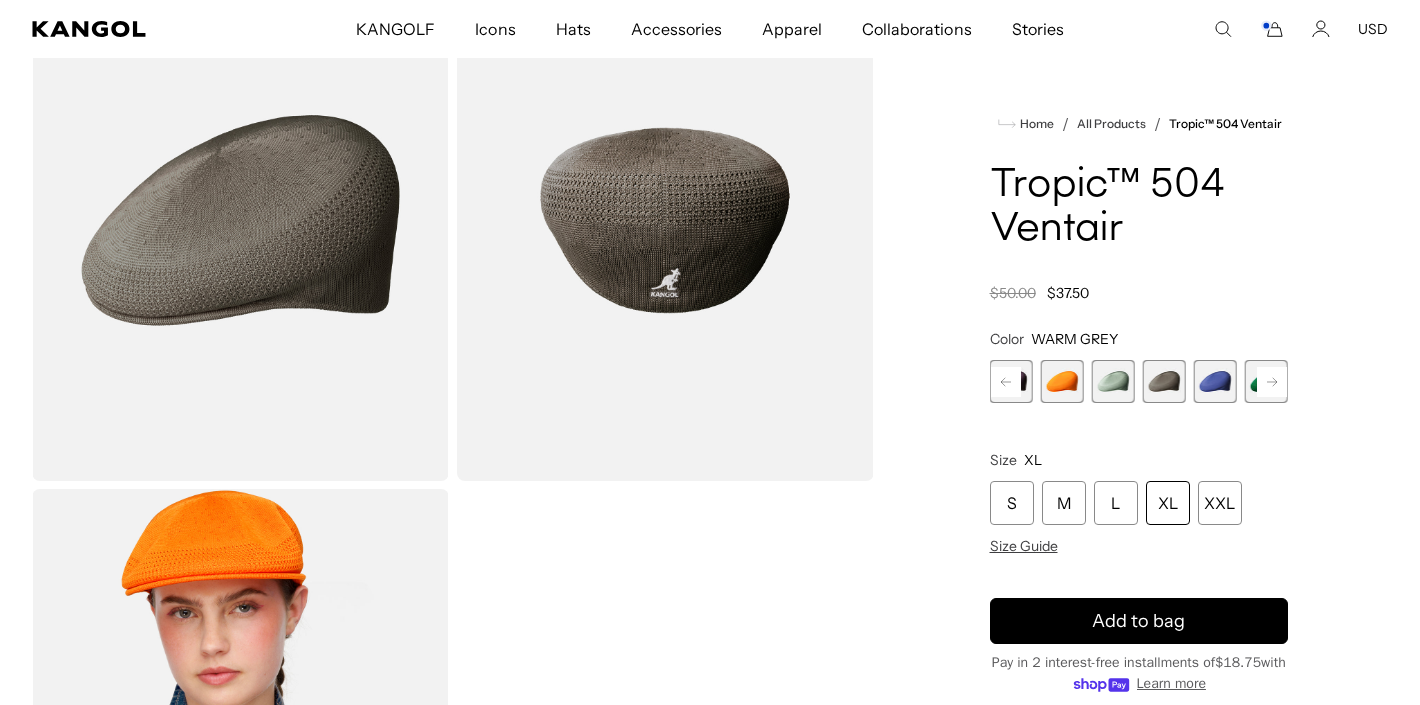 scroll, scrollTop: 0, scrollLeft: 412, axis: horizontal 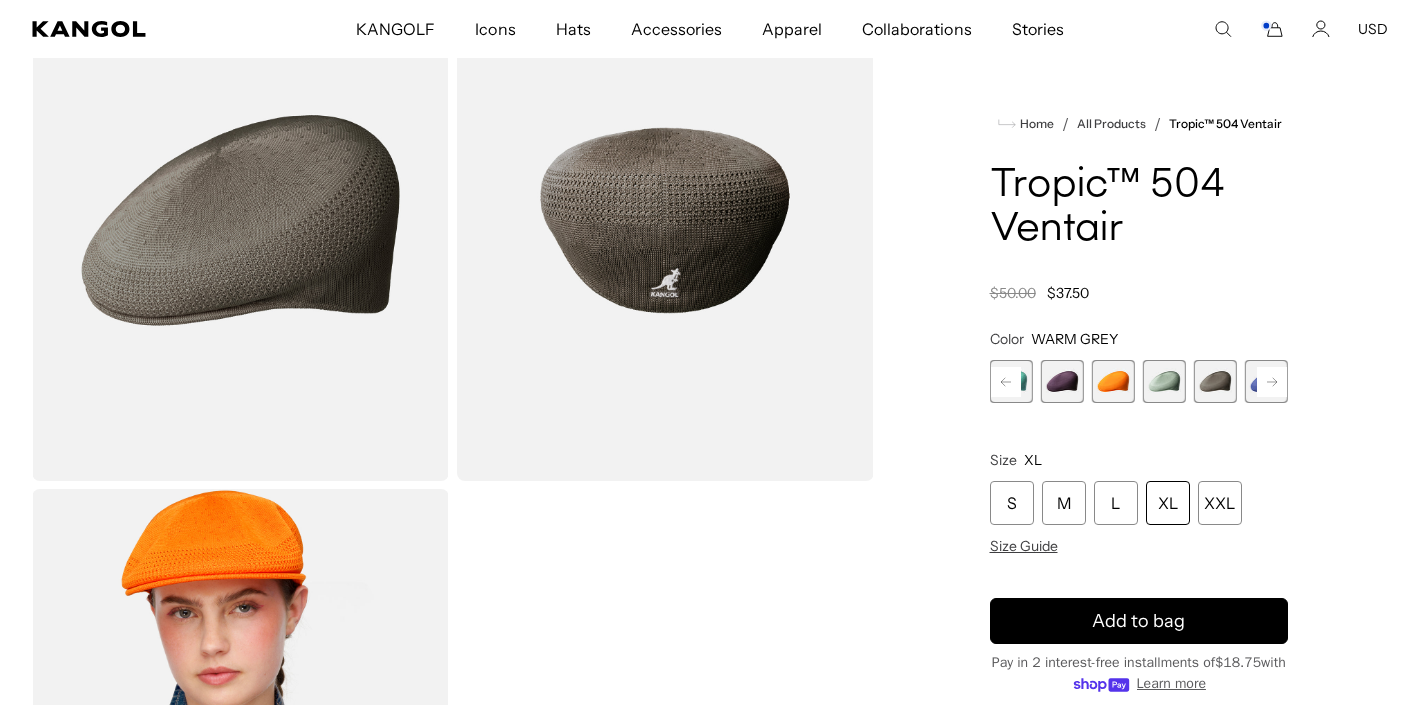 click at bounding box center (1062, 381) 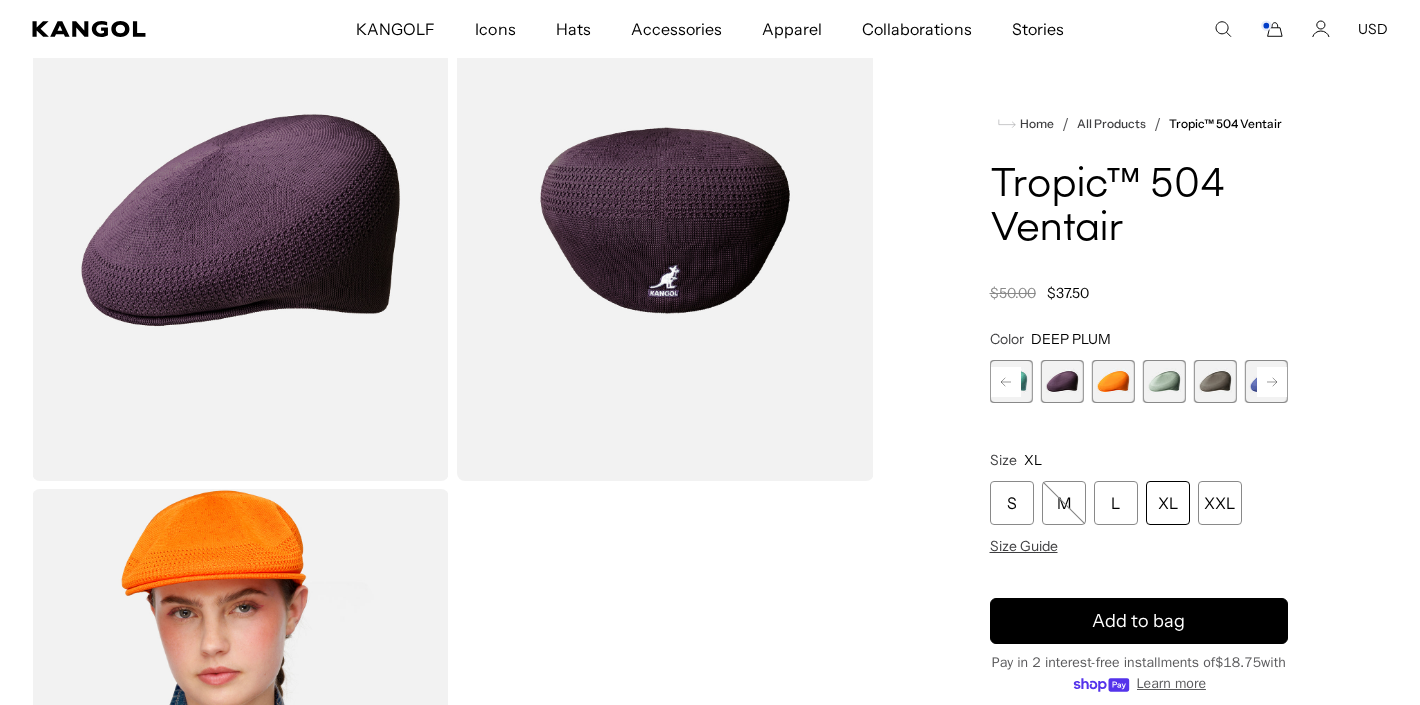 scroll, scrollTop: 0, scrollLeft: 412, axis: horizontal 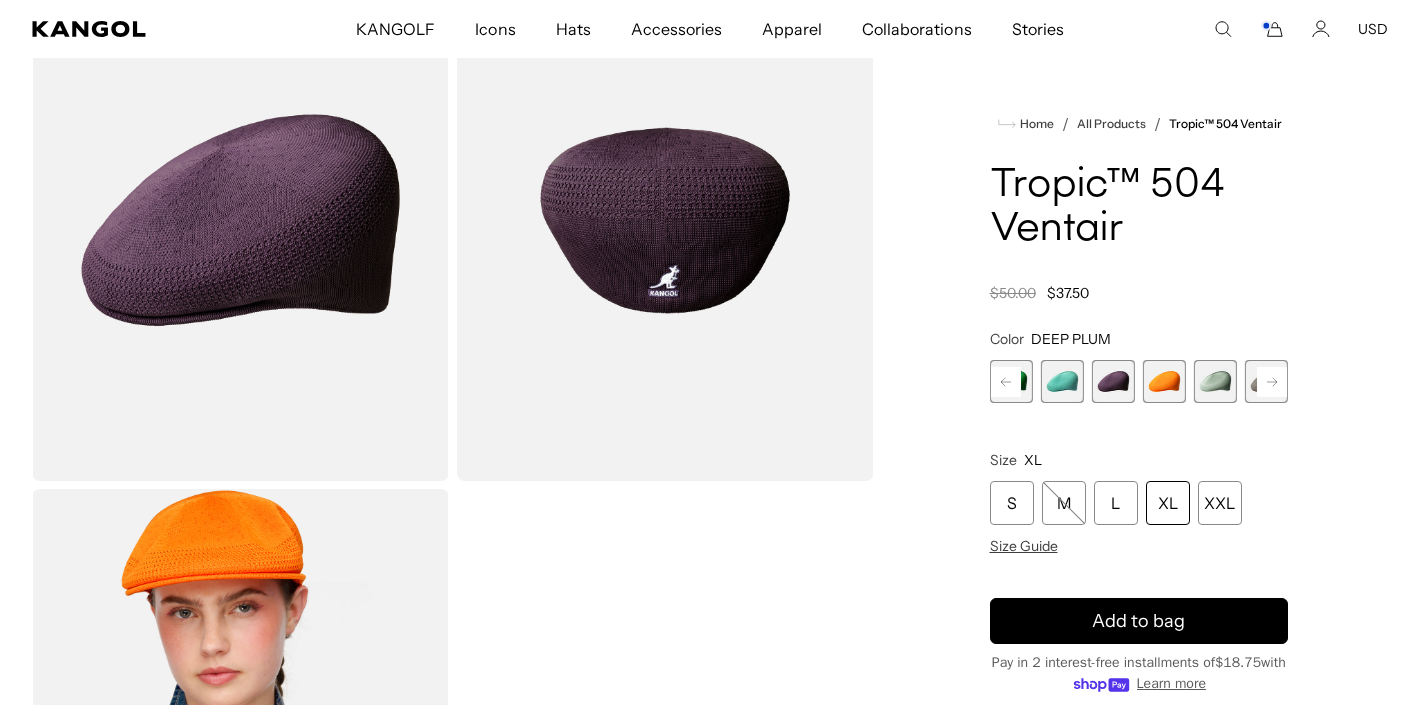 click 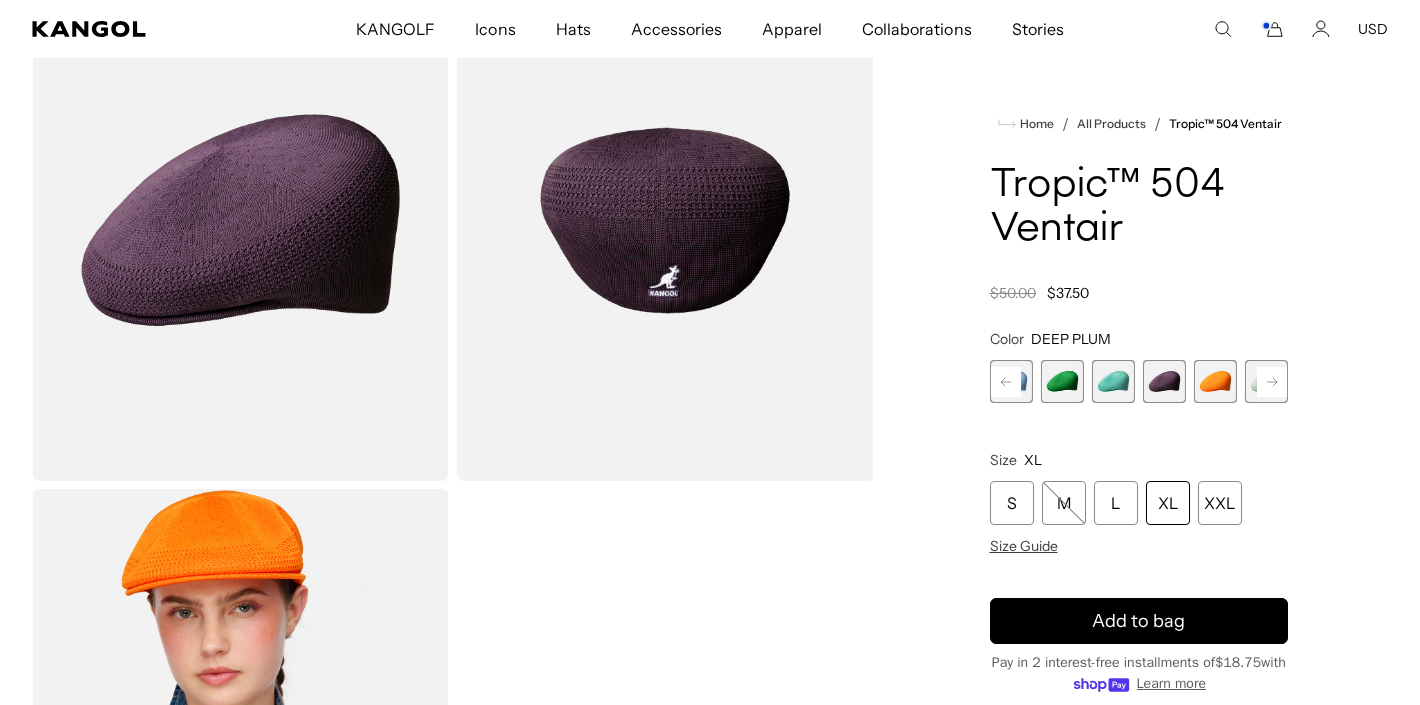 scroll, scrollTop: 0, scrollLeft: 0, axis: both 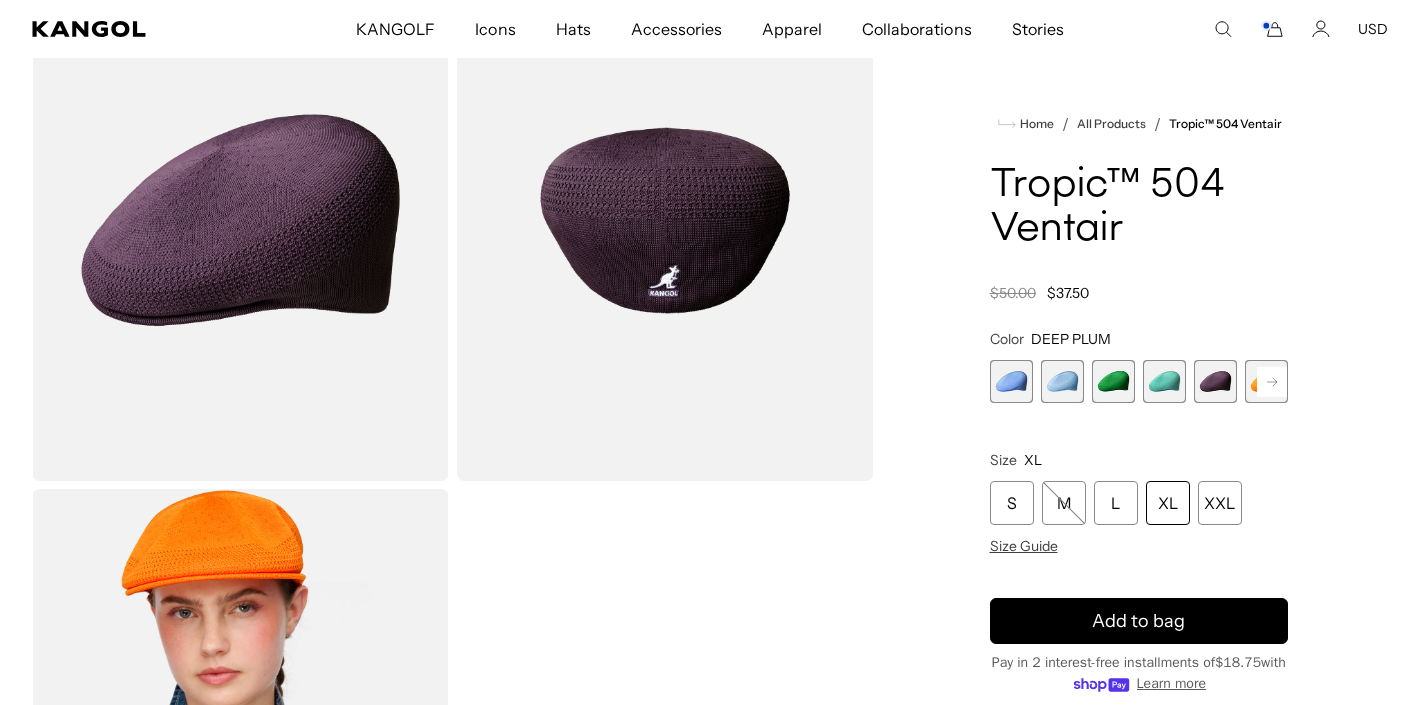 click on "Previous
Next
Surf
Variant sold out or unavailable
Glacier
Variant sold out or unavailable
Turf Green
Variant sold out or unavailable
Aquatic
Variant sold out or unavailable
DEEP PLUM
Variant sold out or unavailable
ELECTRIC KUMQUAT
Variant sold out or unavailable
SAGE GREEN" at bounding box center [1139, 381] 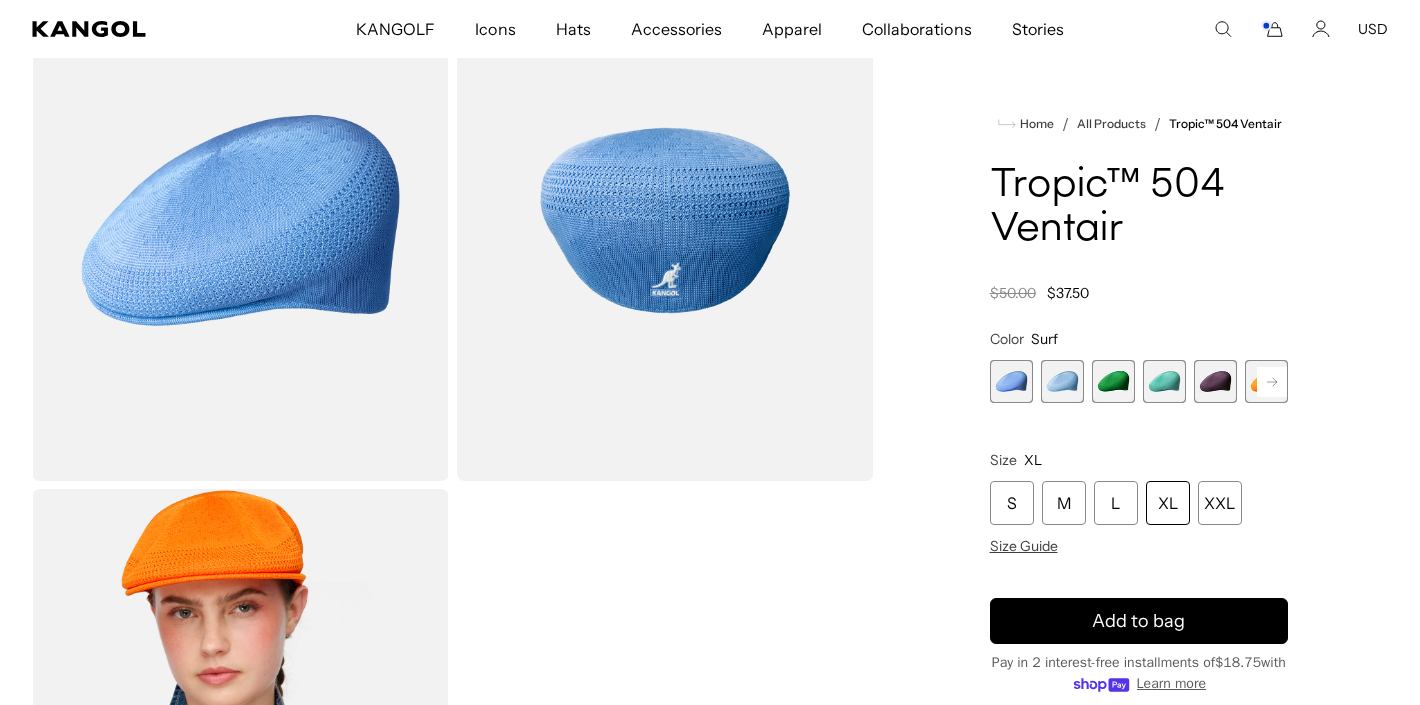 click at bounding box center (1011, 381) 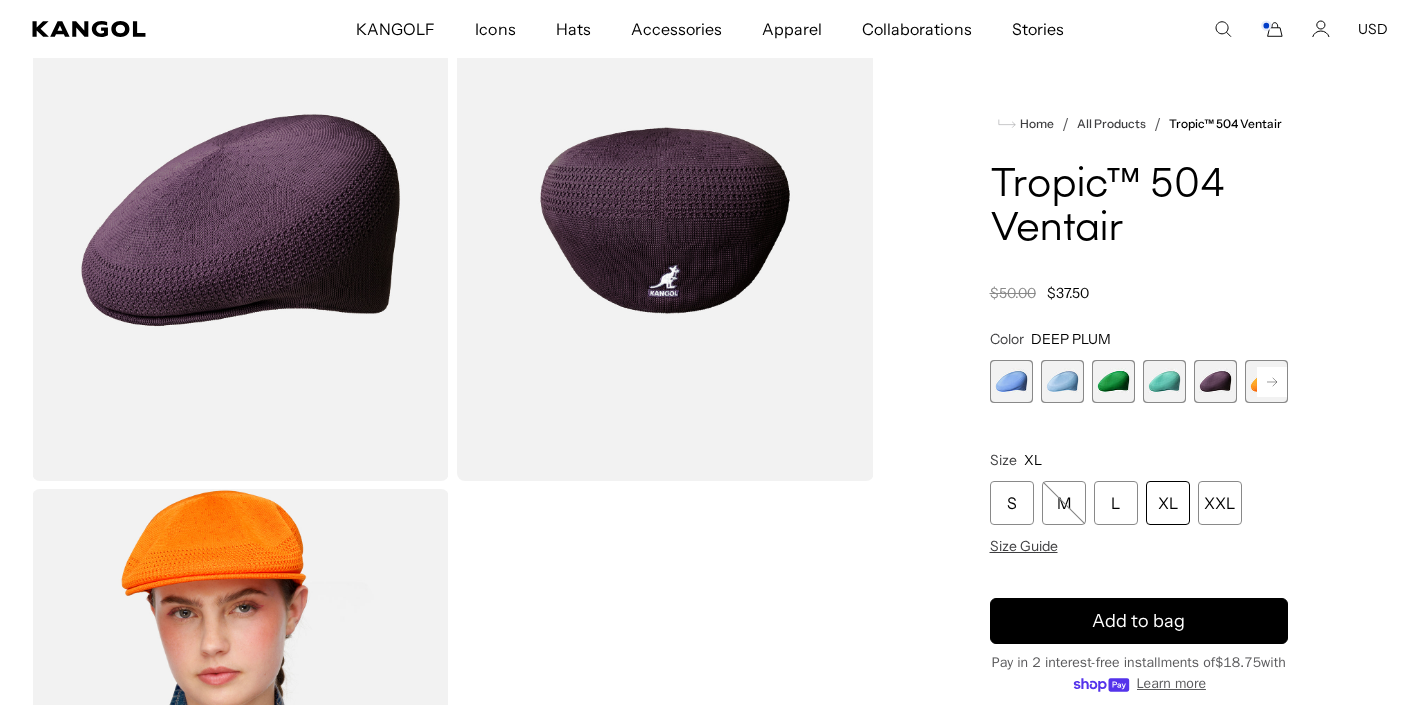 scroll, scrollTop: 0, scrollLeft: 0, axis: both 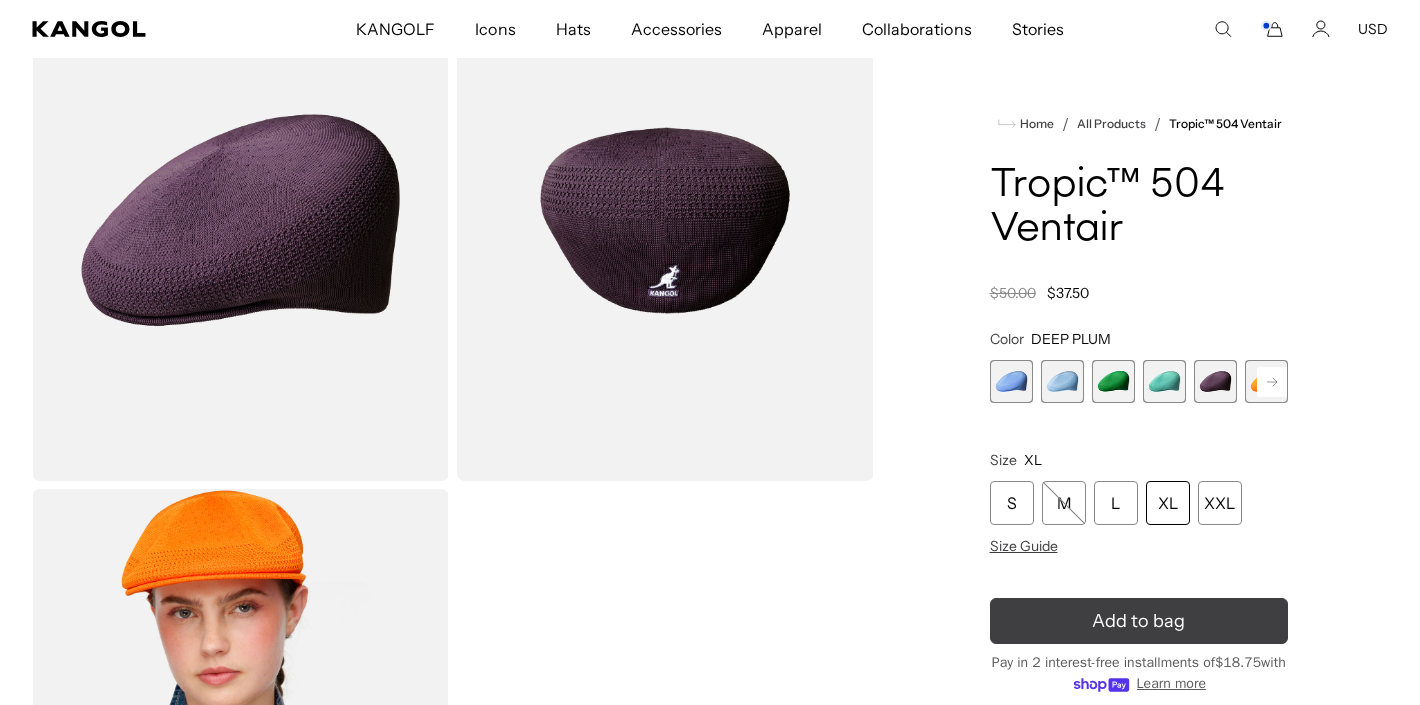 click on "Add to bag" at bounding box center (1138, 621) 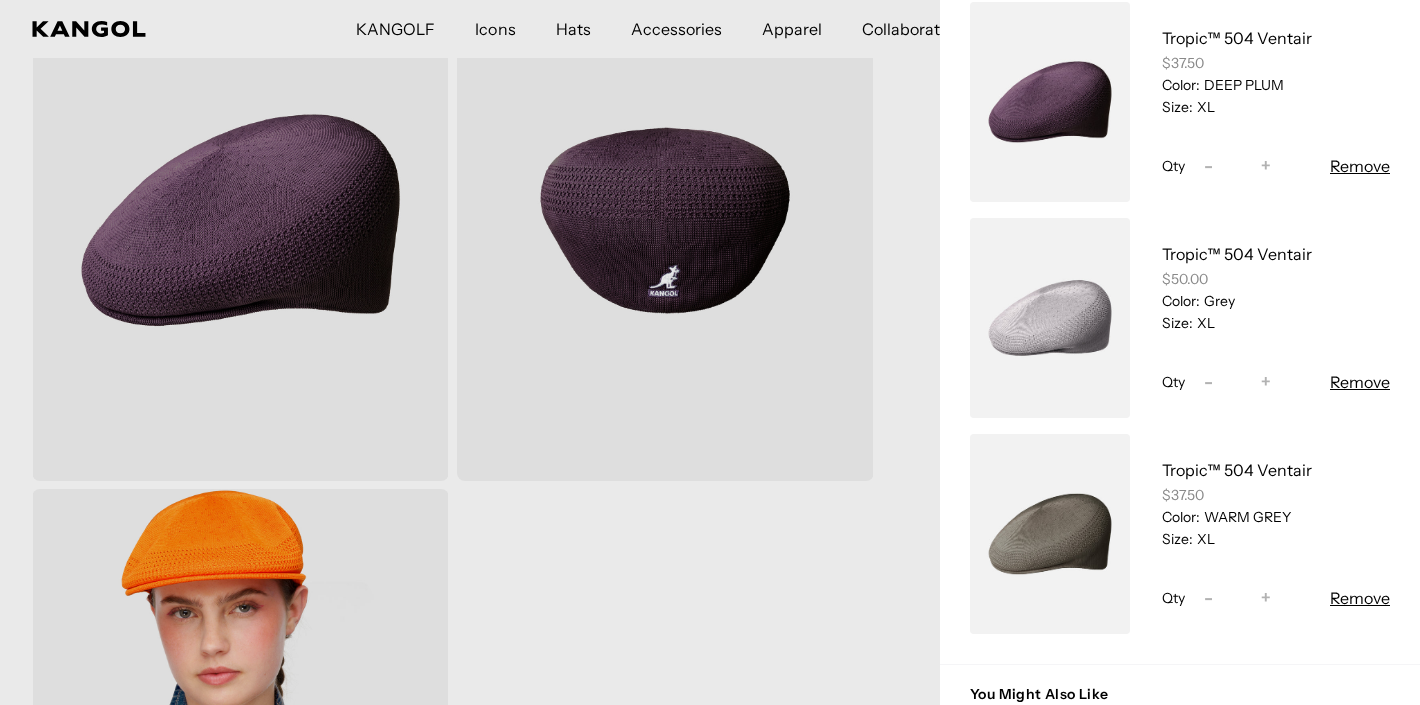 scroll, scrollTop: 157, scrollLeft: 0, axis: vertical 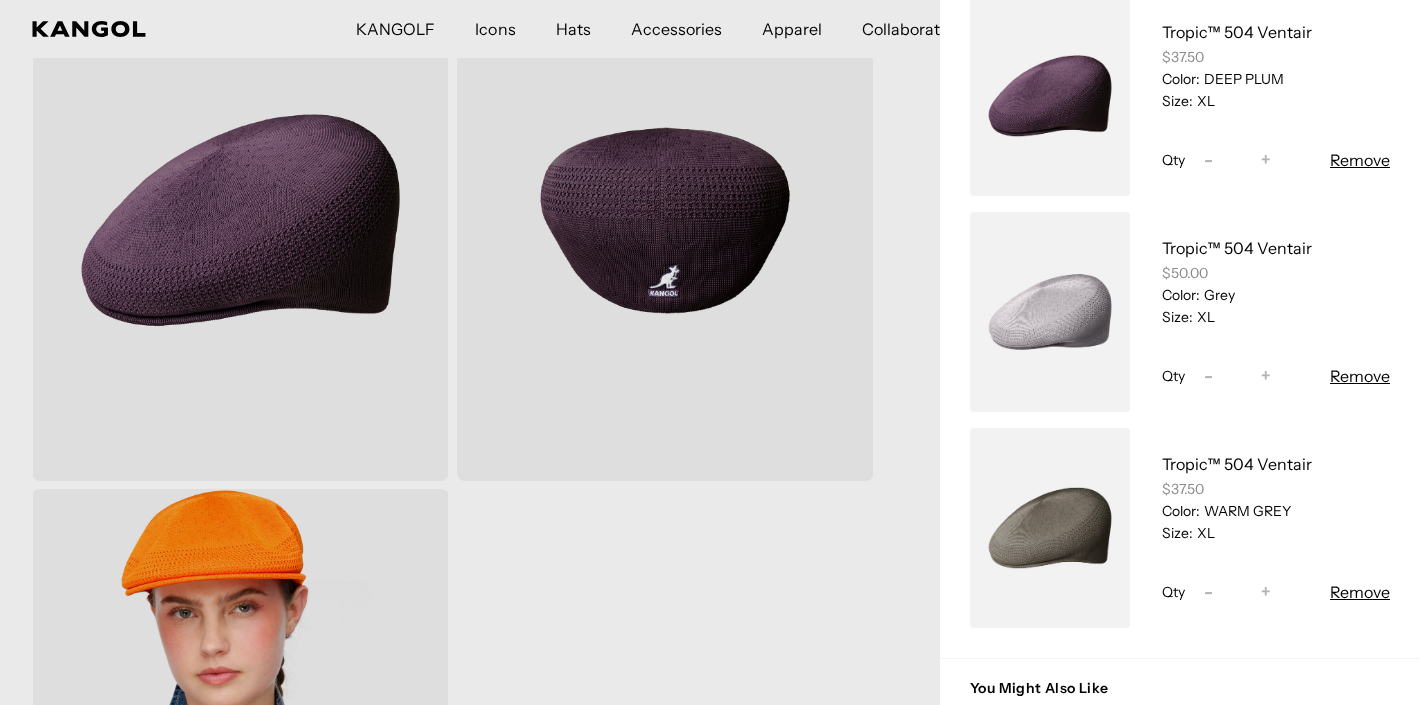 click on "Remove" at bounding box center [1360, 592] 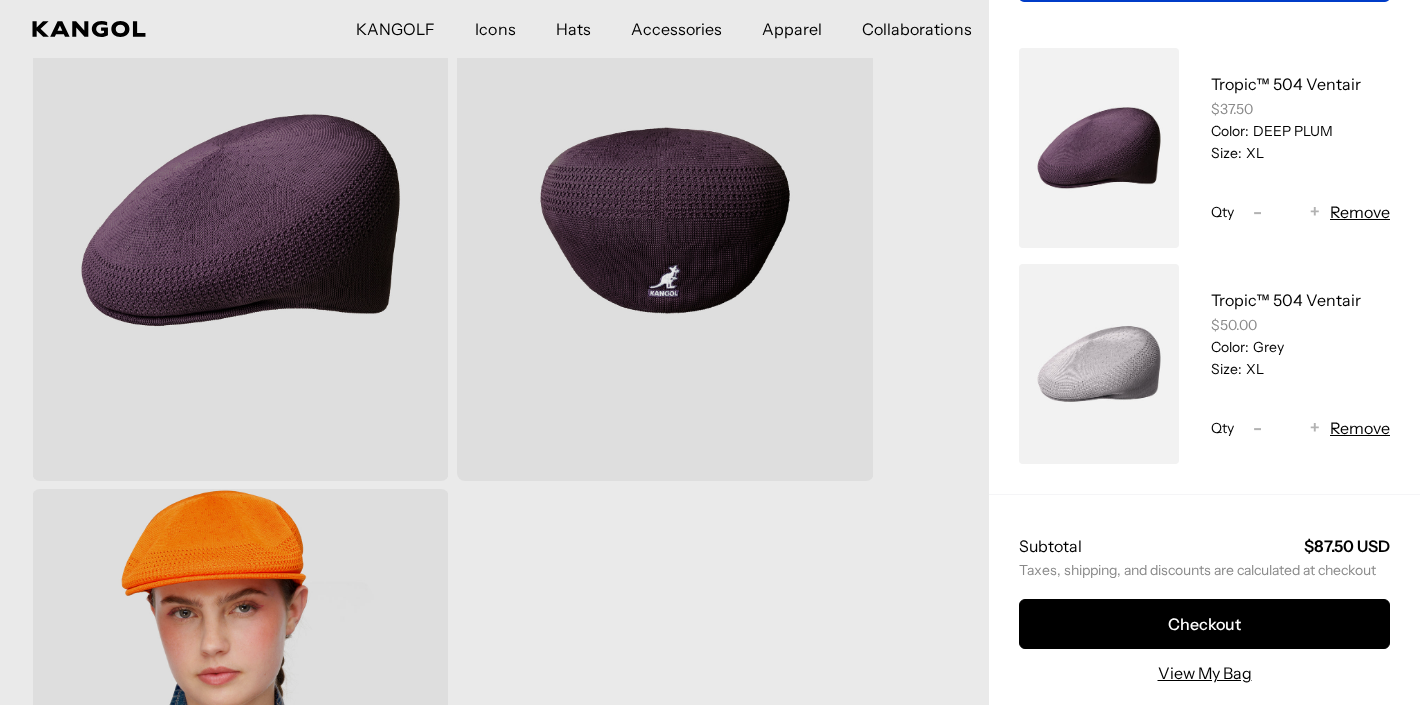 scroll, scrollTop: 108, scrollLeft: 0, axis: vertical 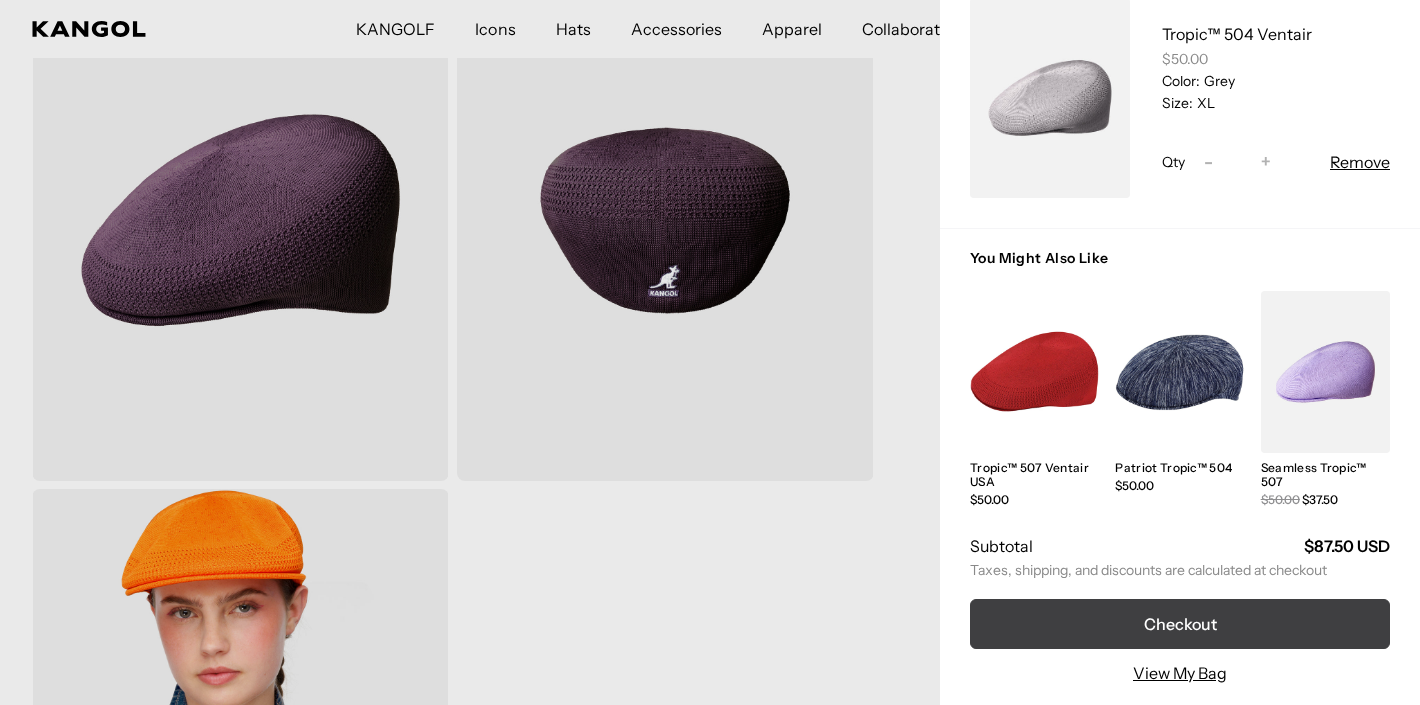 click on "Checkout" at bounding box center [1180, 624] 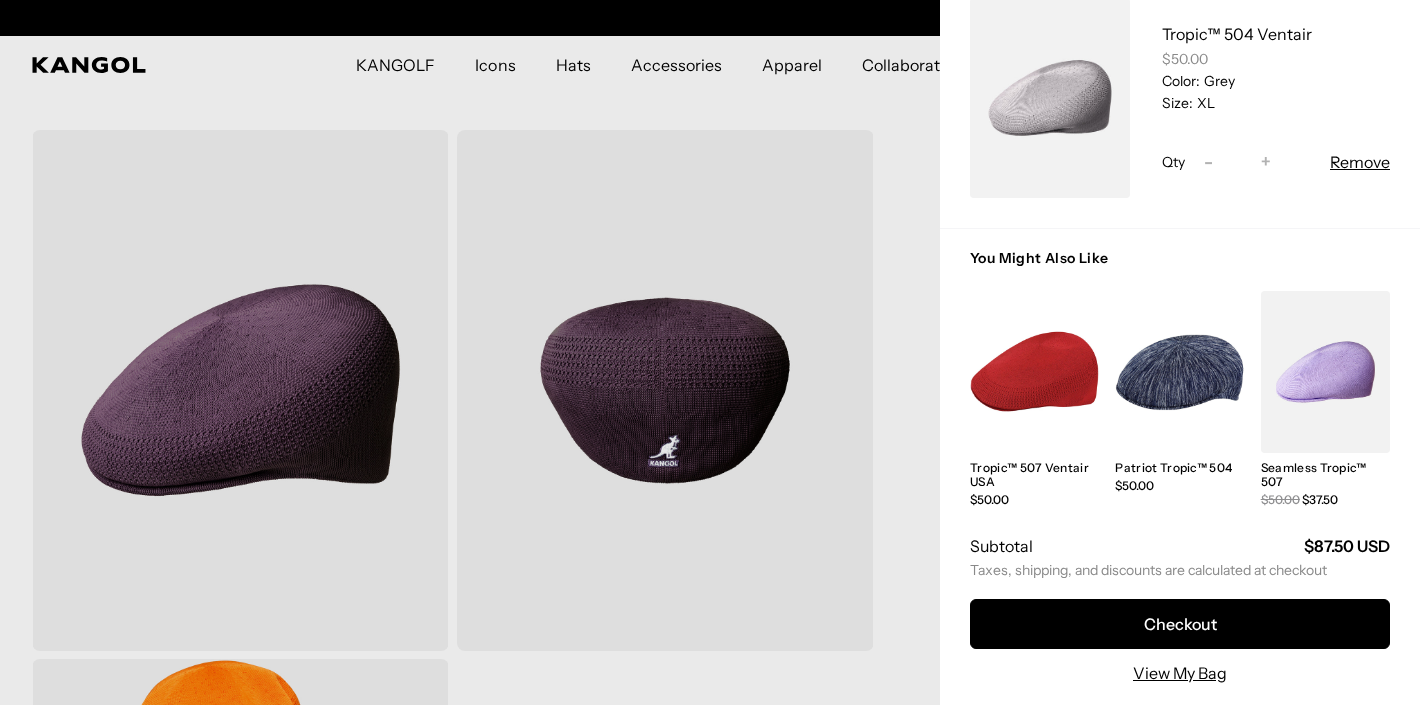 scroll, scrollTop: 0, scrollLeft: 0, axis: both 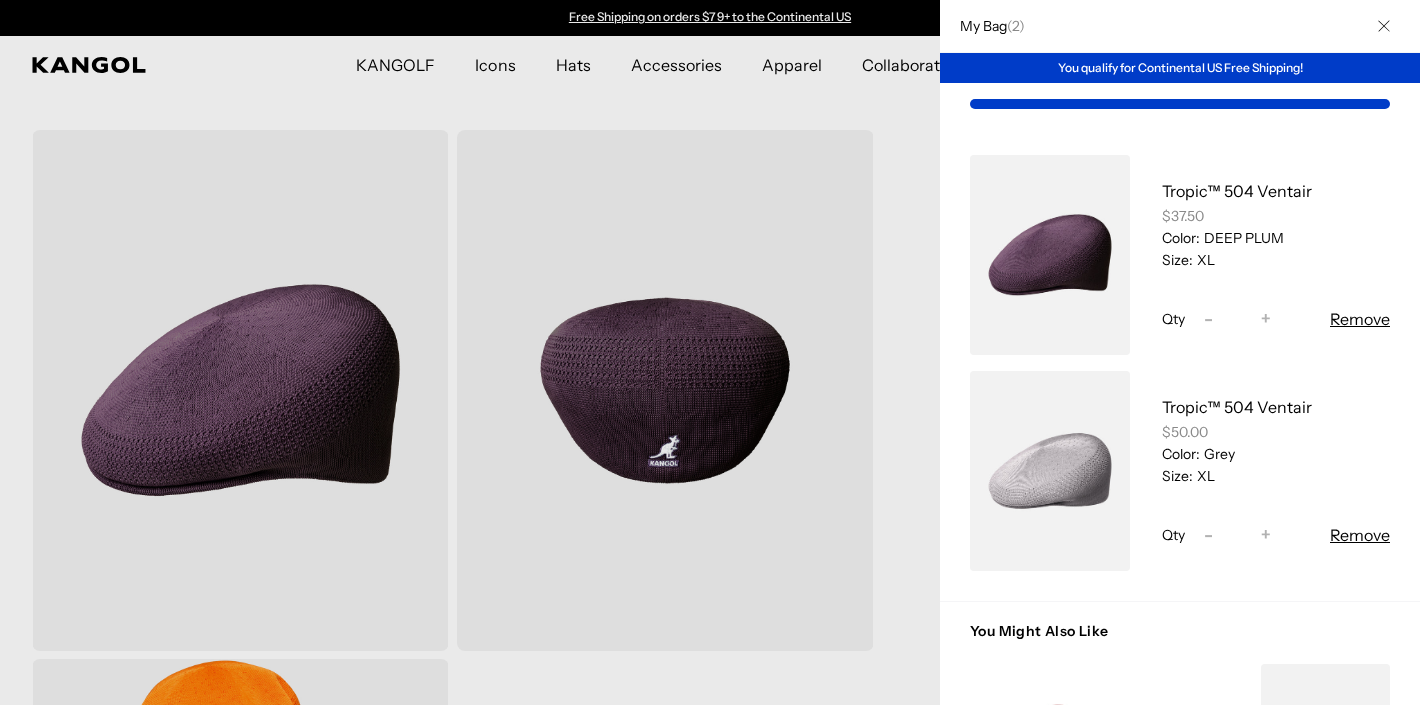 click 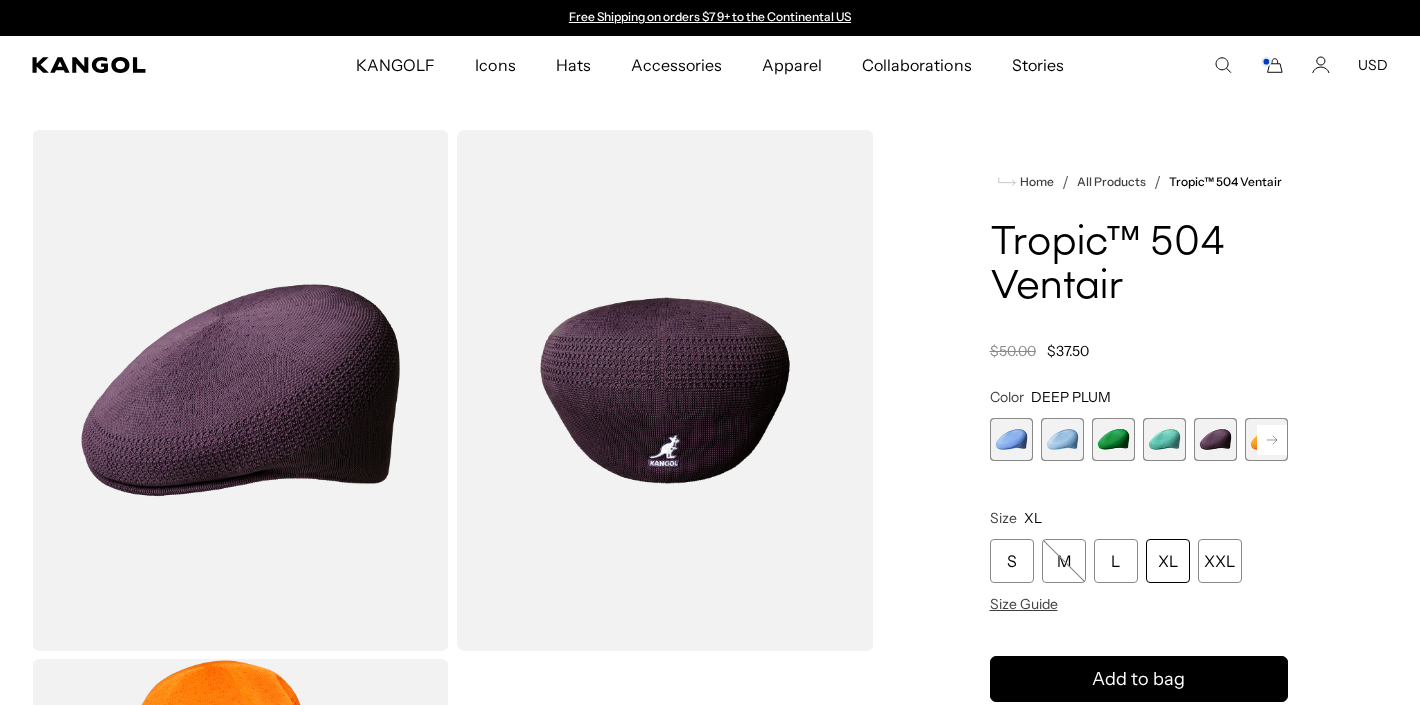 scroll, scrollTop: 94, scrollLeft: 0, axis: vertical 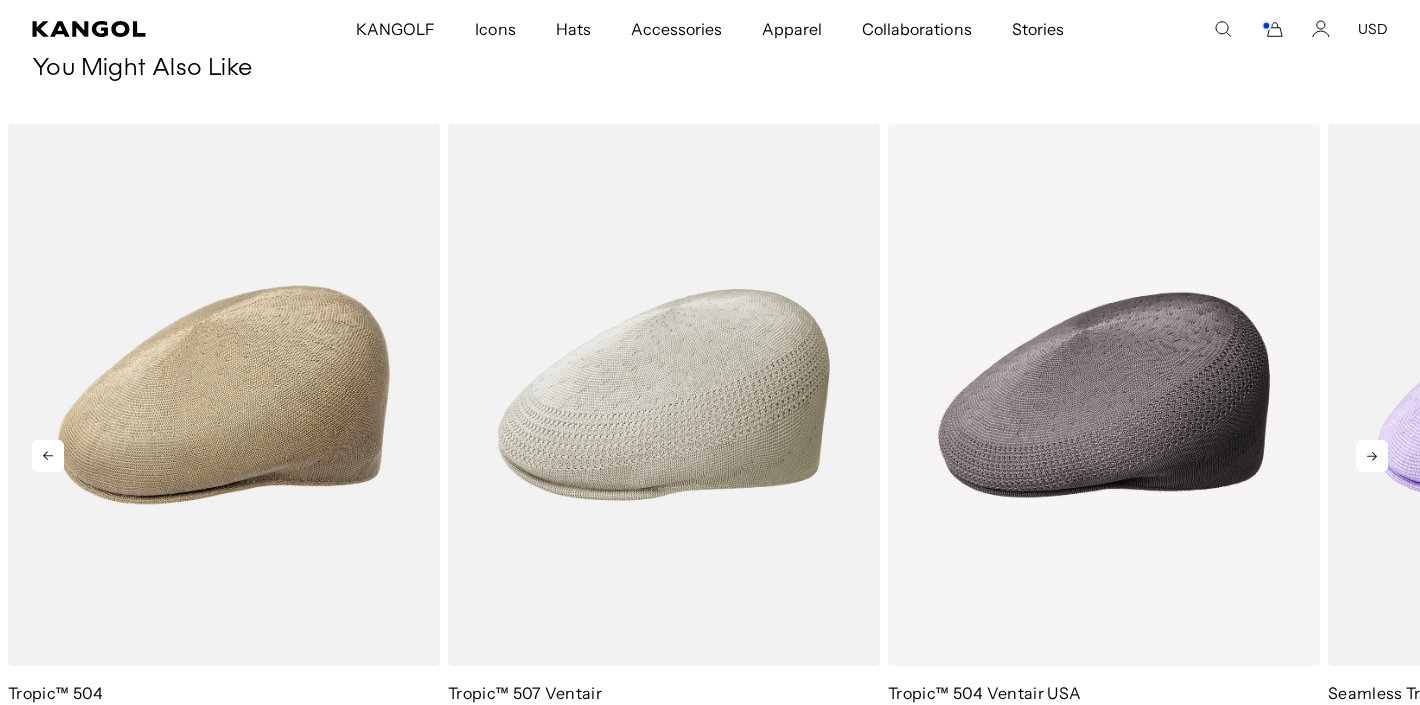 click 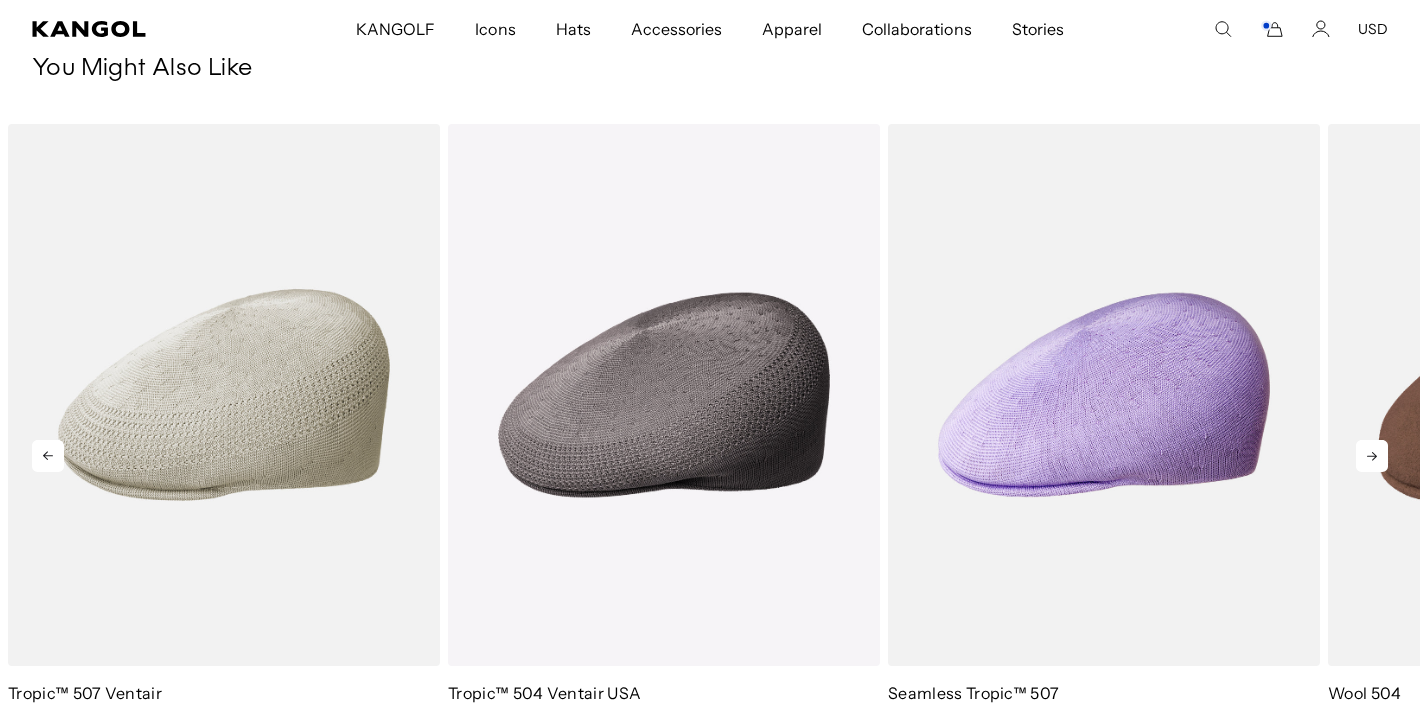 scroll, scrollTop: 0, scrollLeft: 0, axis: both 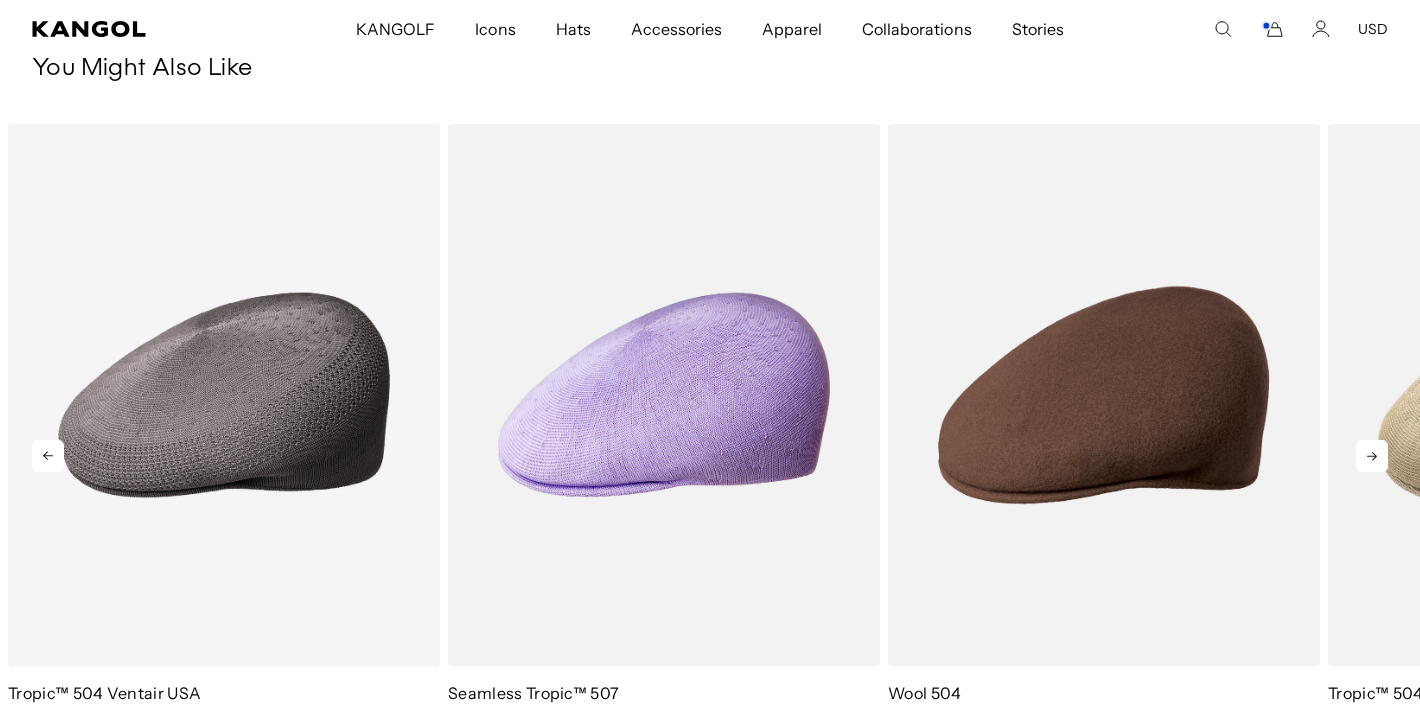 click 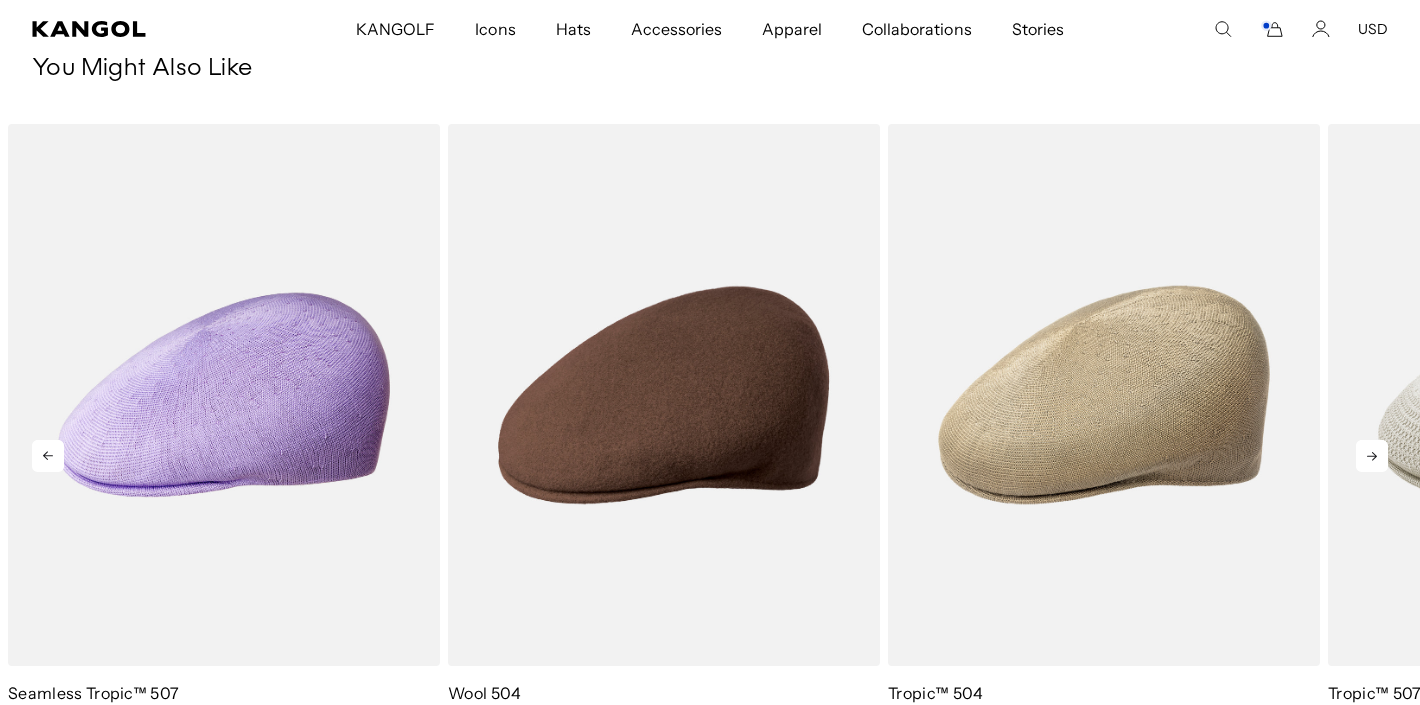click 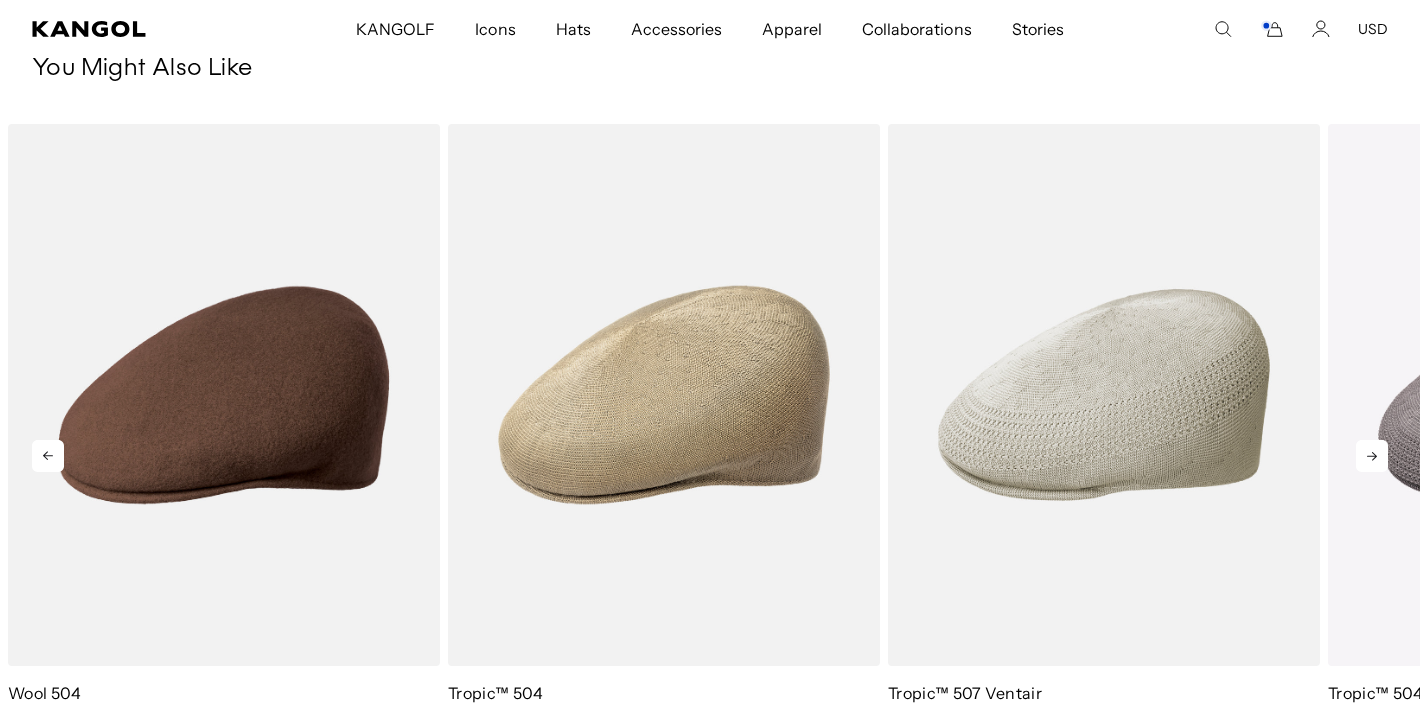 click 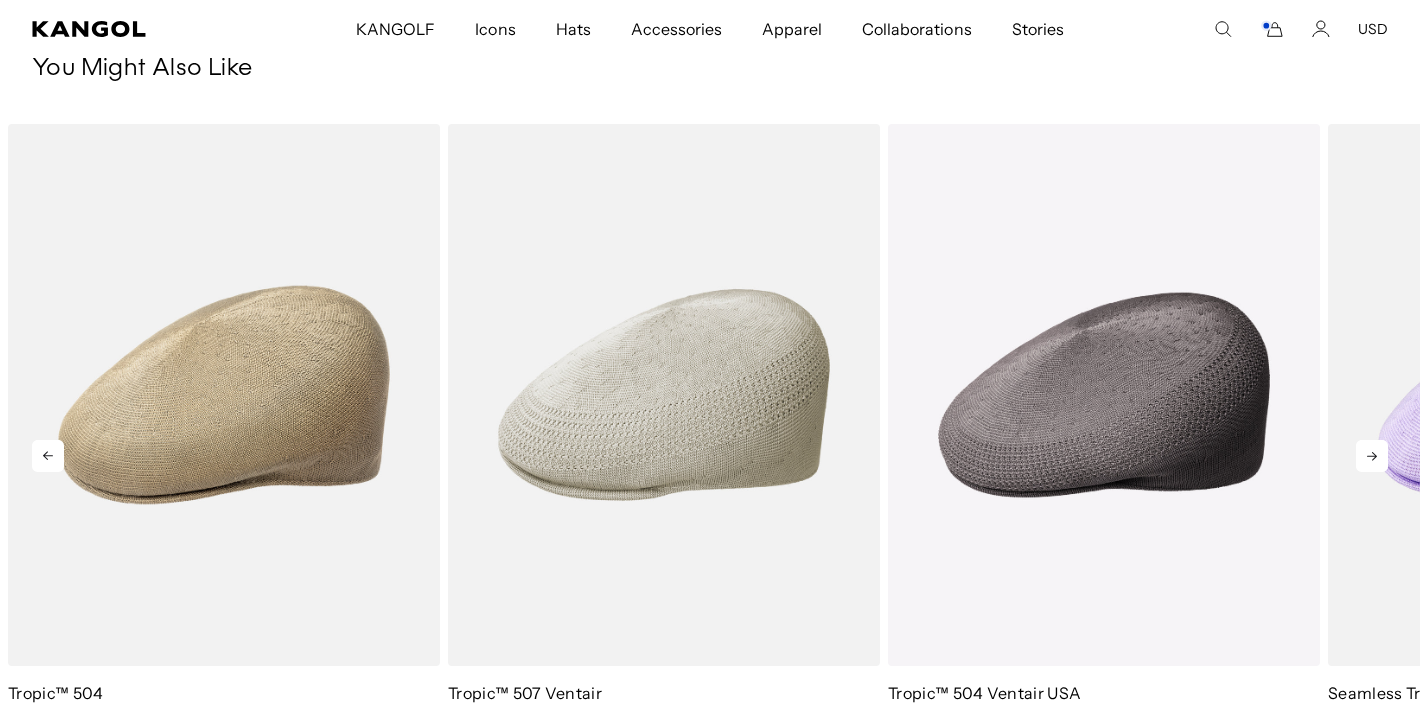 click 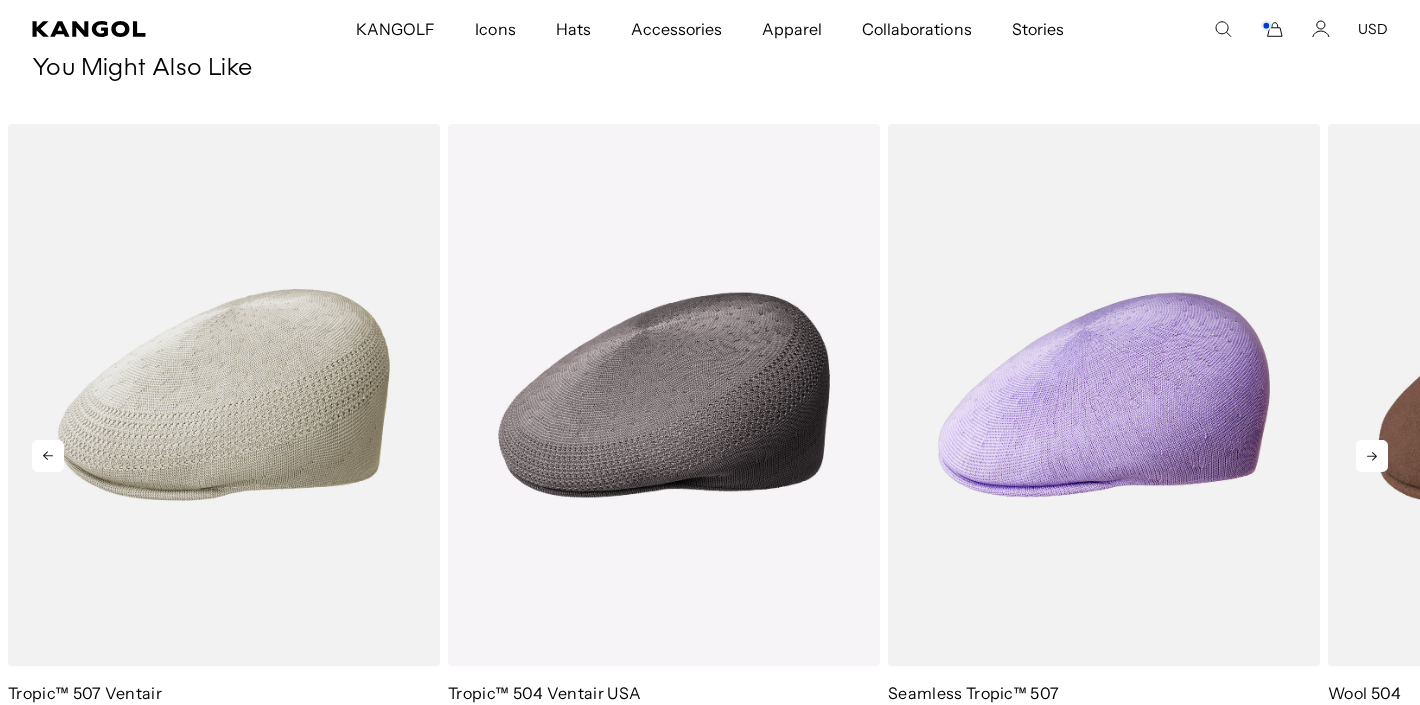 scroll, scrollTop: 0, scrollLeft: 0, axis: both 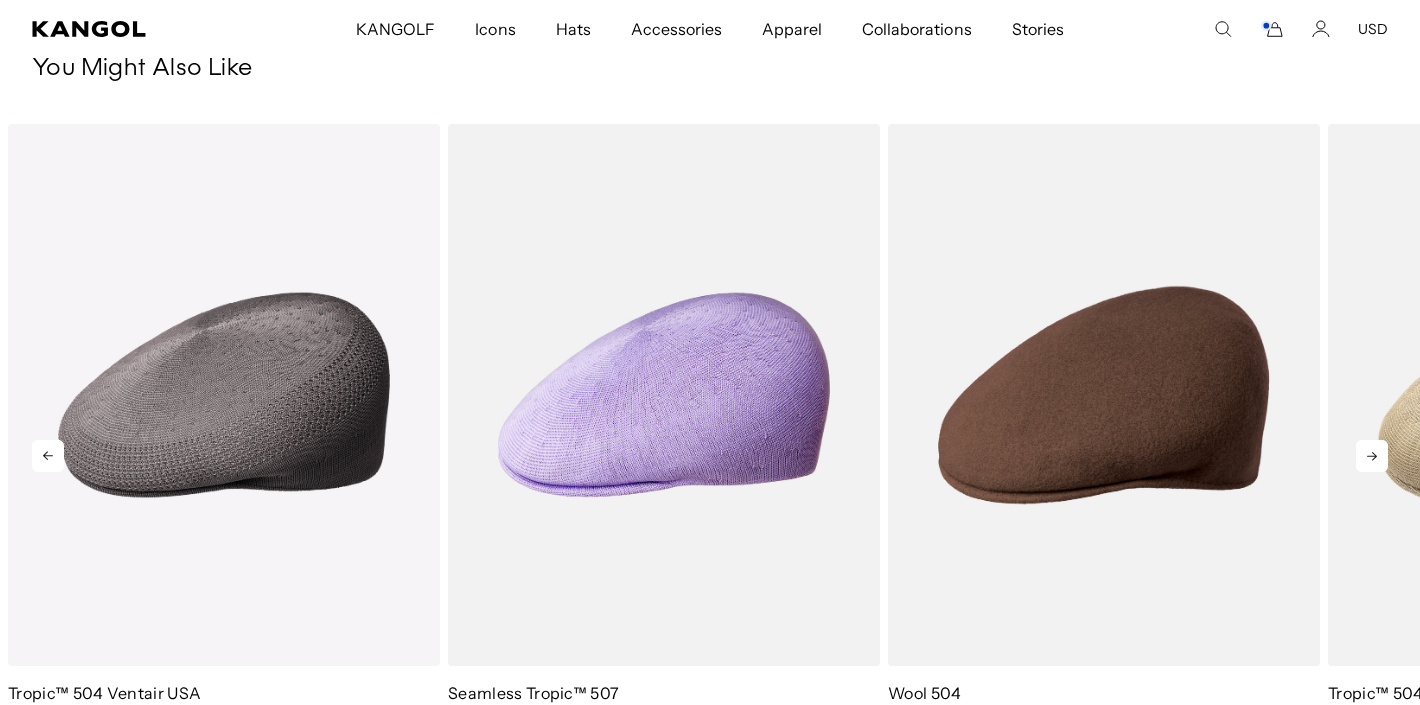 click 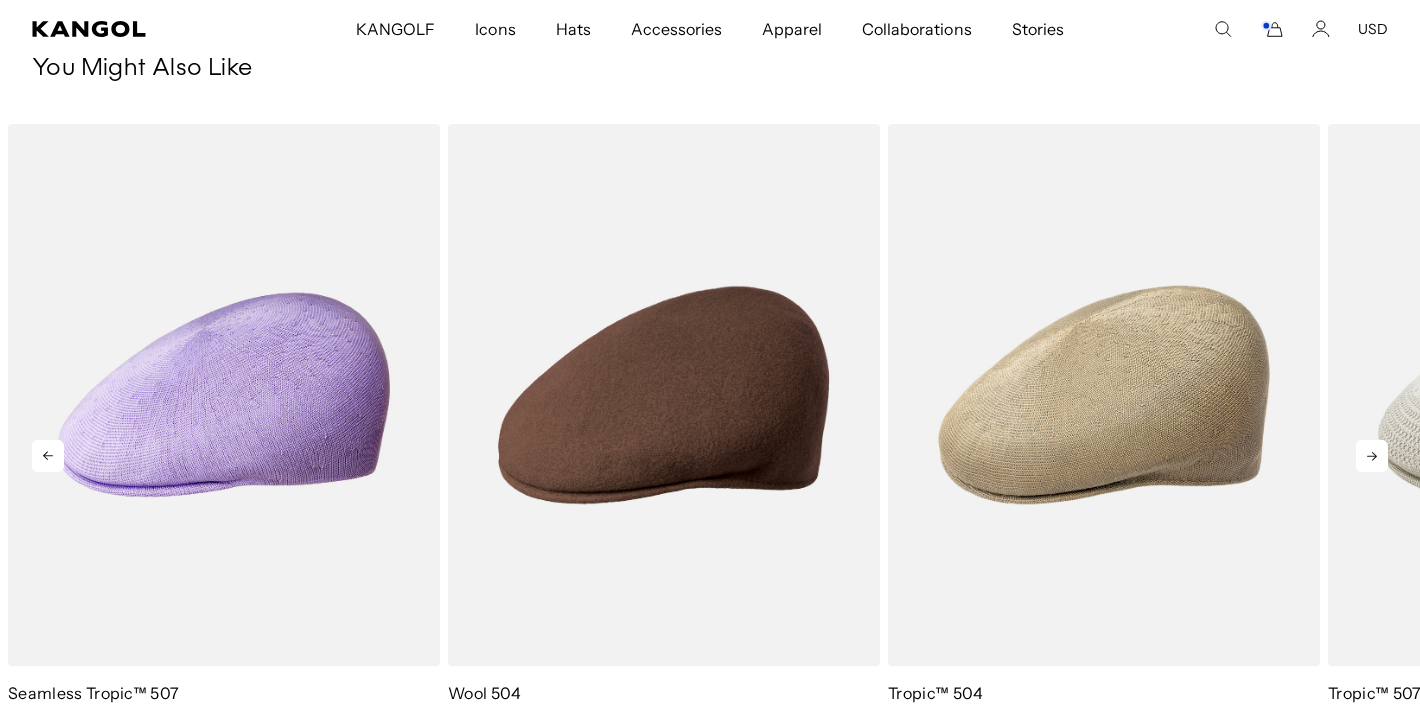 scroll, scrollTop: 0, scrollLeft: 412, axis: horizontal 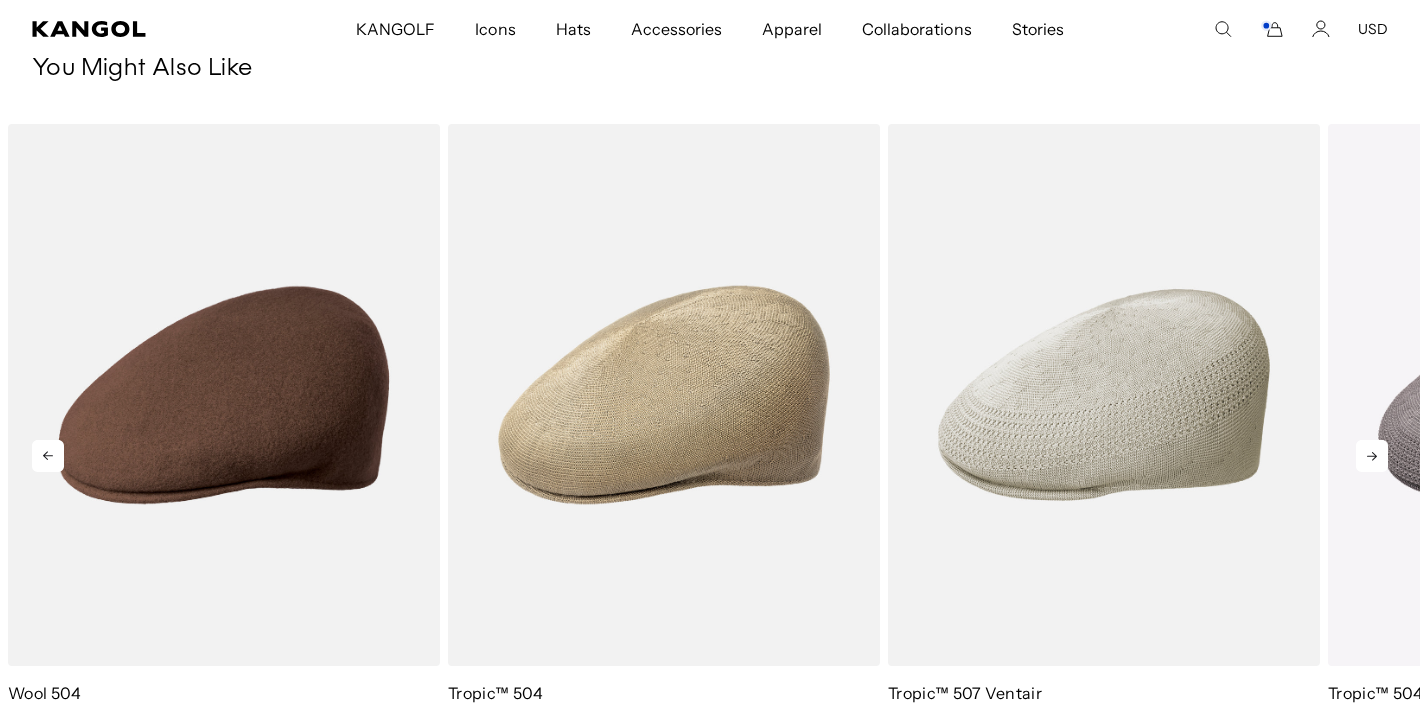 click 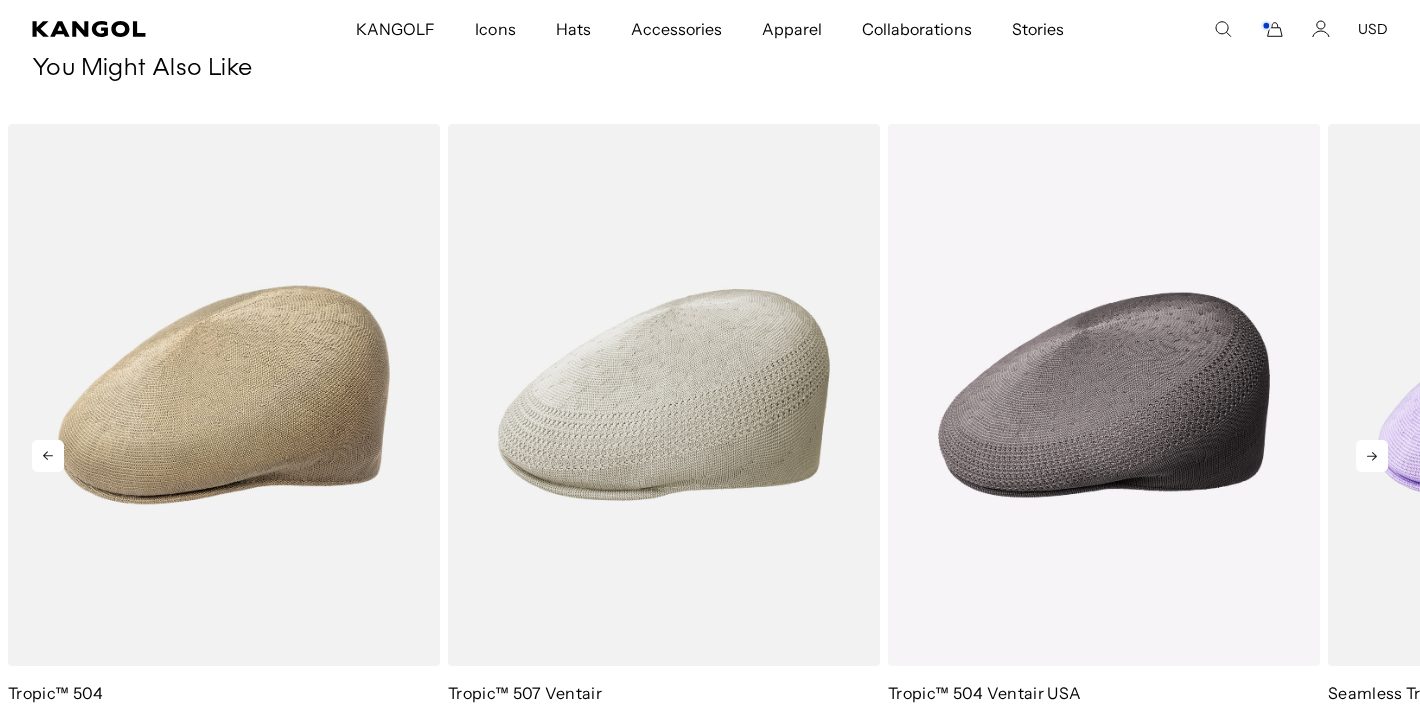 click 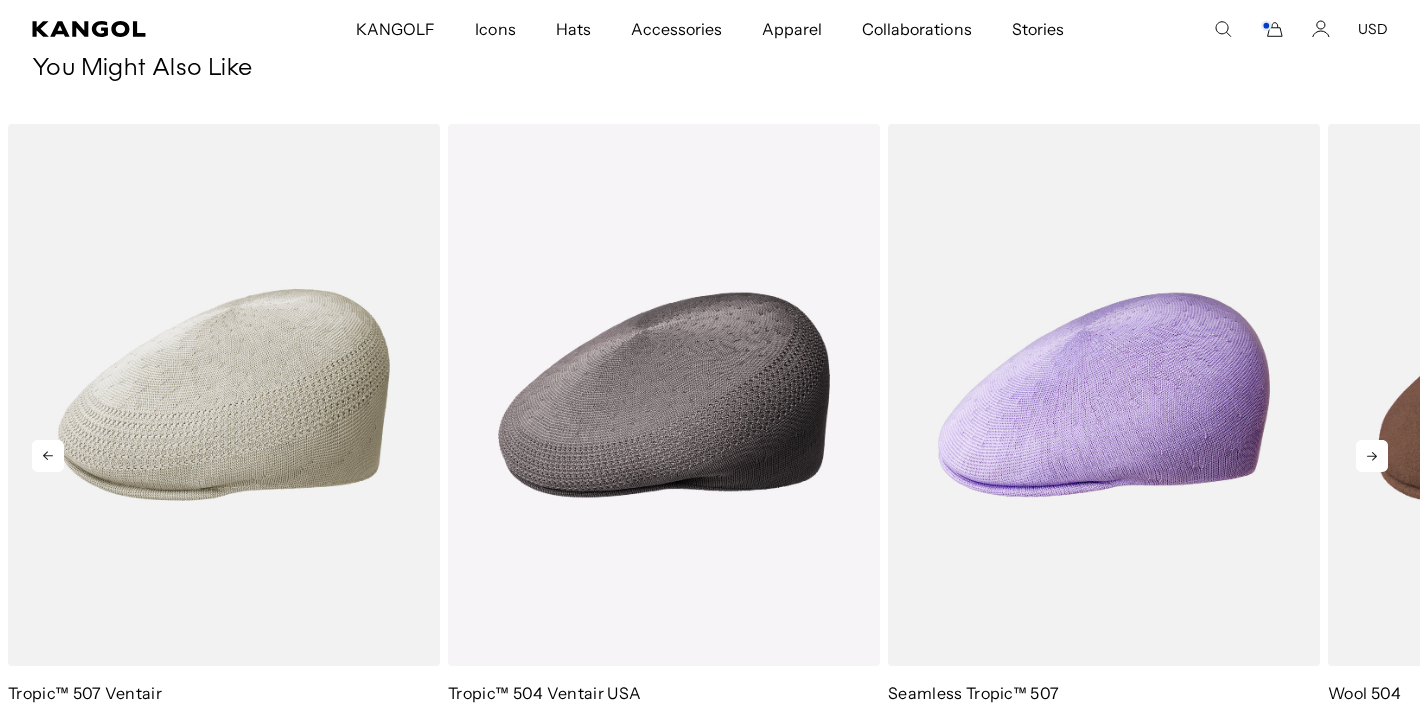 click 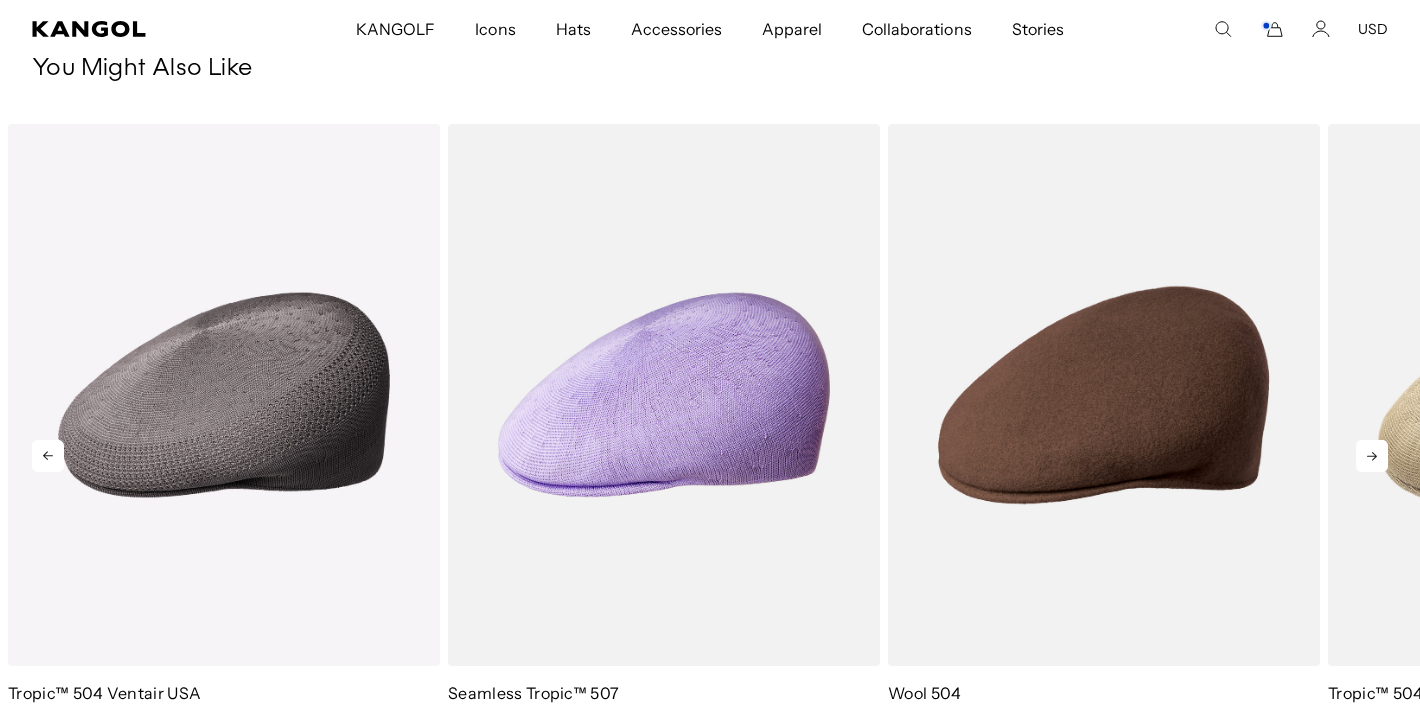 scroll, scrollTop: 0, scrollLeft: 412, axis: horizontal 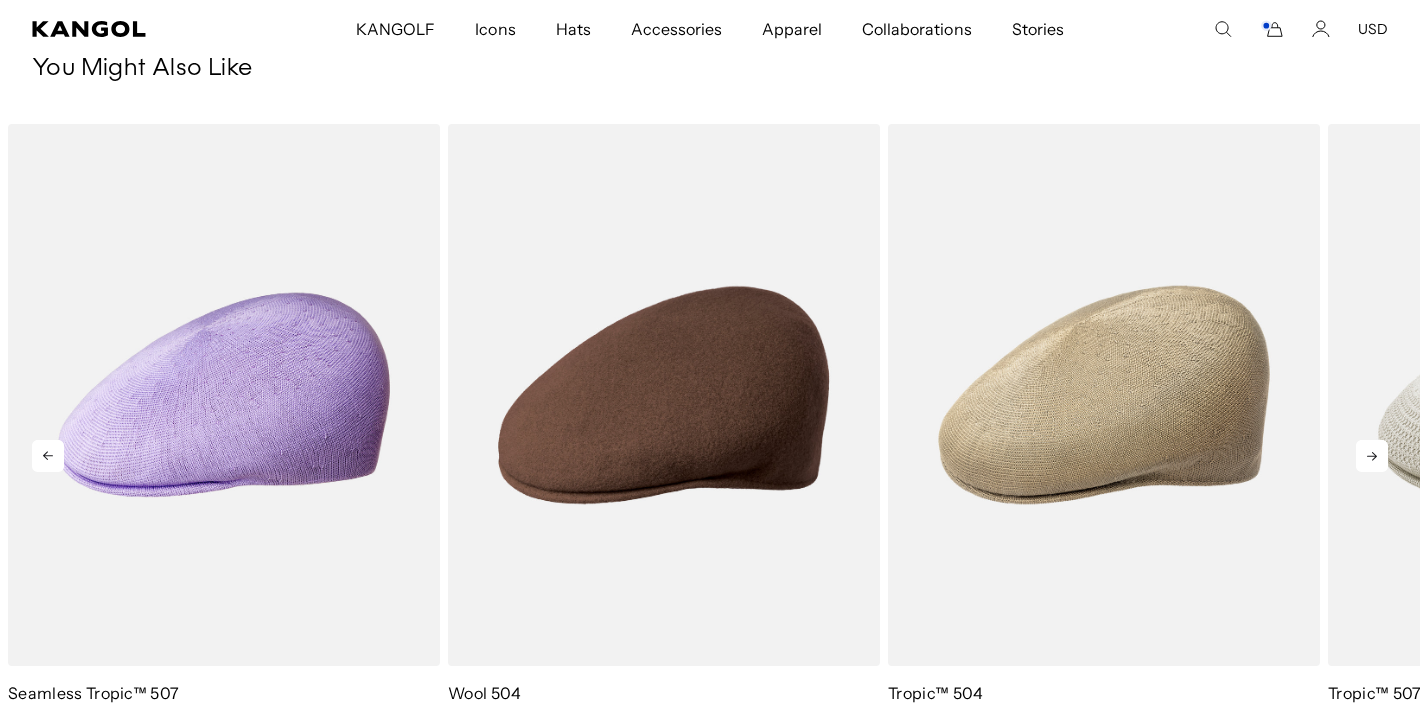 click 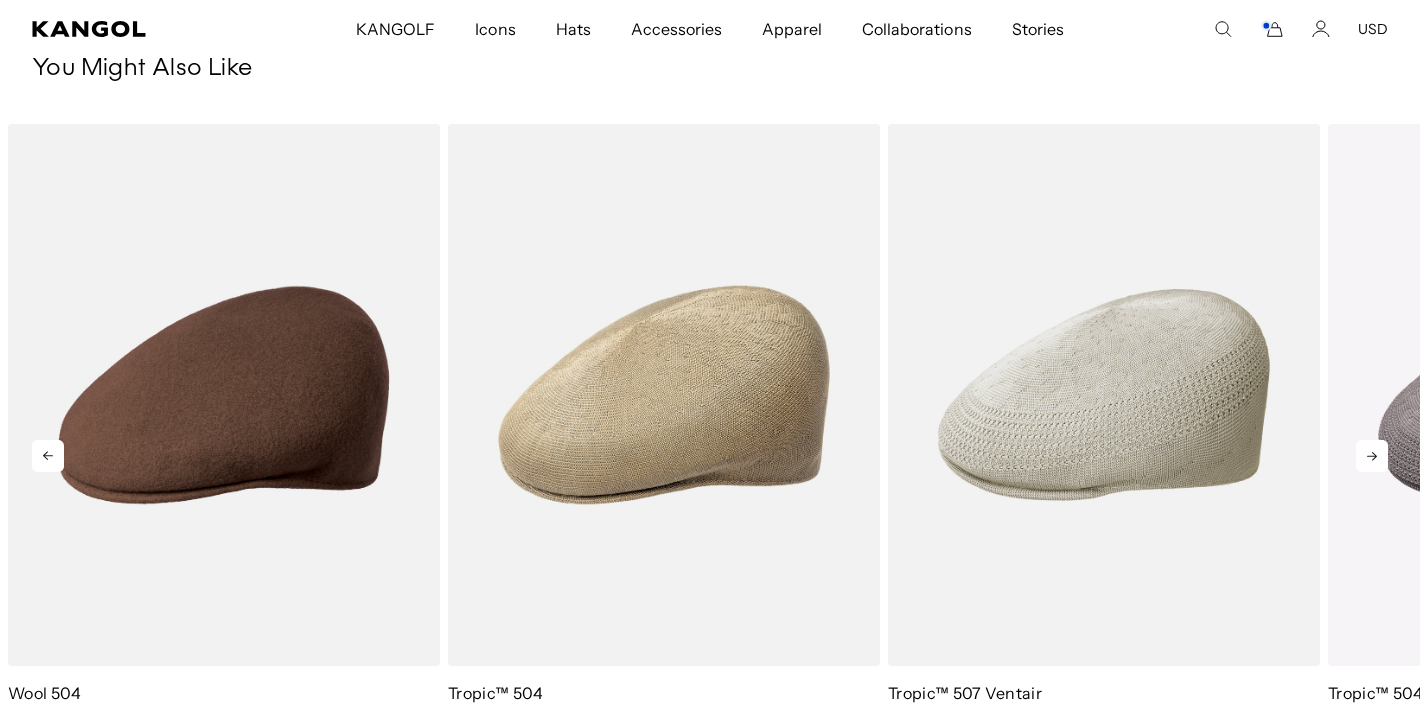 scroll, scrollTop: 0, scrollLeft: 0, axis: both 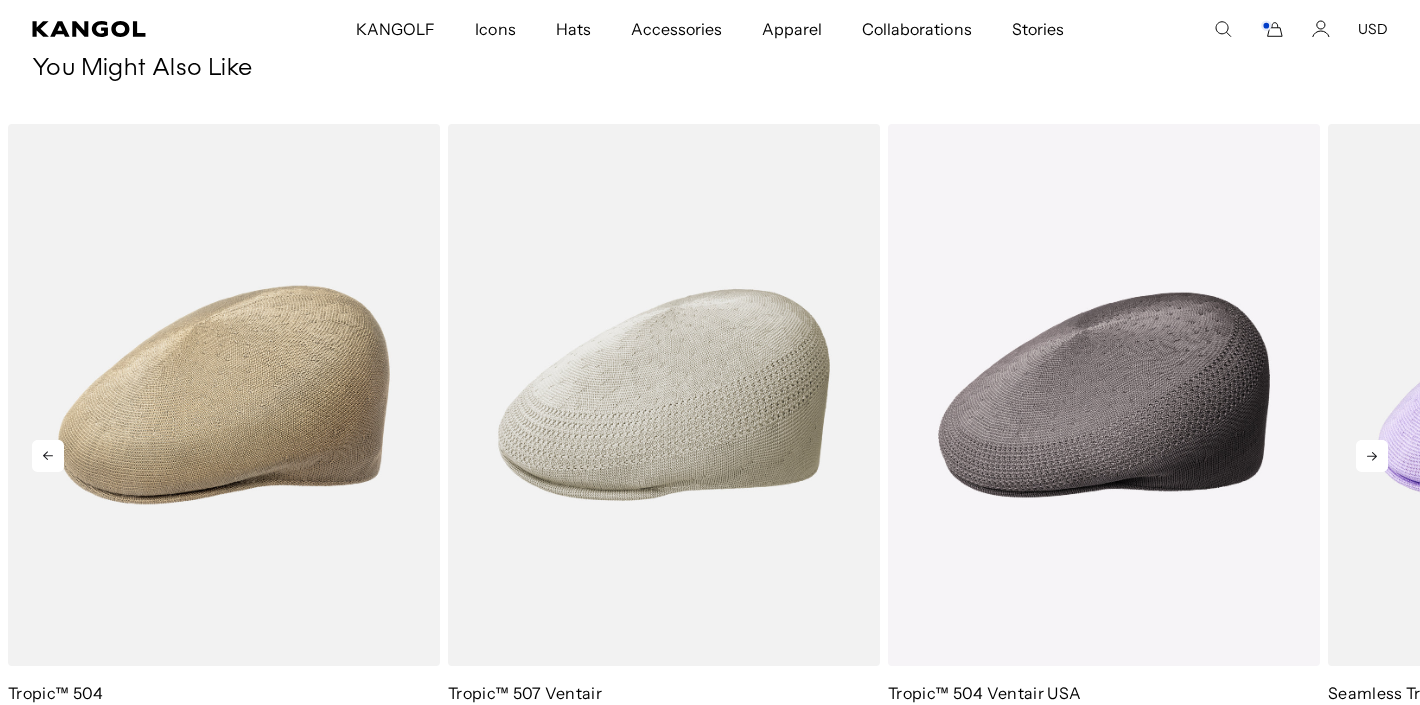 click 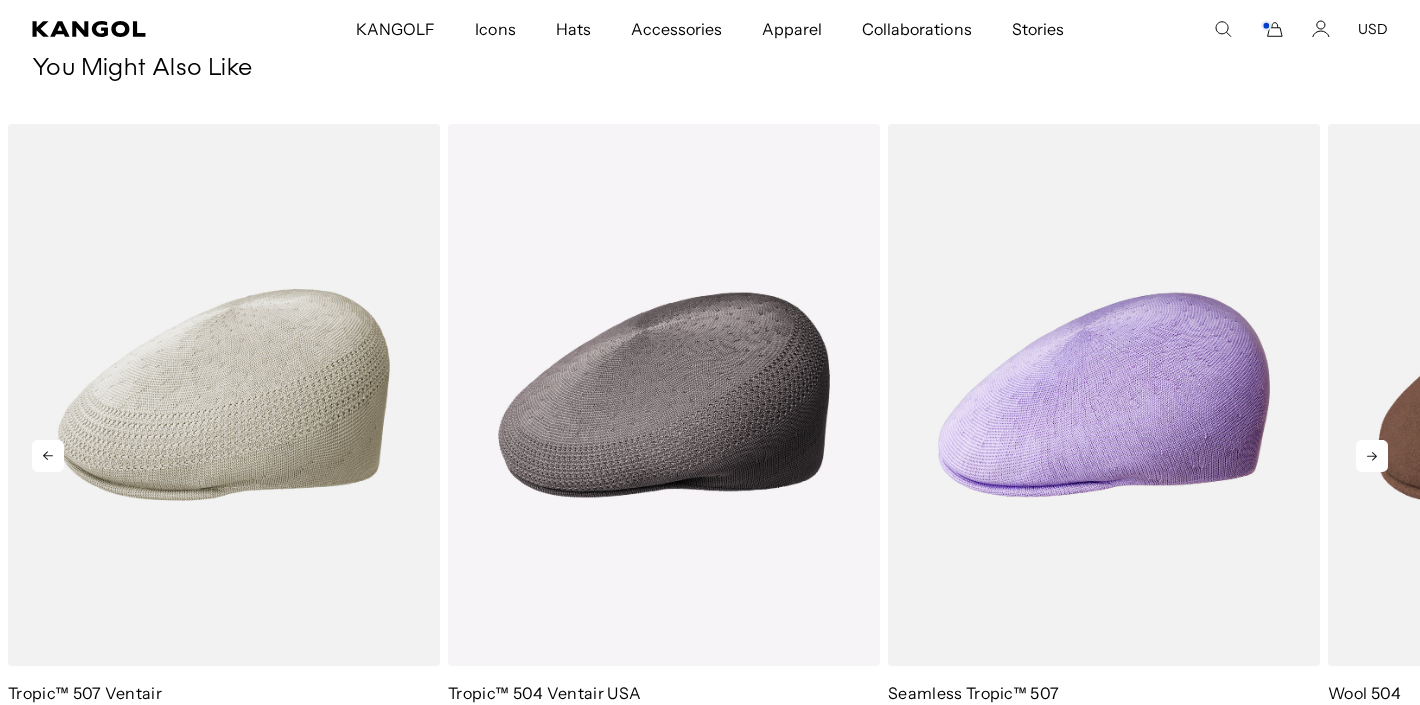 click 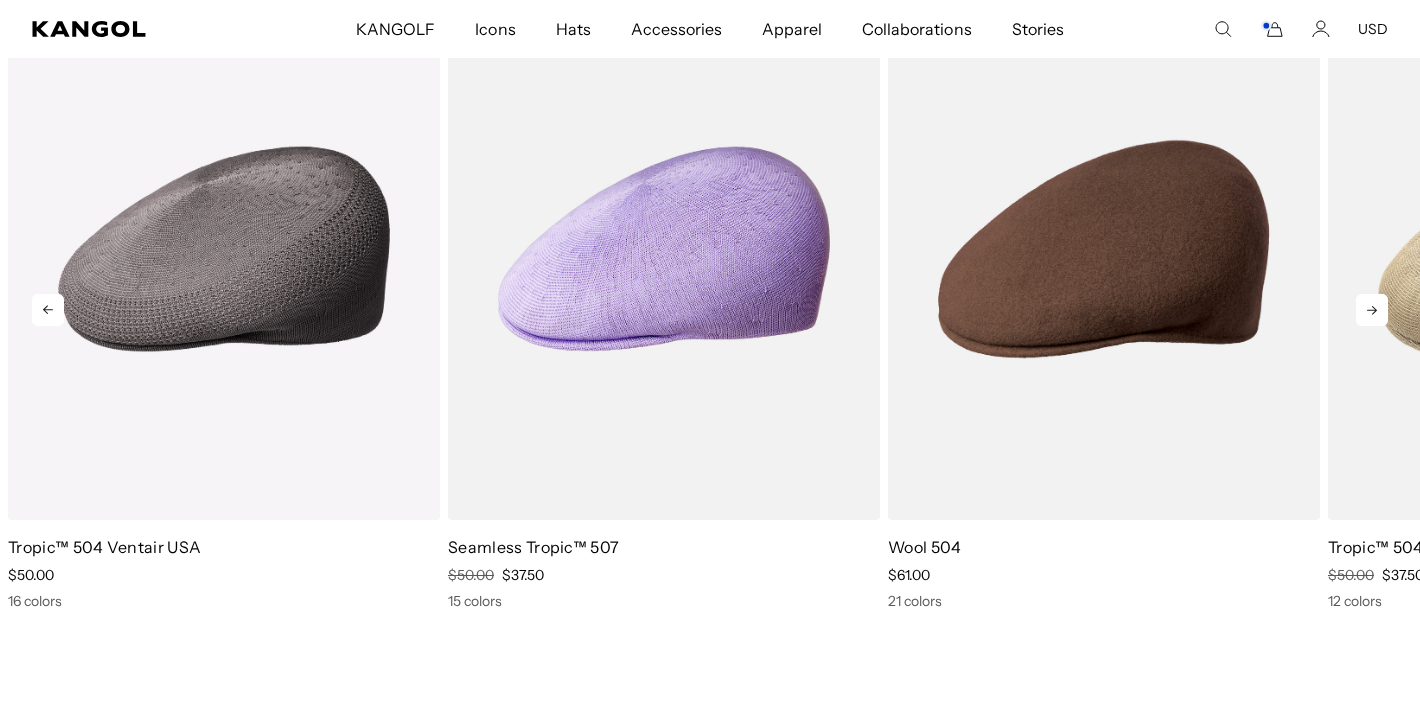 scroll, scrollTop: 1456, scrollLeft: 0, axis: vertical 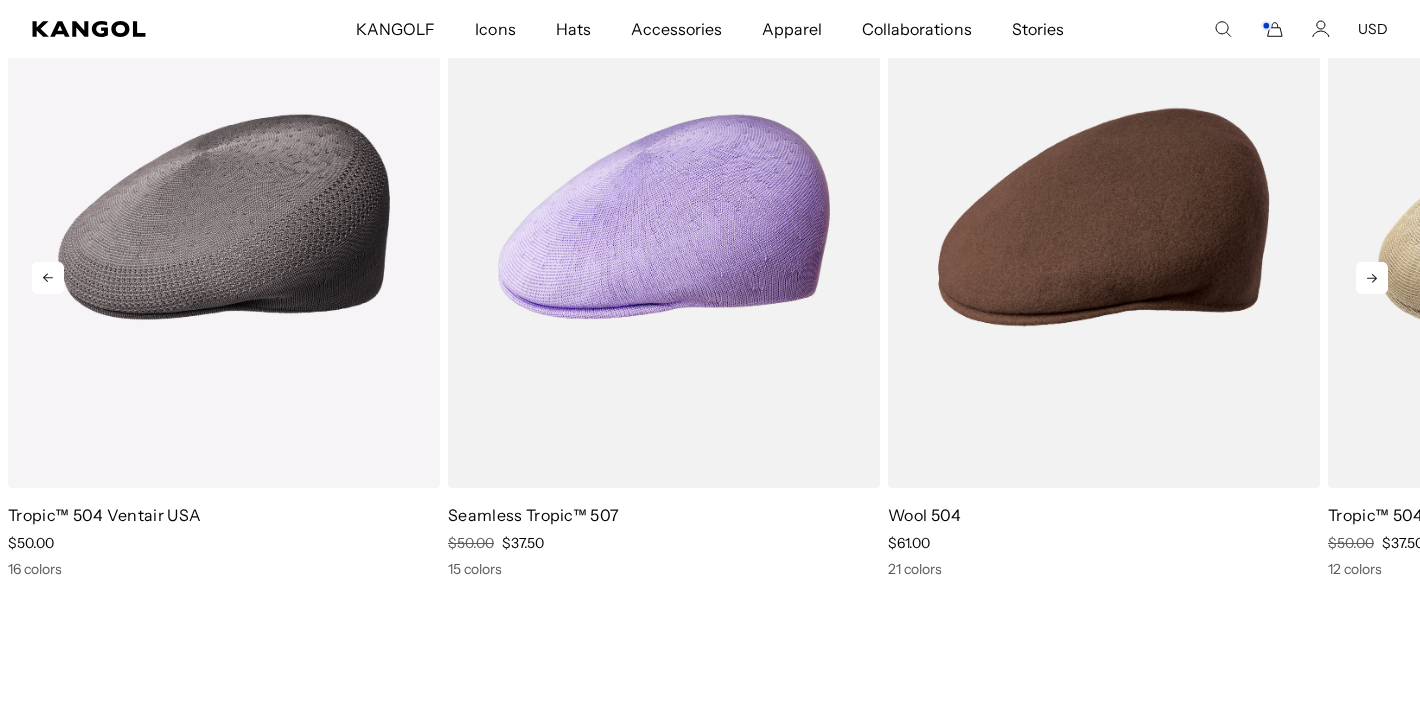 click 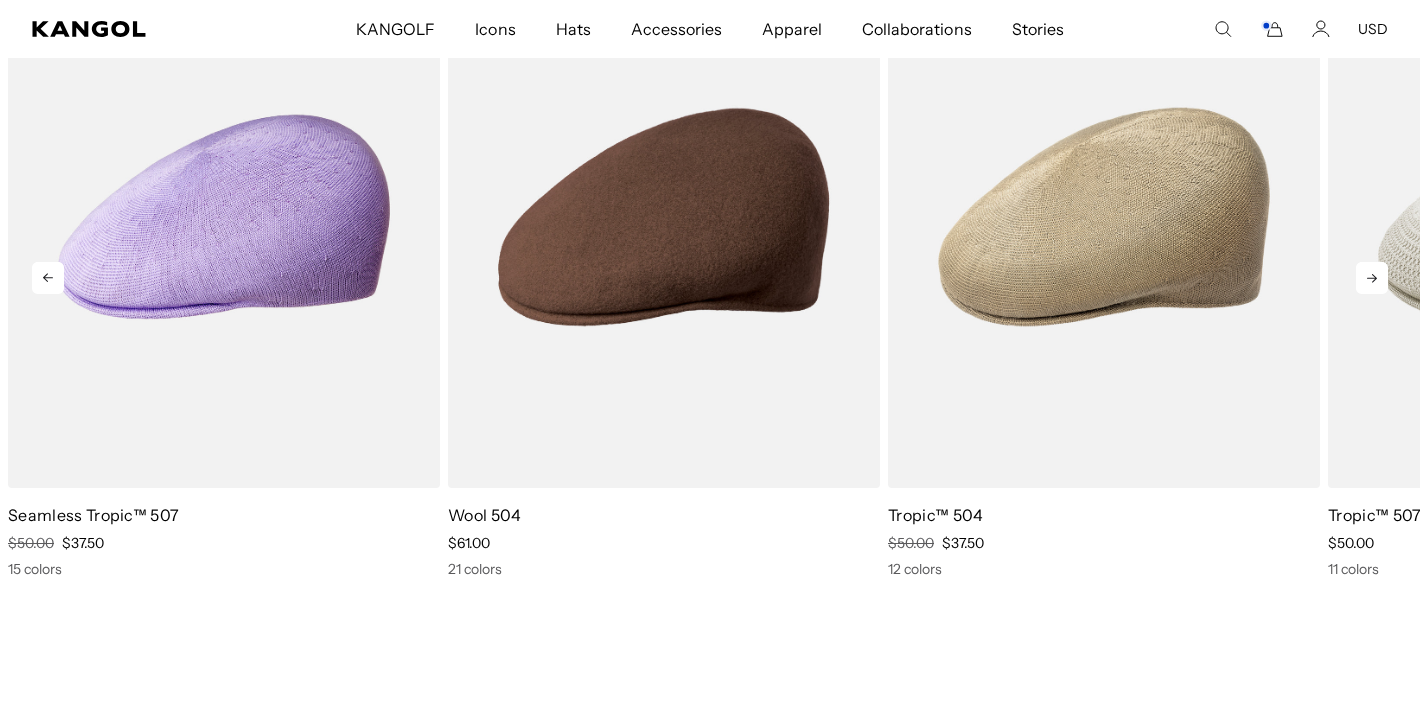 scroll, scrollTop: 0, scrollLeft: 0, axis: both 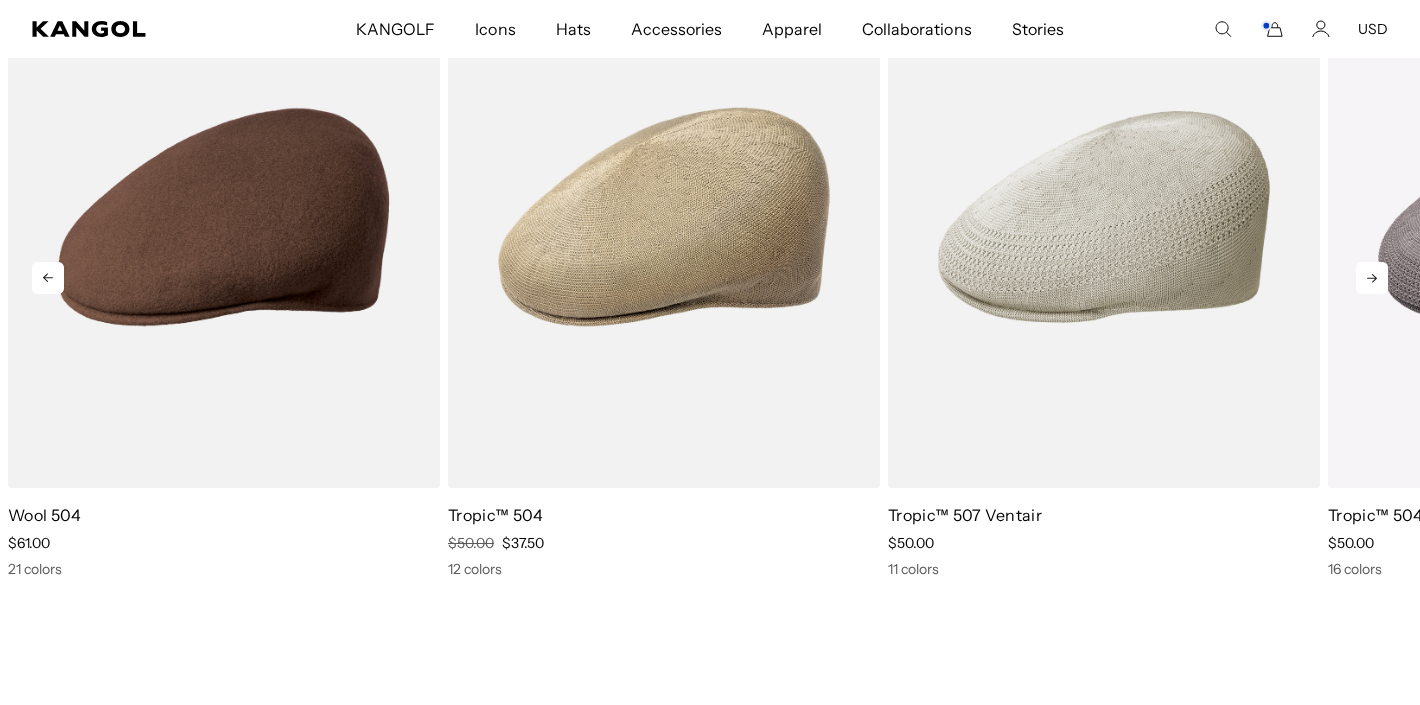 click 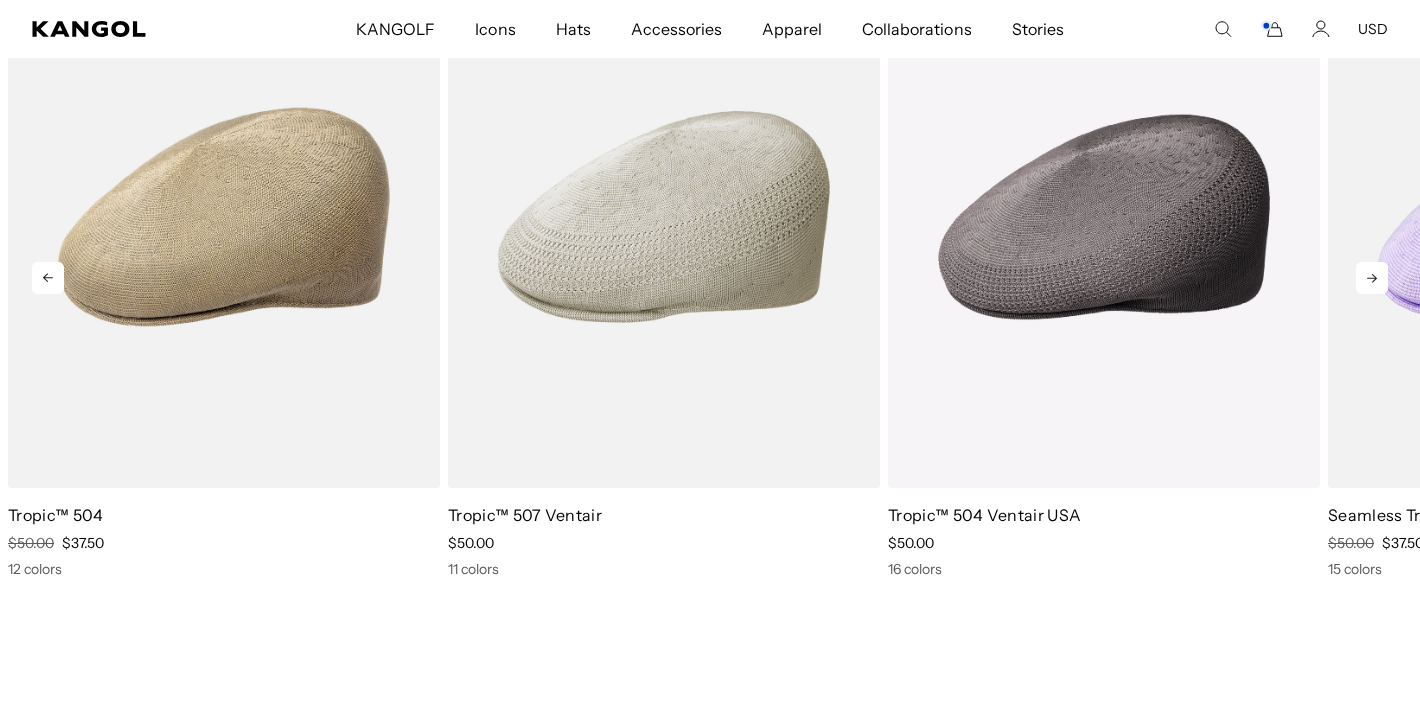 click 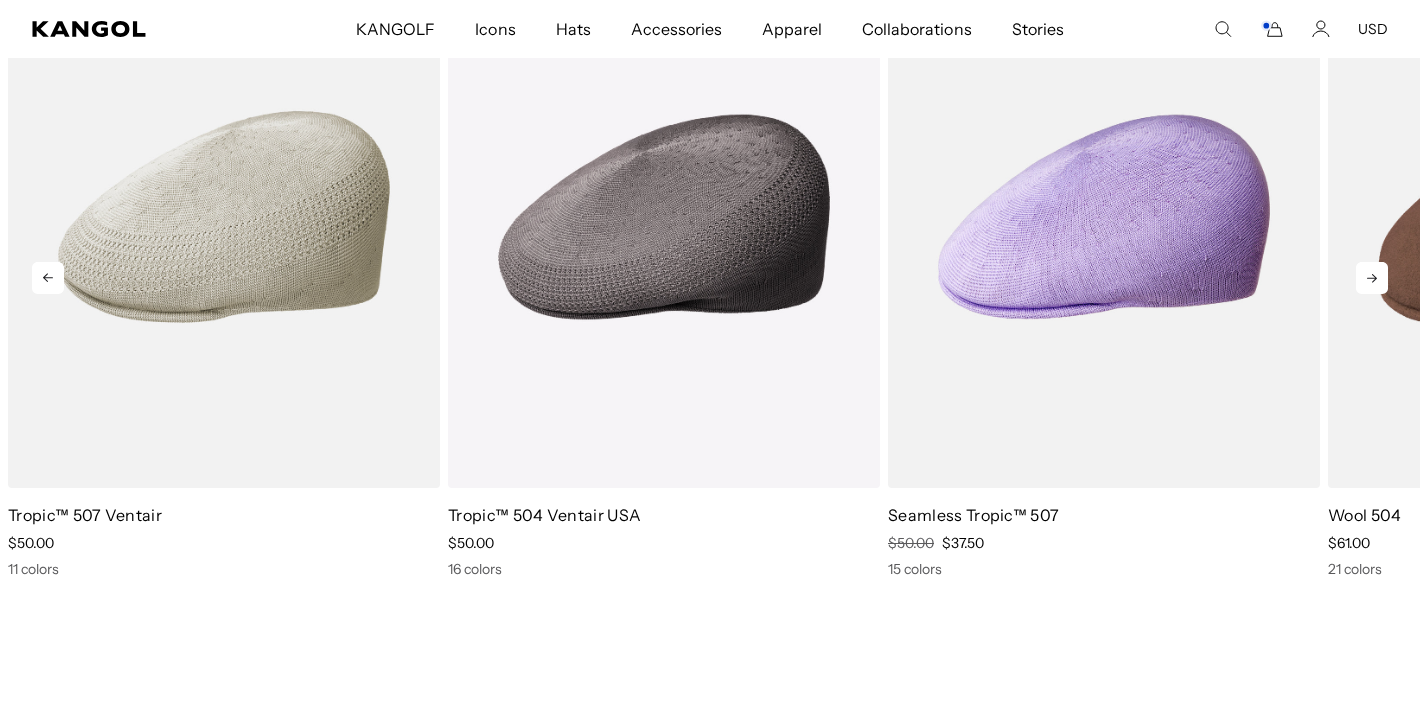 scroll, scrollTop: 0, scrollLeft: 412, axis: horizontal 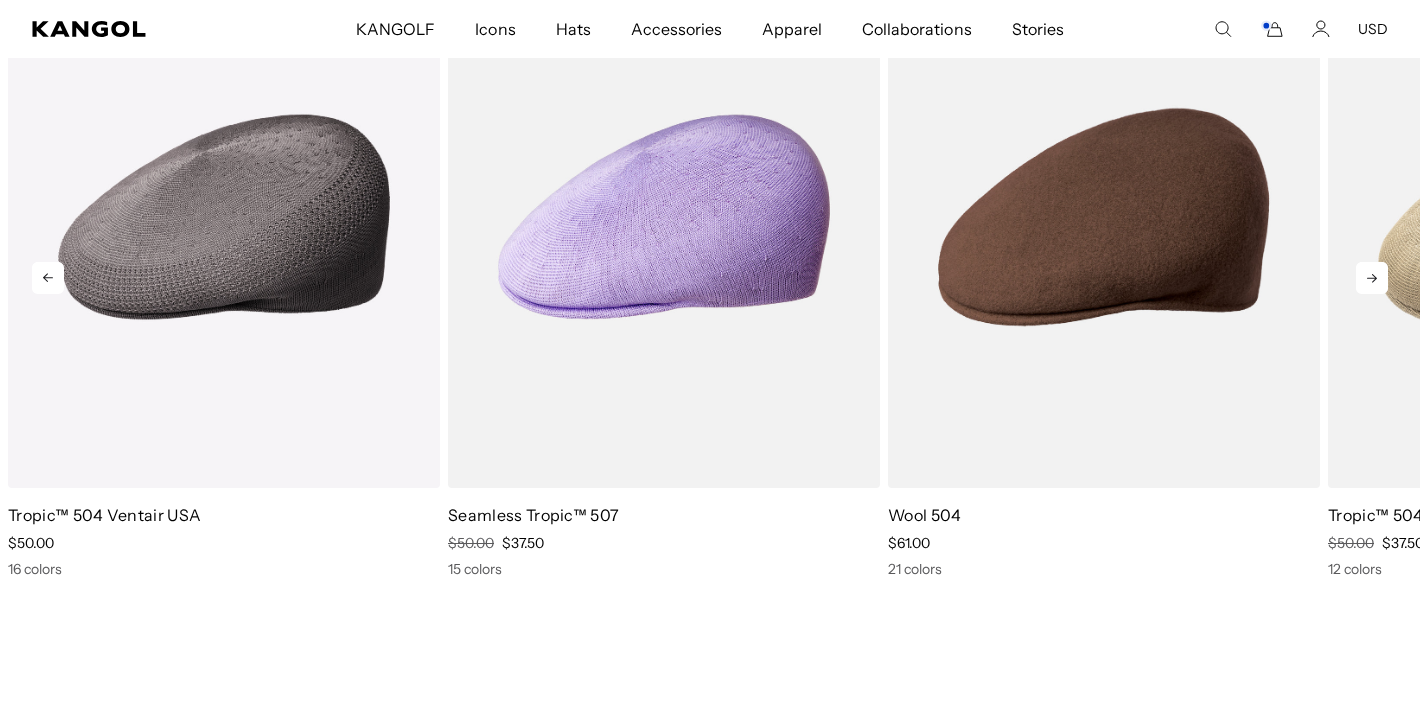click 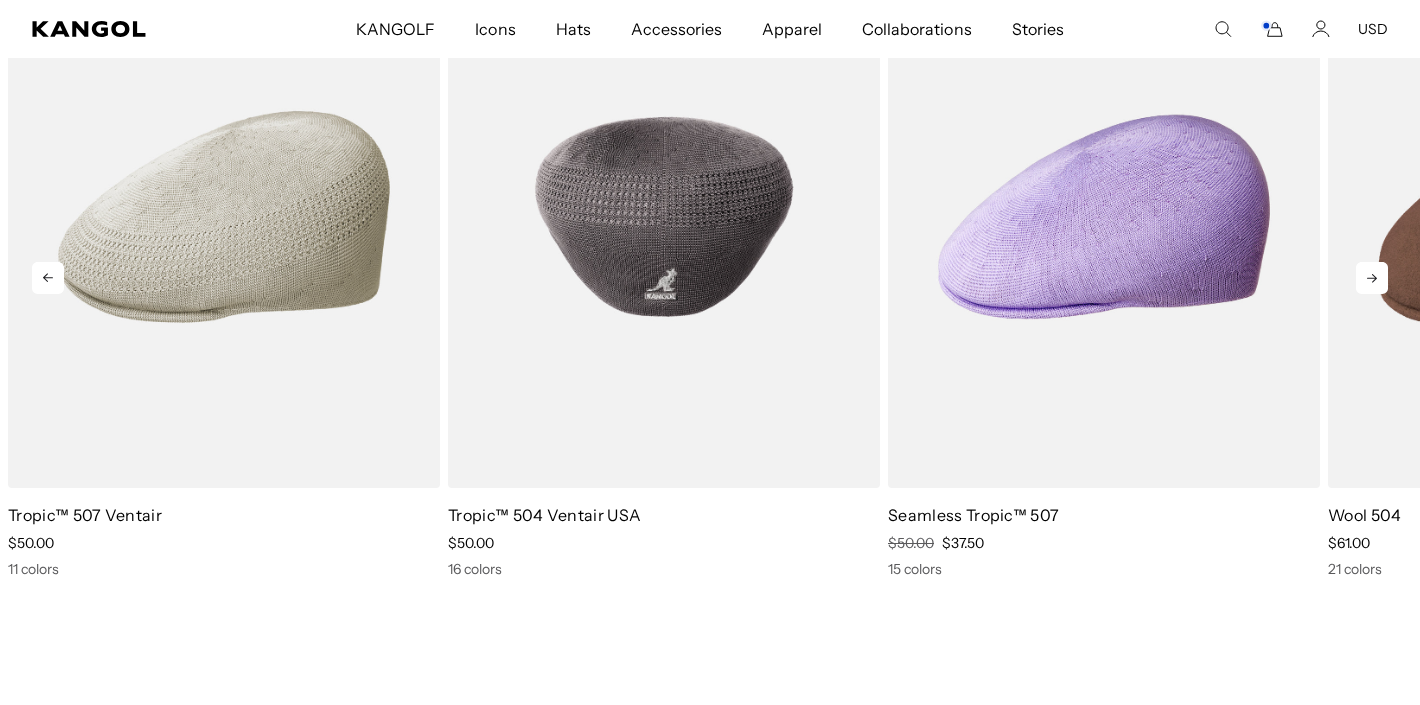 scroll, scrollTop: 0, scrollLeft: 0, axis: both 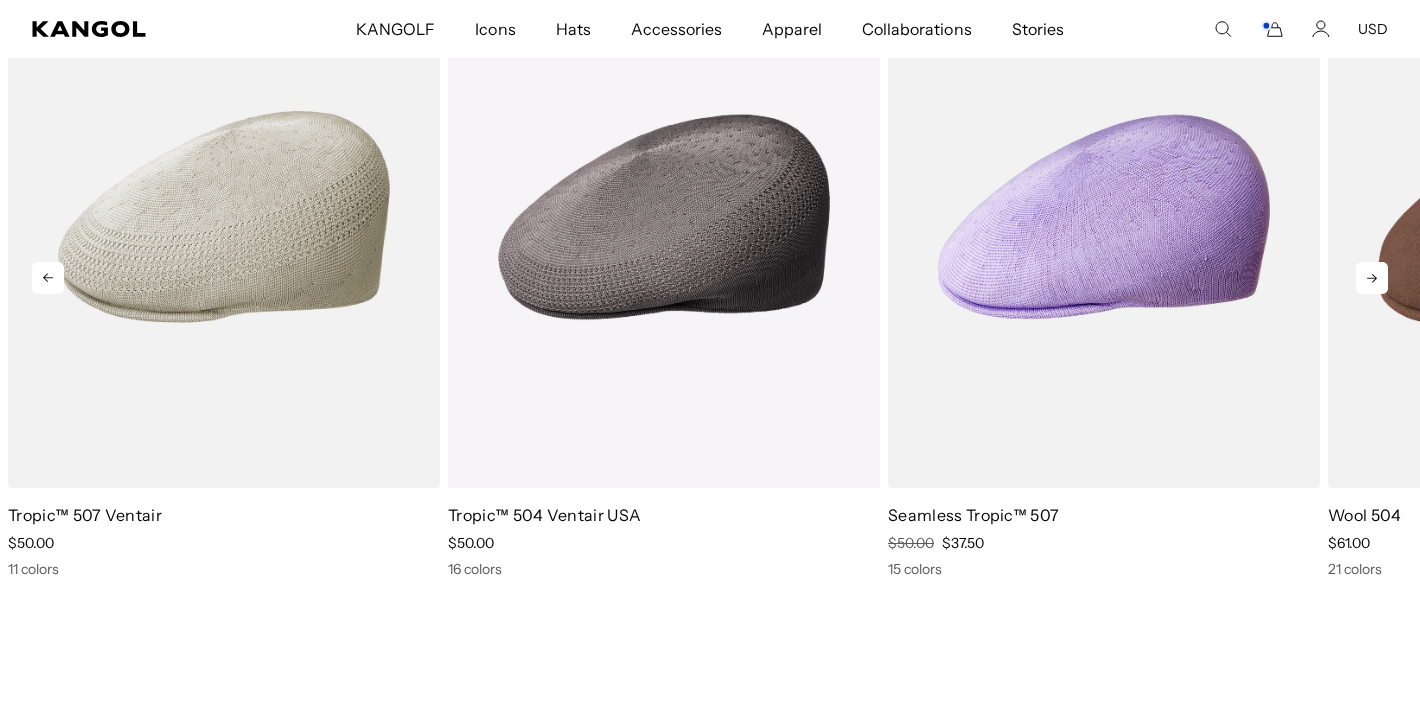 click 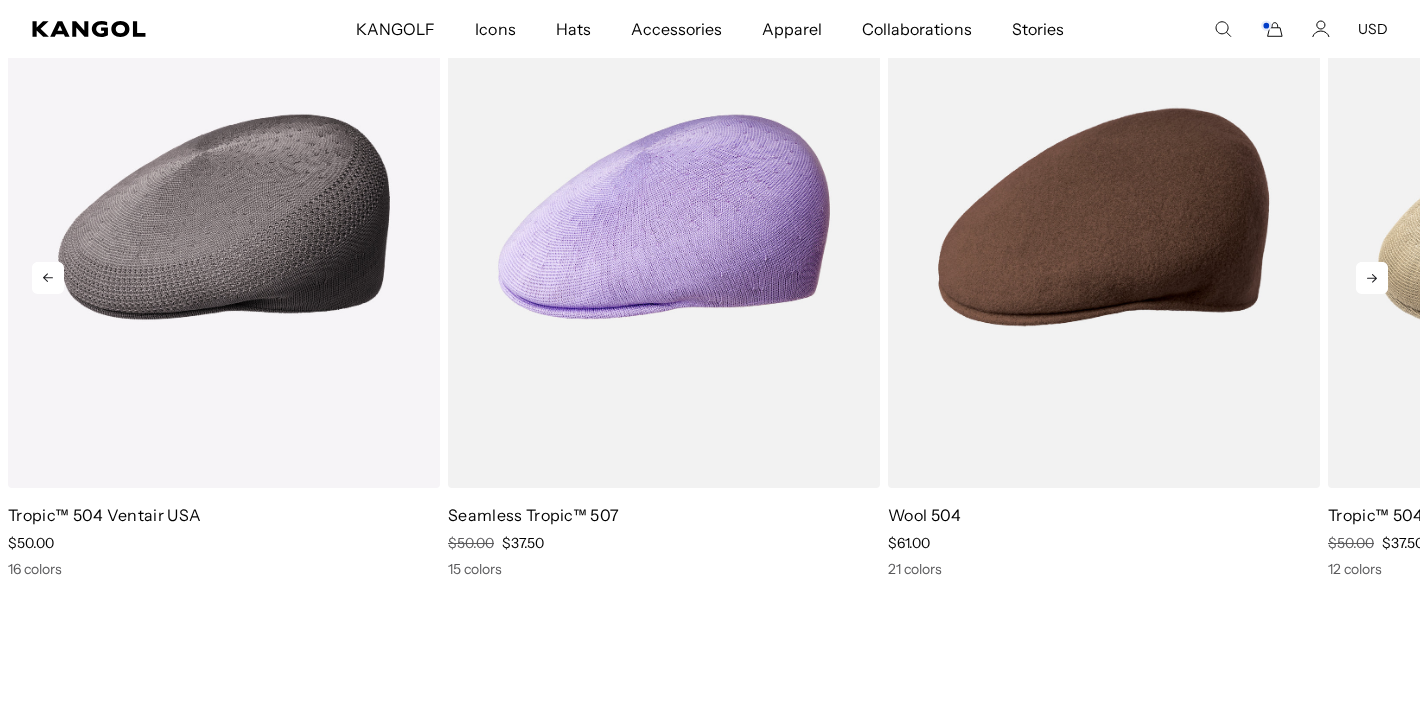 click 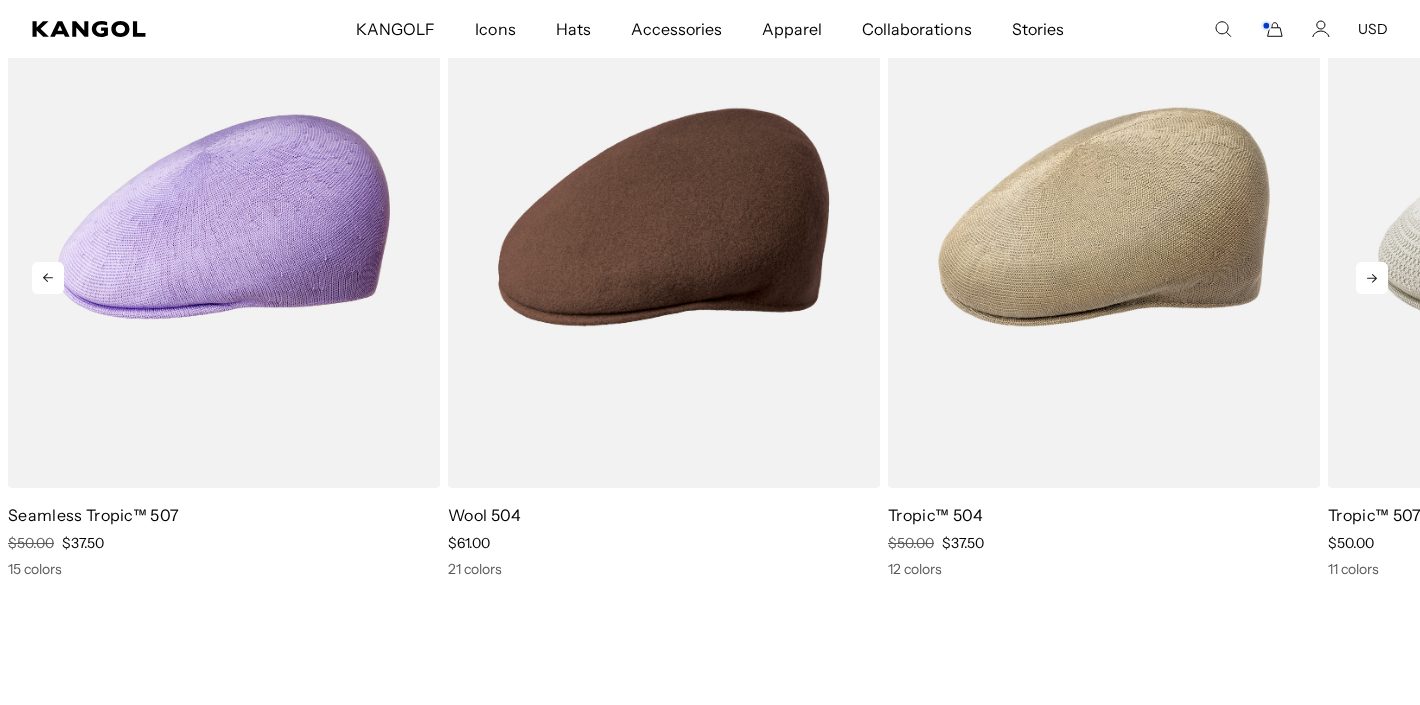 click 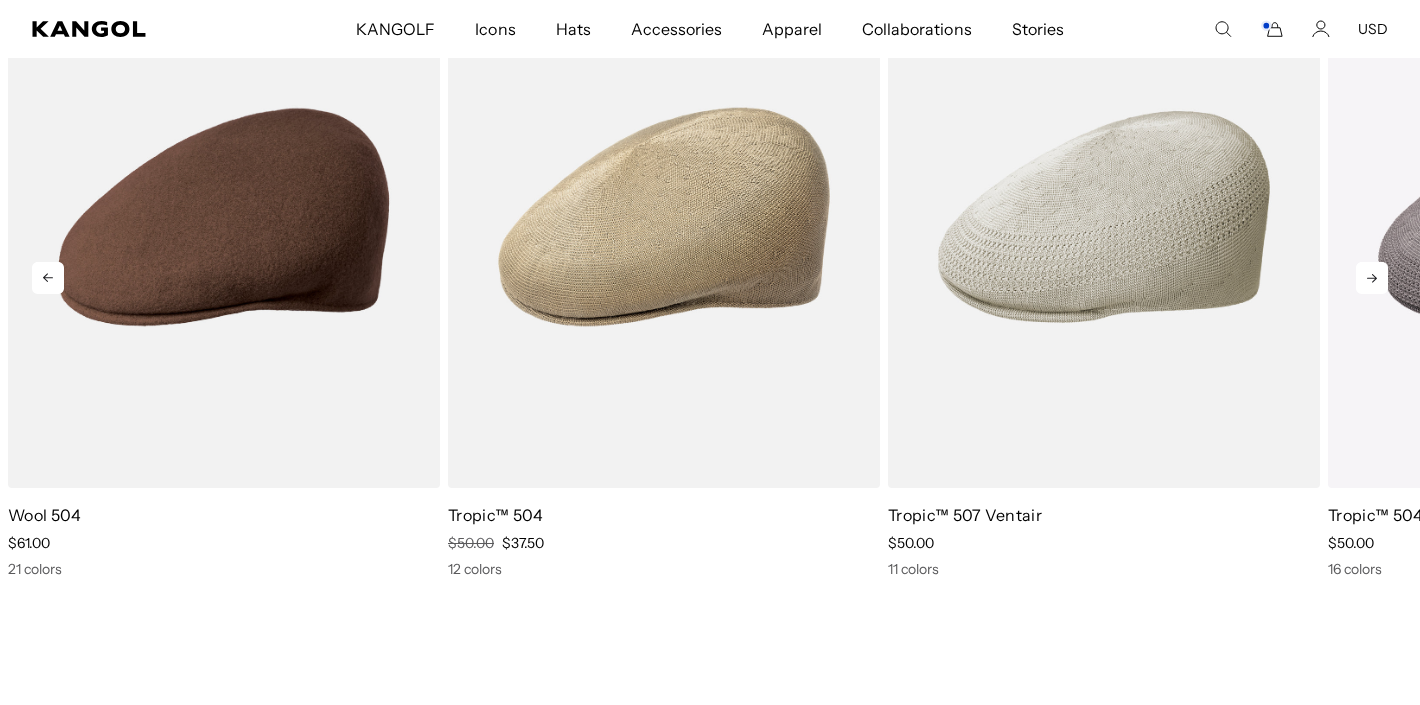 scroll, scrollTop: 0, scrollLeft: 0, axis: both 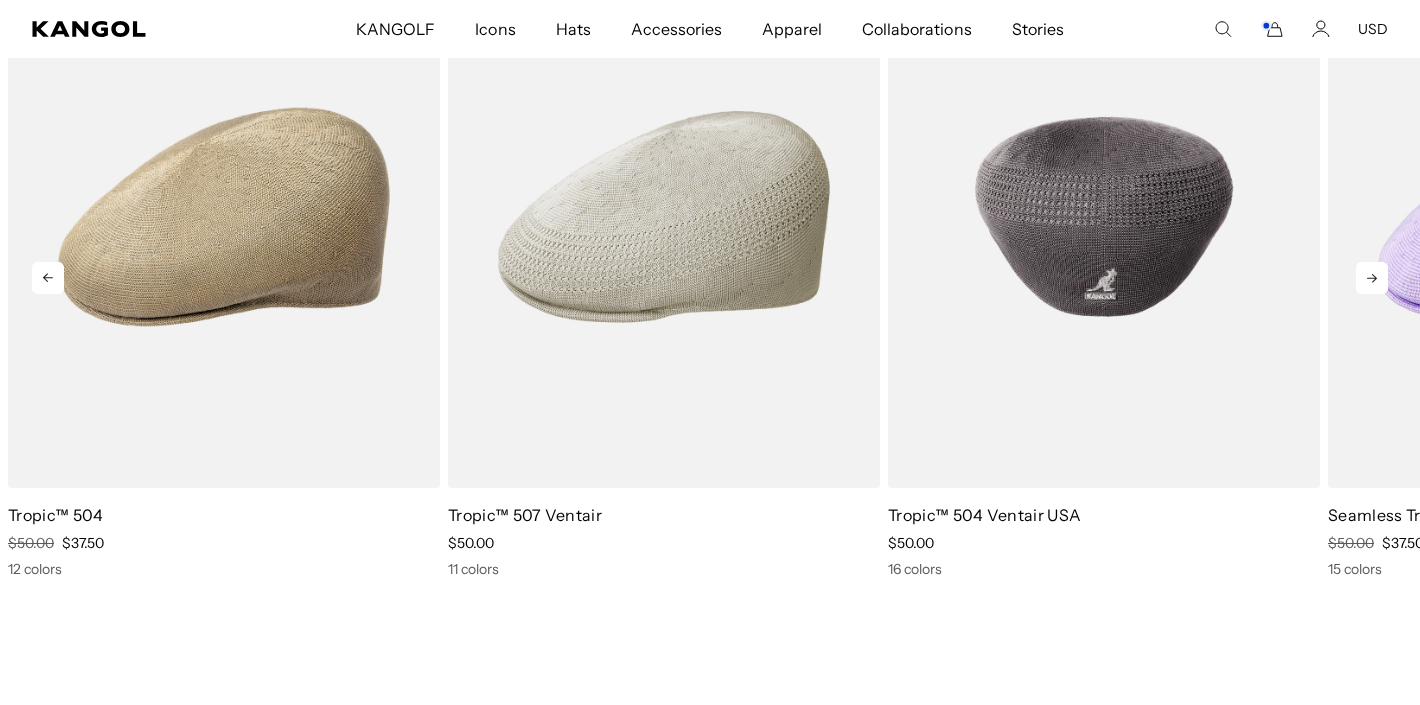 click at bounding box center [1104, 217] 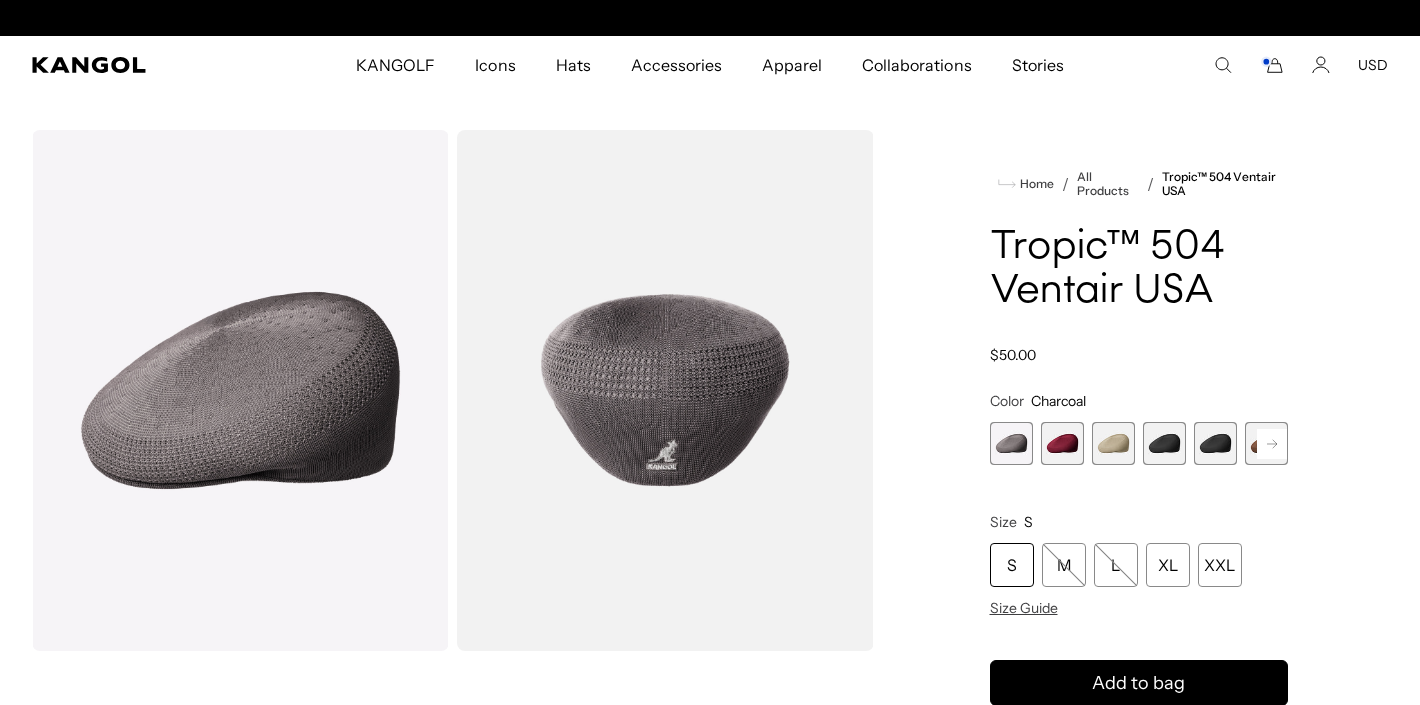 scroll, scrollTop: 0, scrollLeft: 0, axis: both 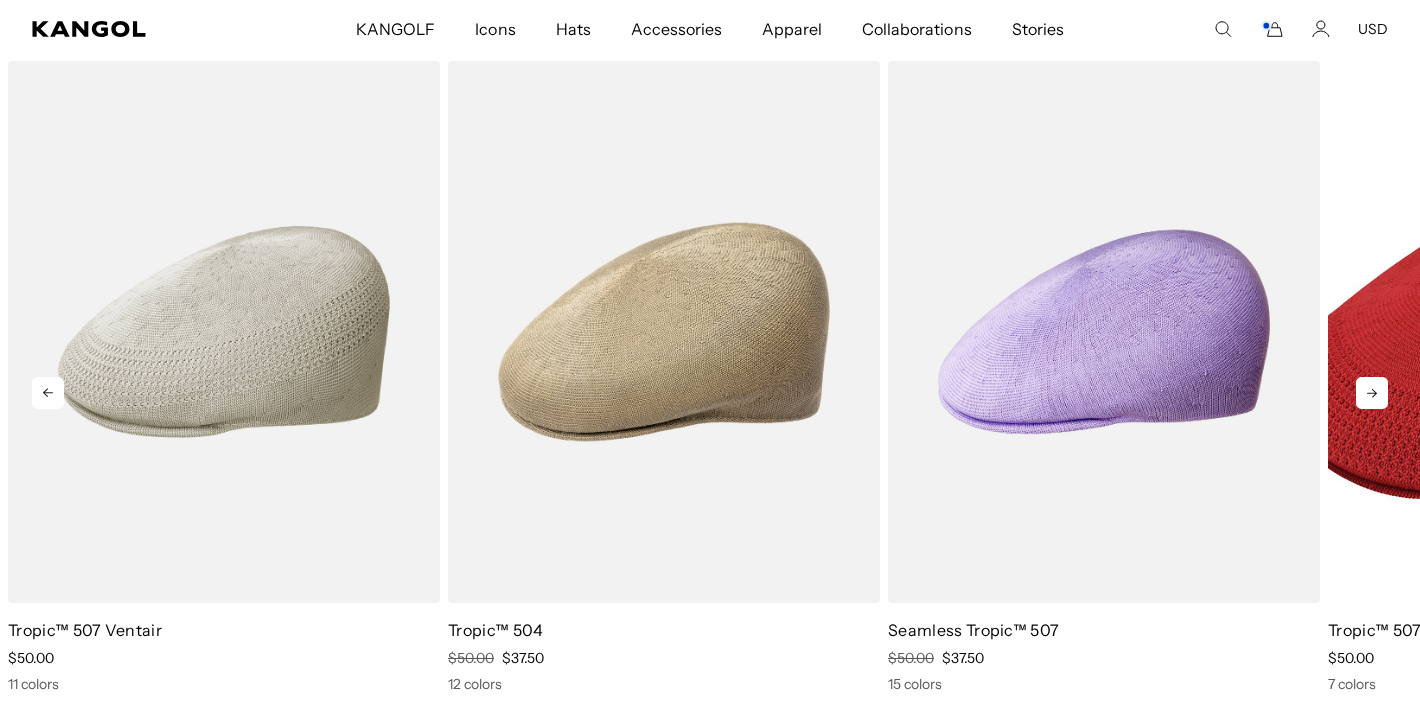 click 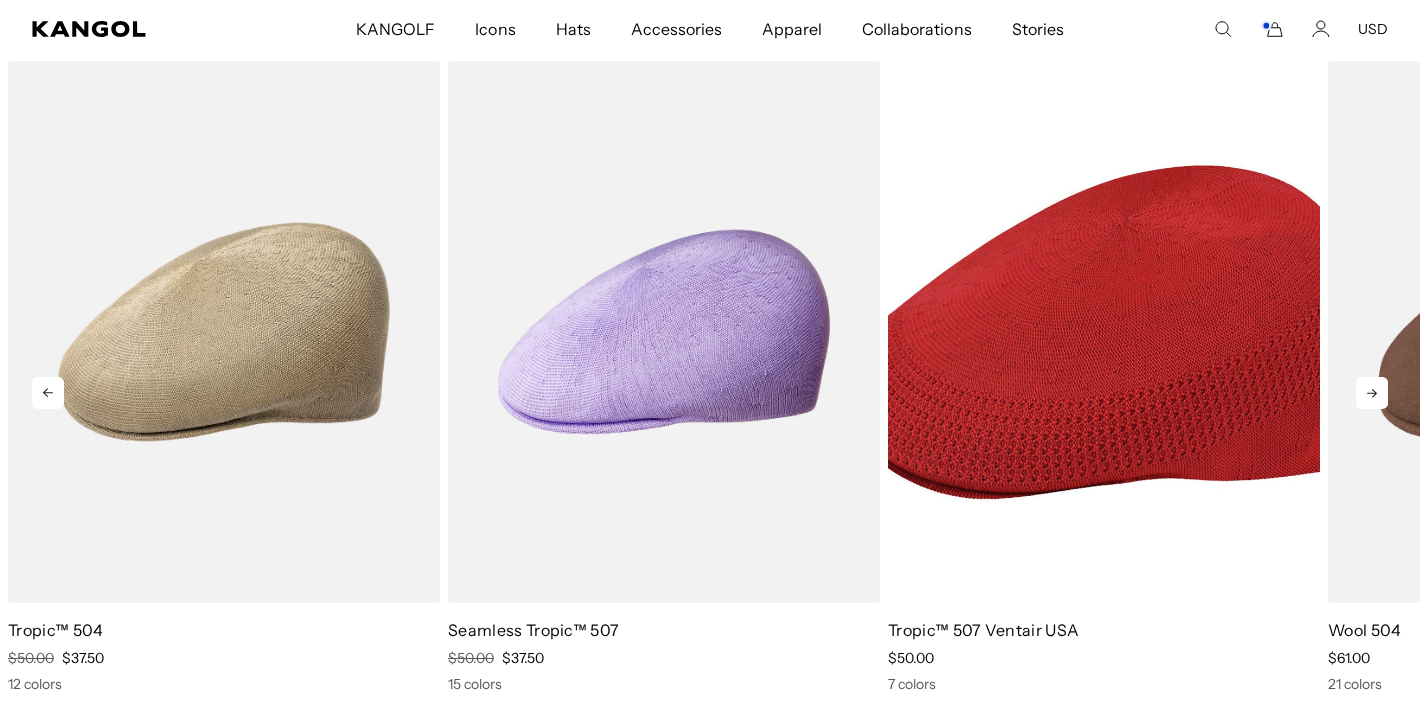 click 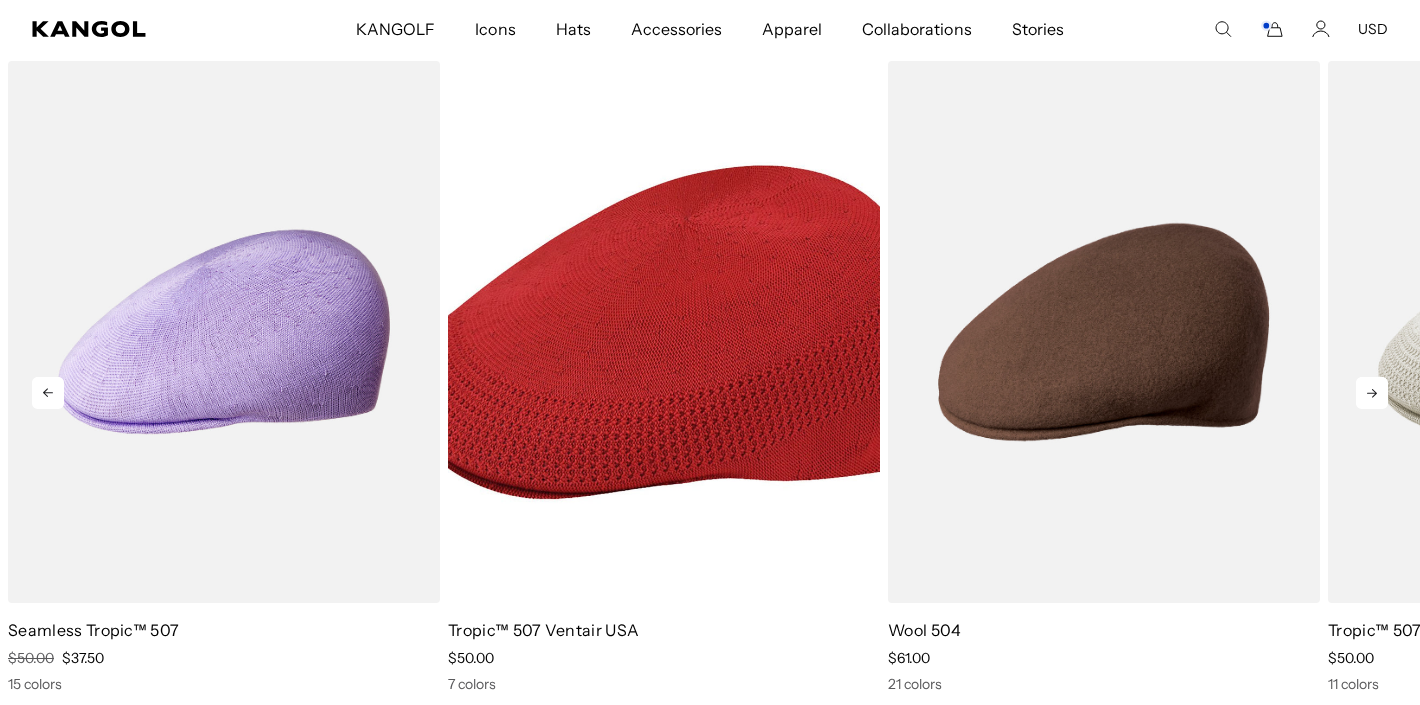 scroll, scrollTop: 0, scrollLeft: 412, axis: horizontal 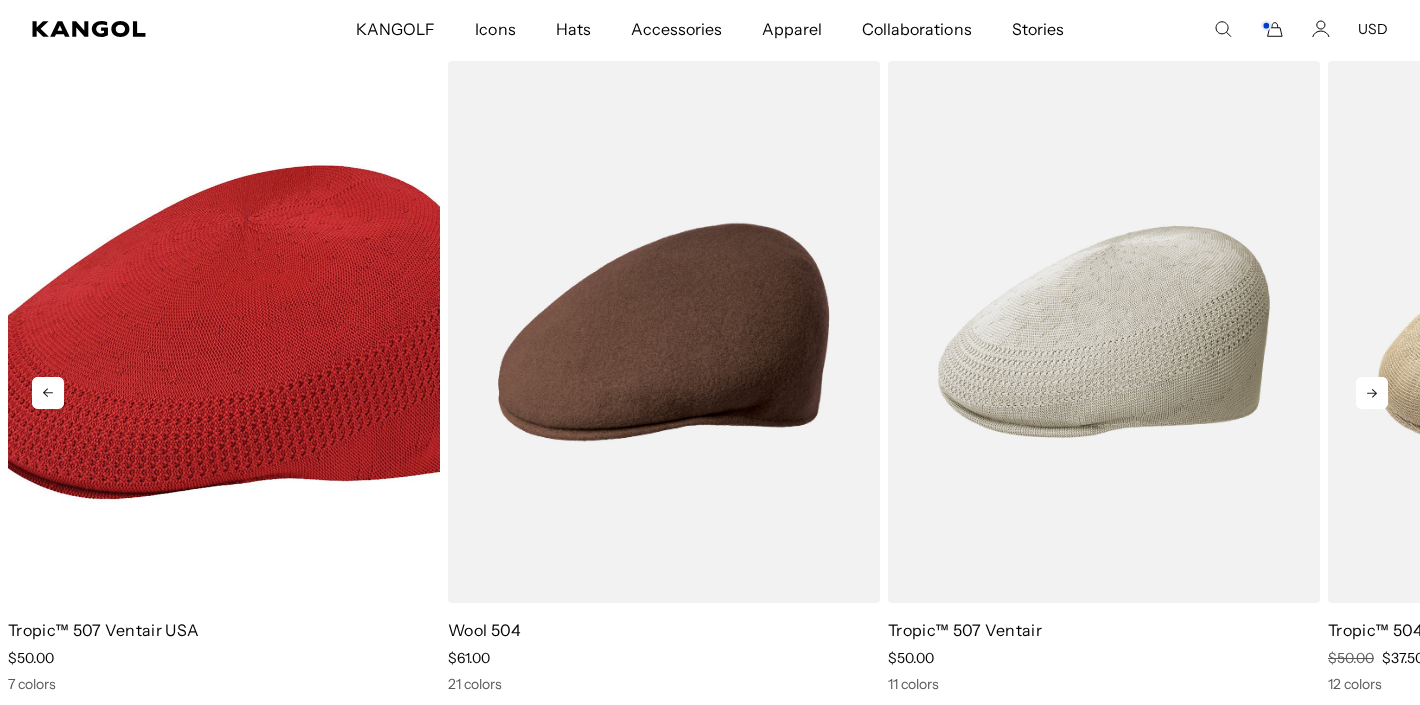 click 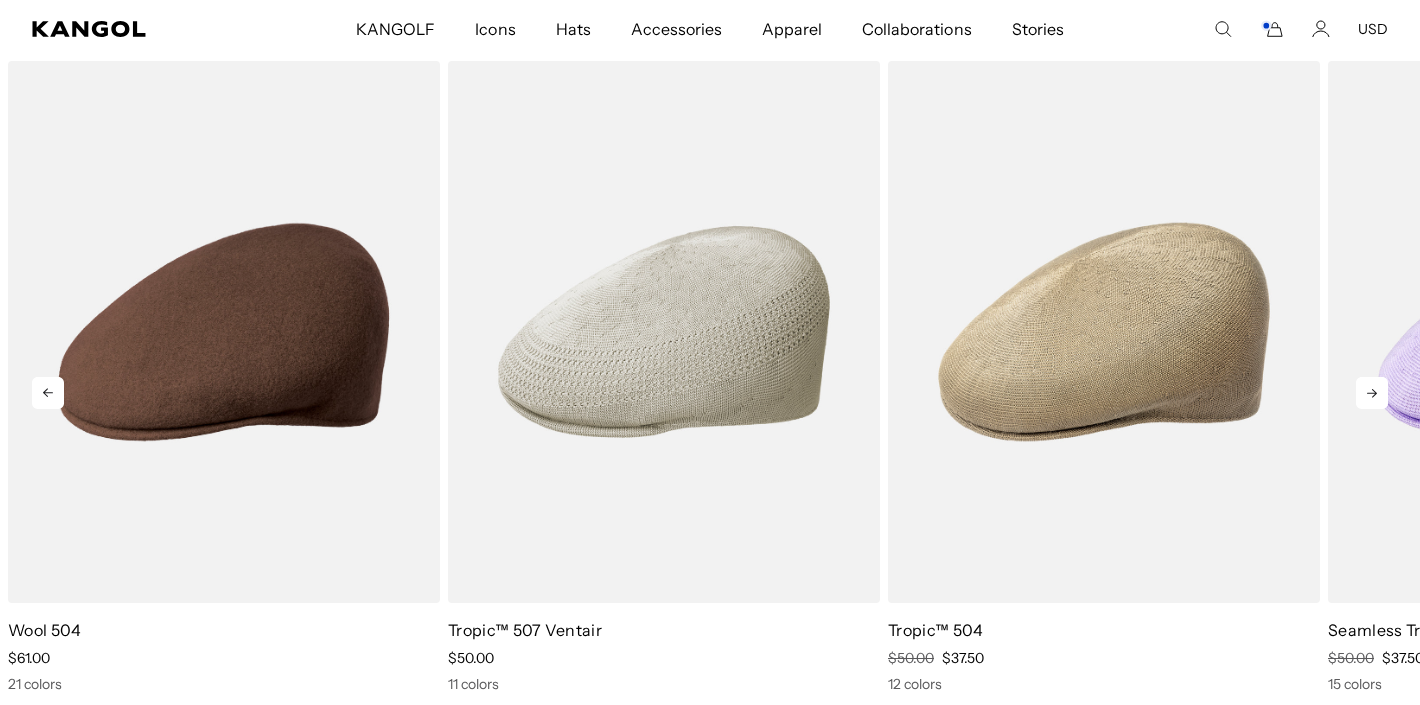 scroll, scrollTop: 0, scrollLeft: 412, axis: horizontal 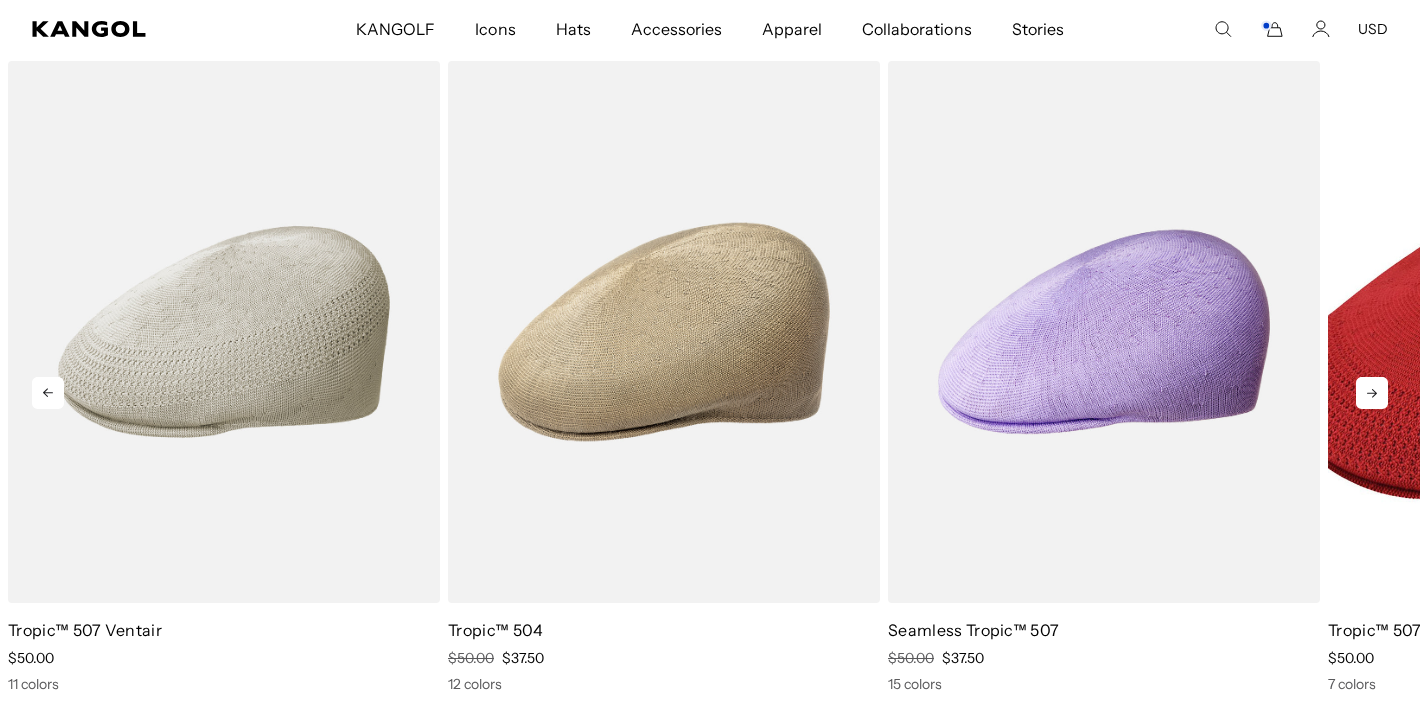 click 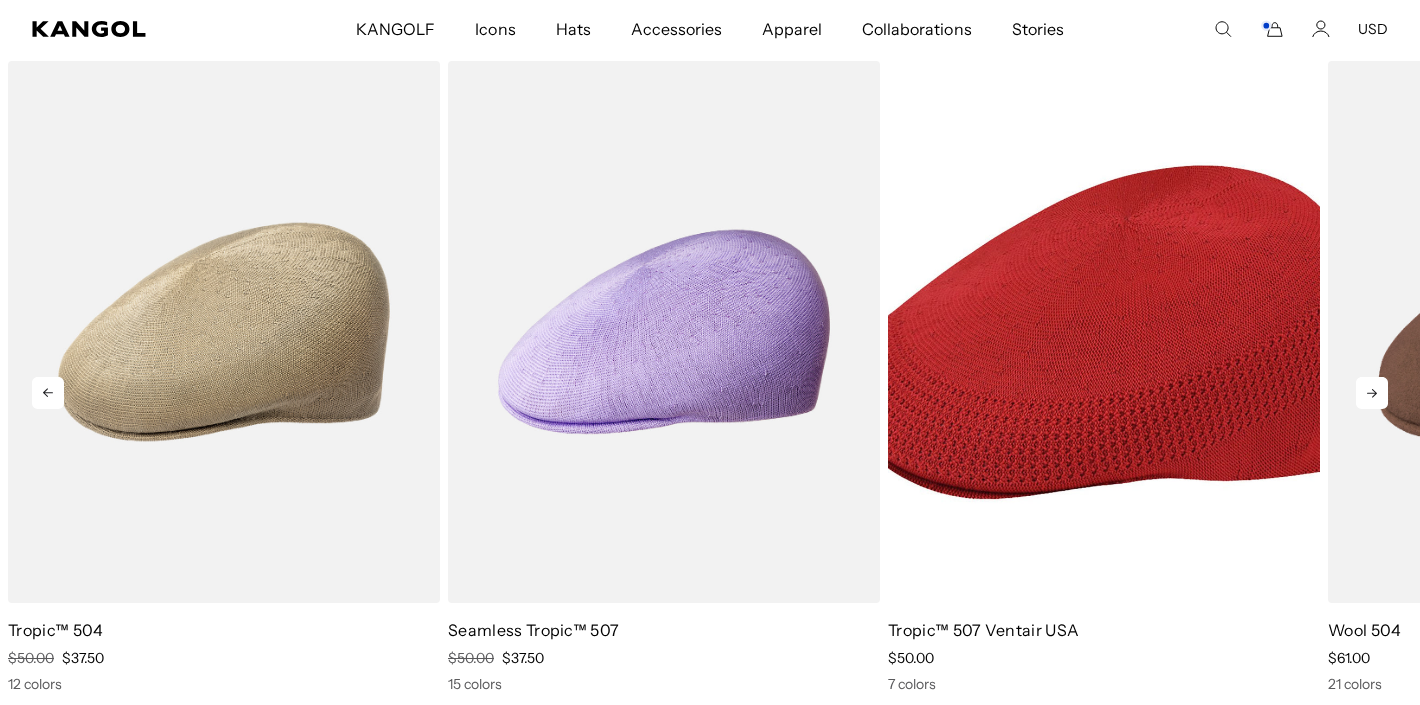 scroll, scrollTop: 0, scrollLeft: 0, axis: both 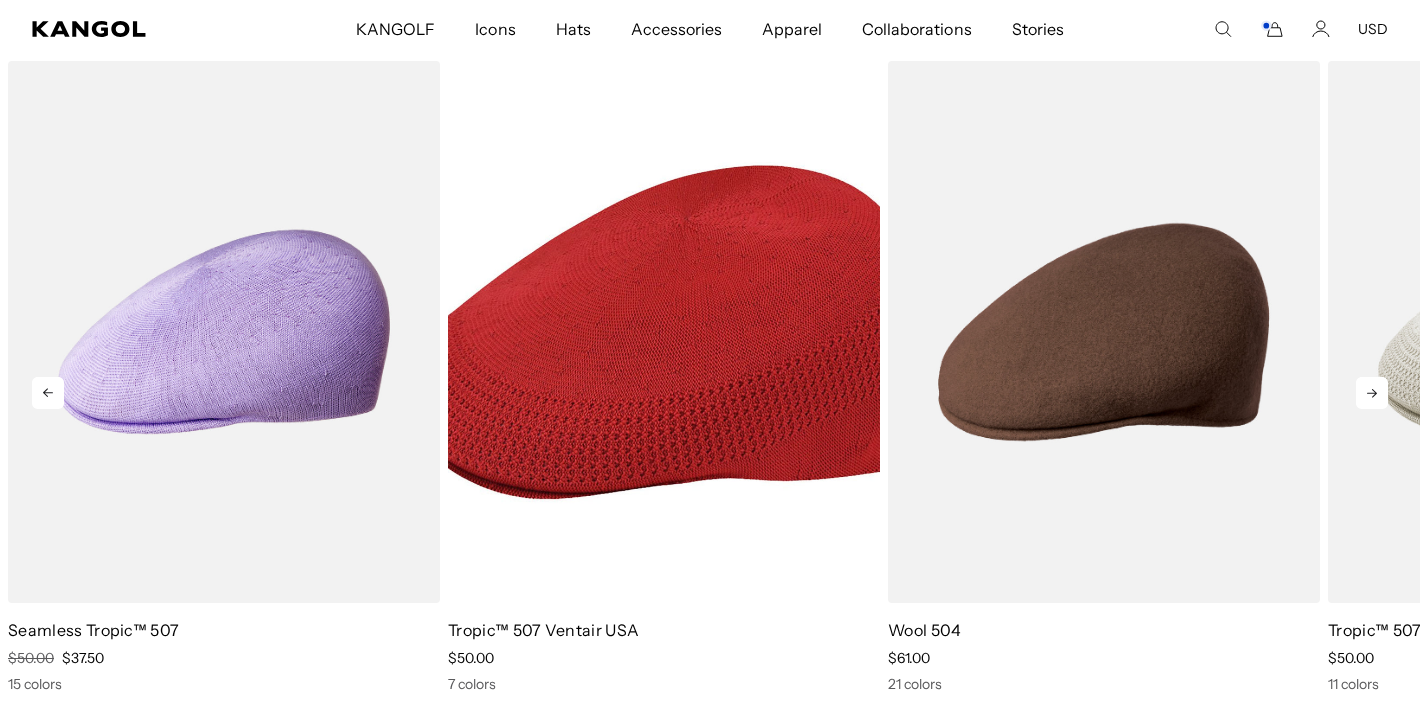 click 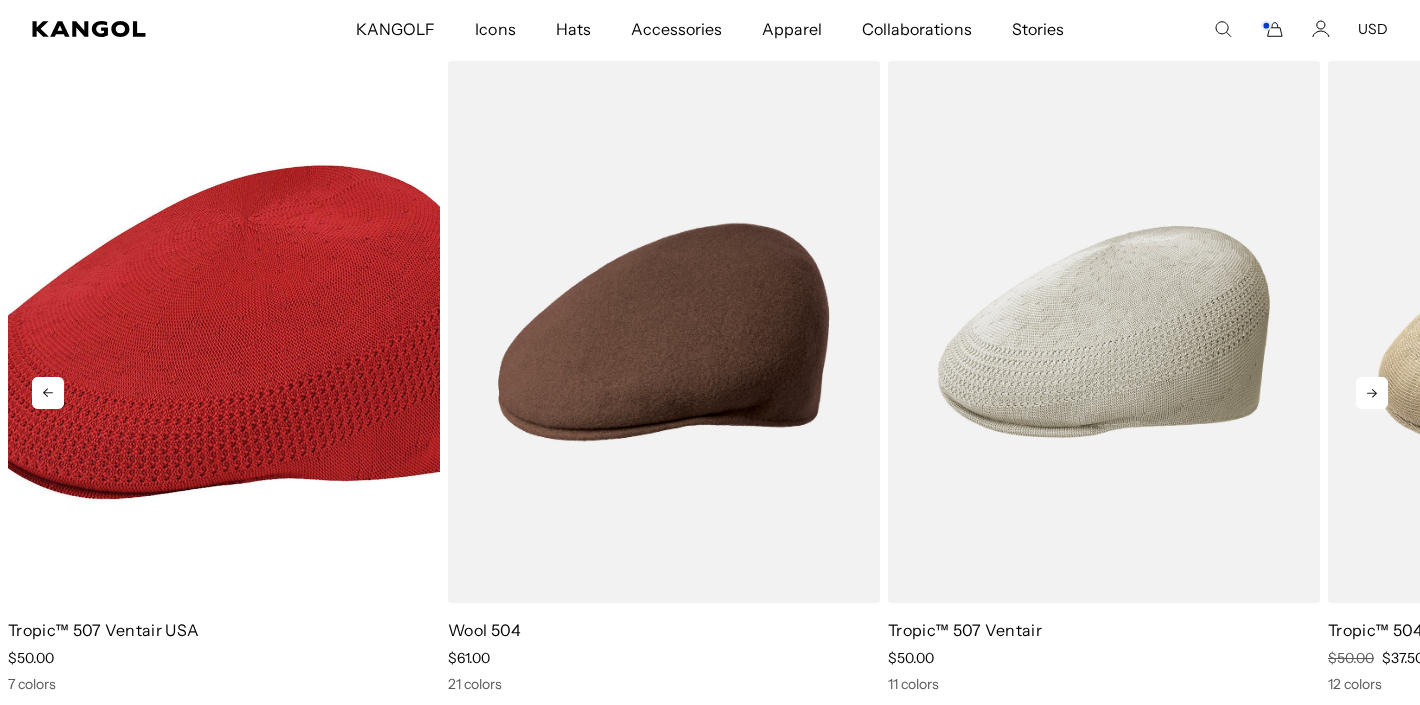 scroll, scrollTop: 0, scrollLeft: 0, axis: both 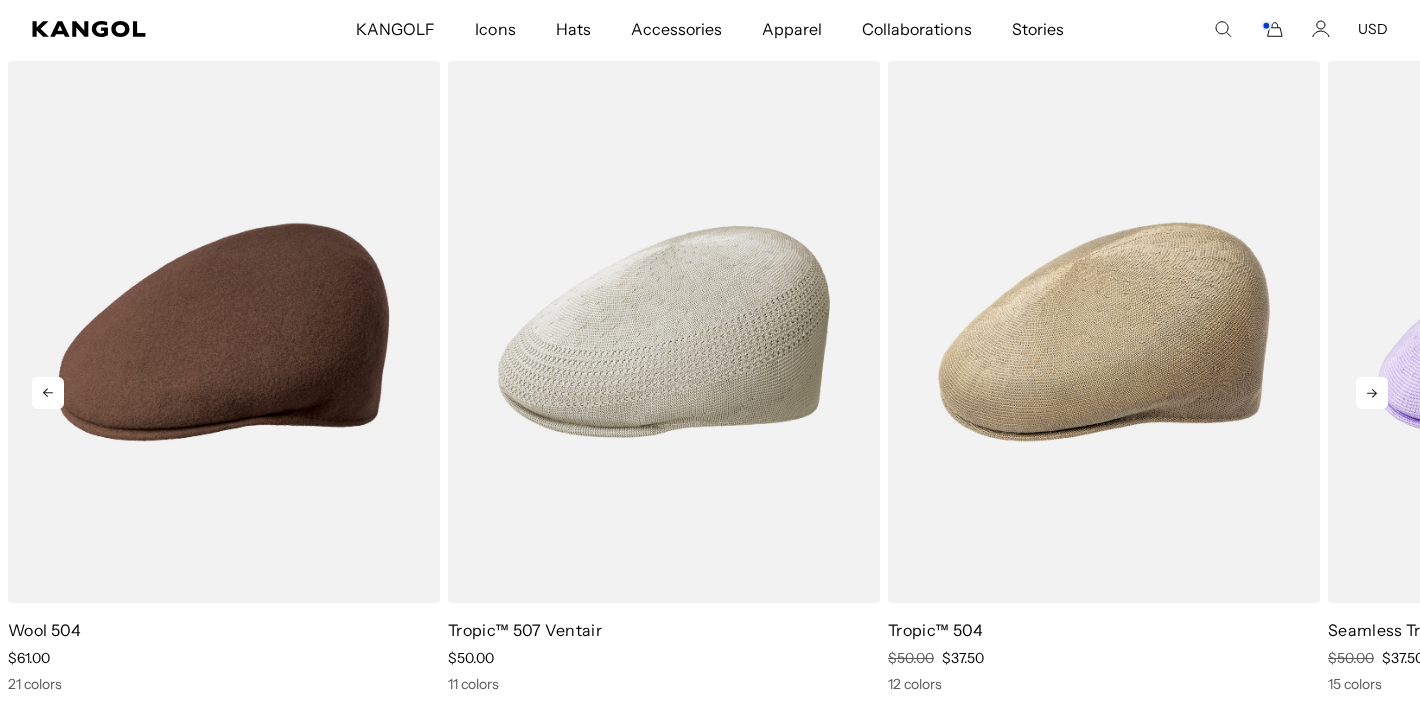 click 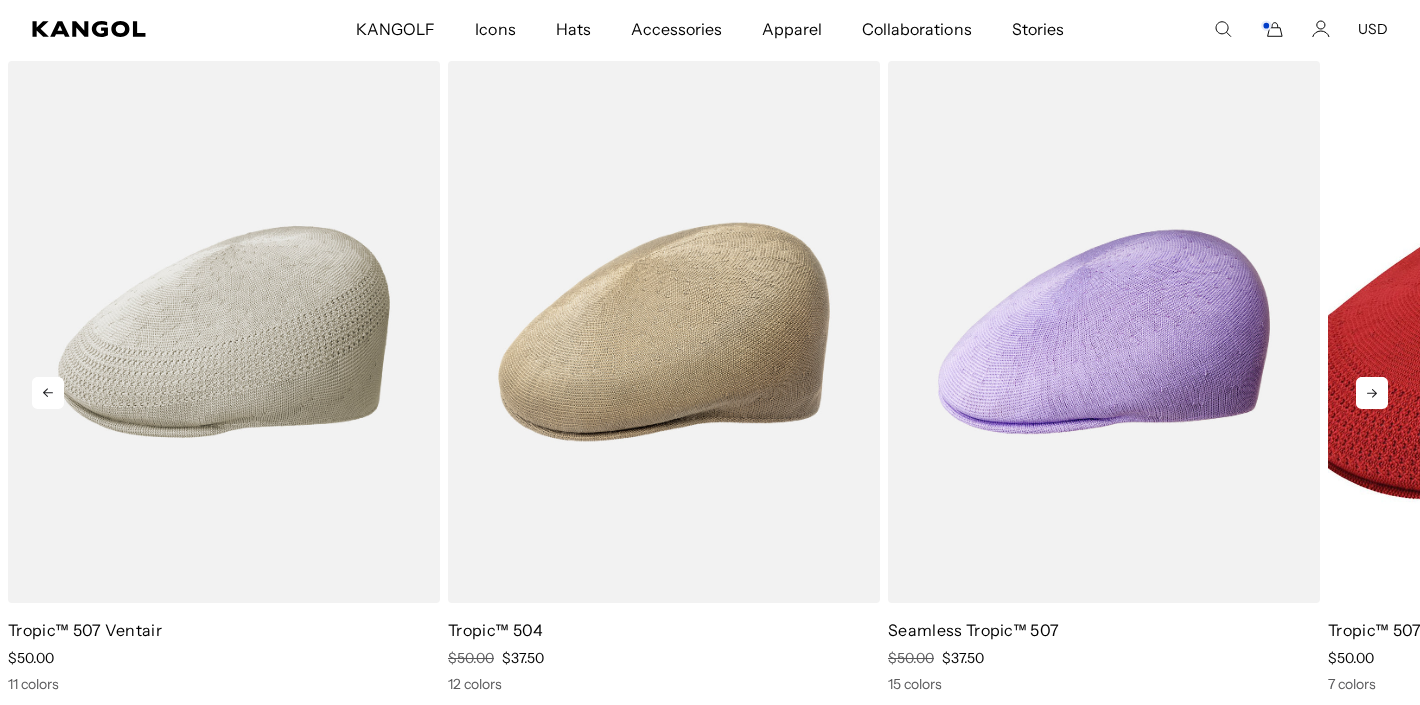 click 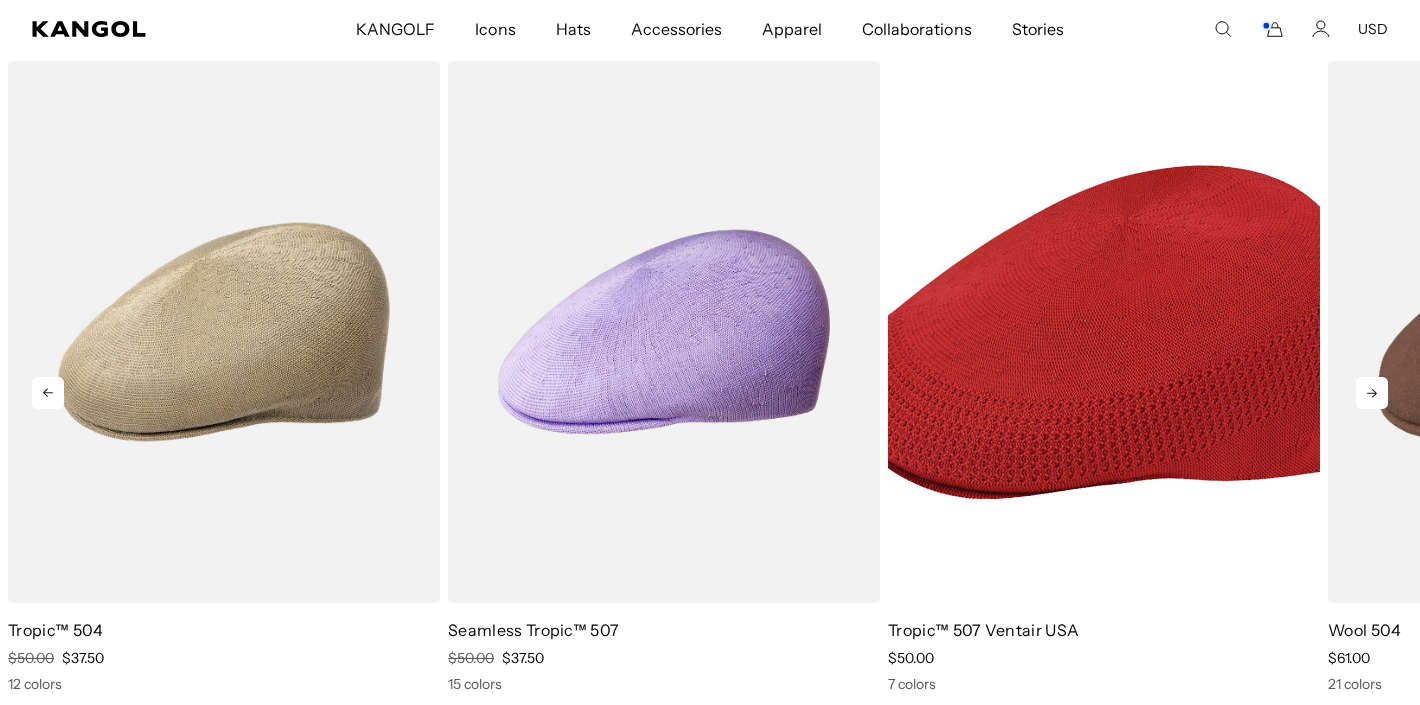 scroll, scrollTop: 0, scrollLeft: 412, axis: horizontal 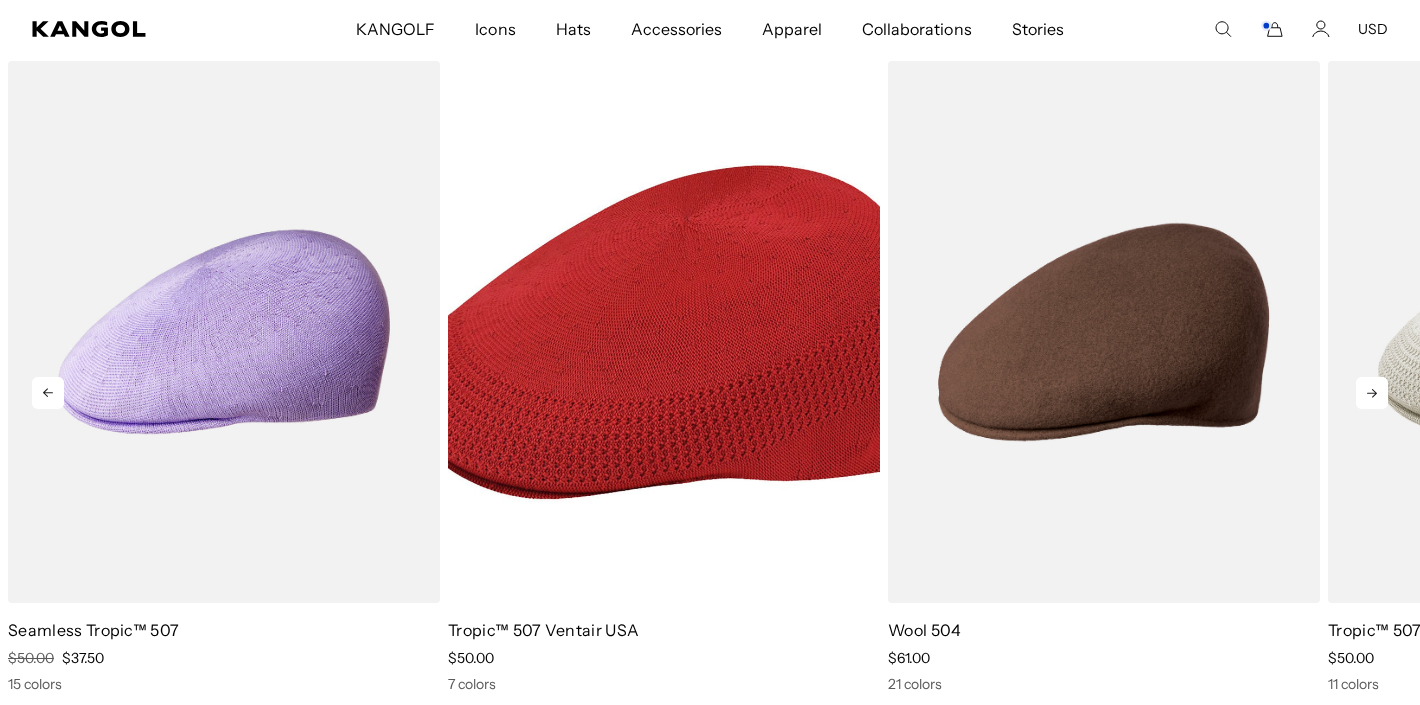 click 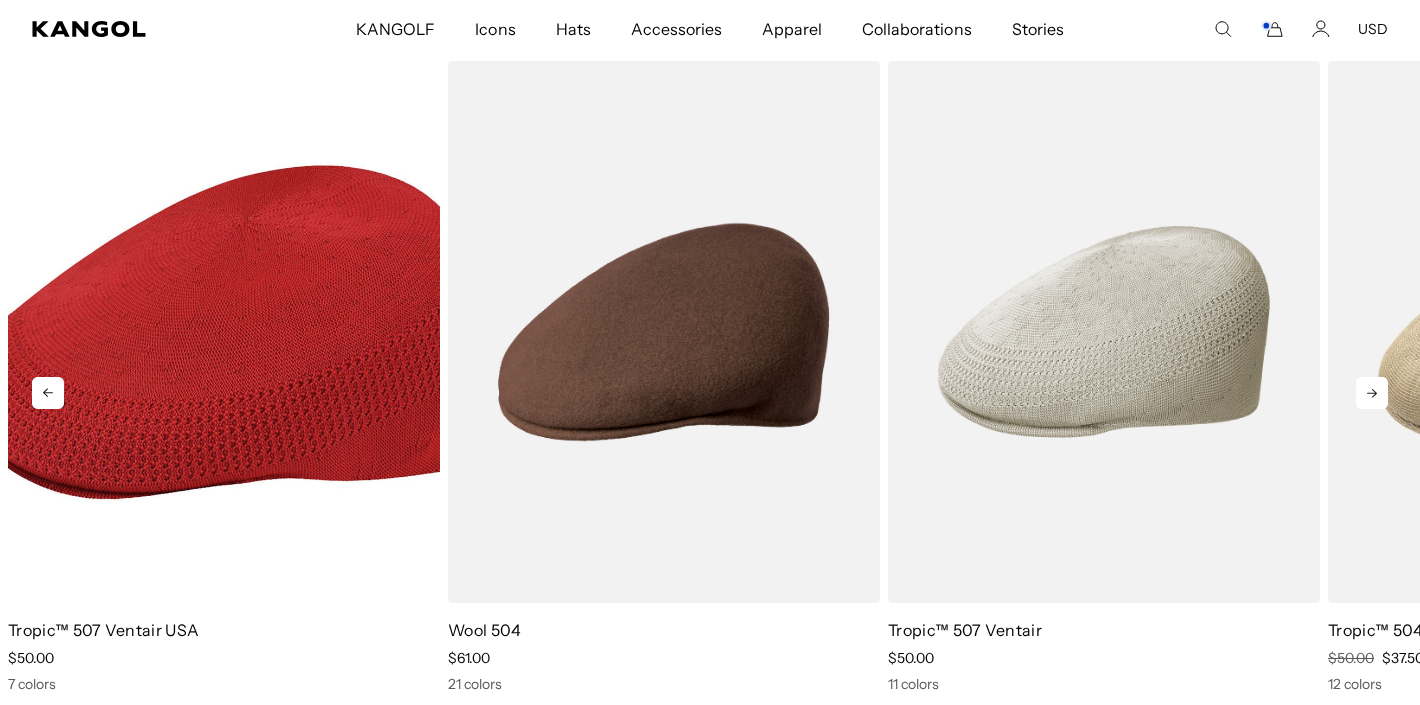 scroll, scrollTop: 0, scrollLeft: 412, axis: horizontal 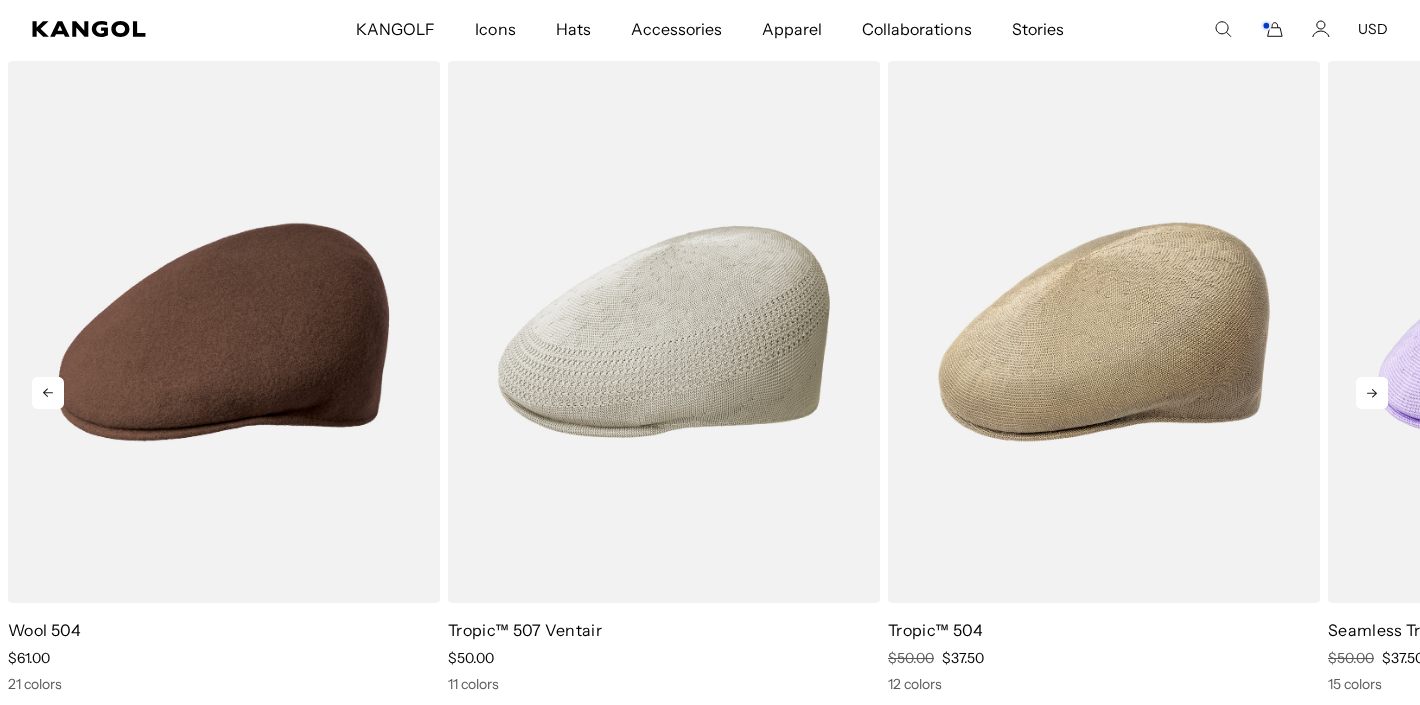 click 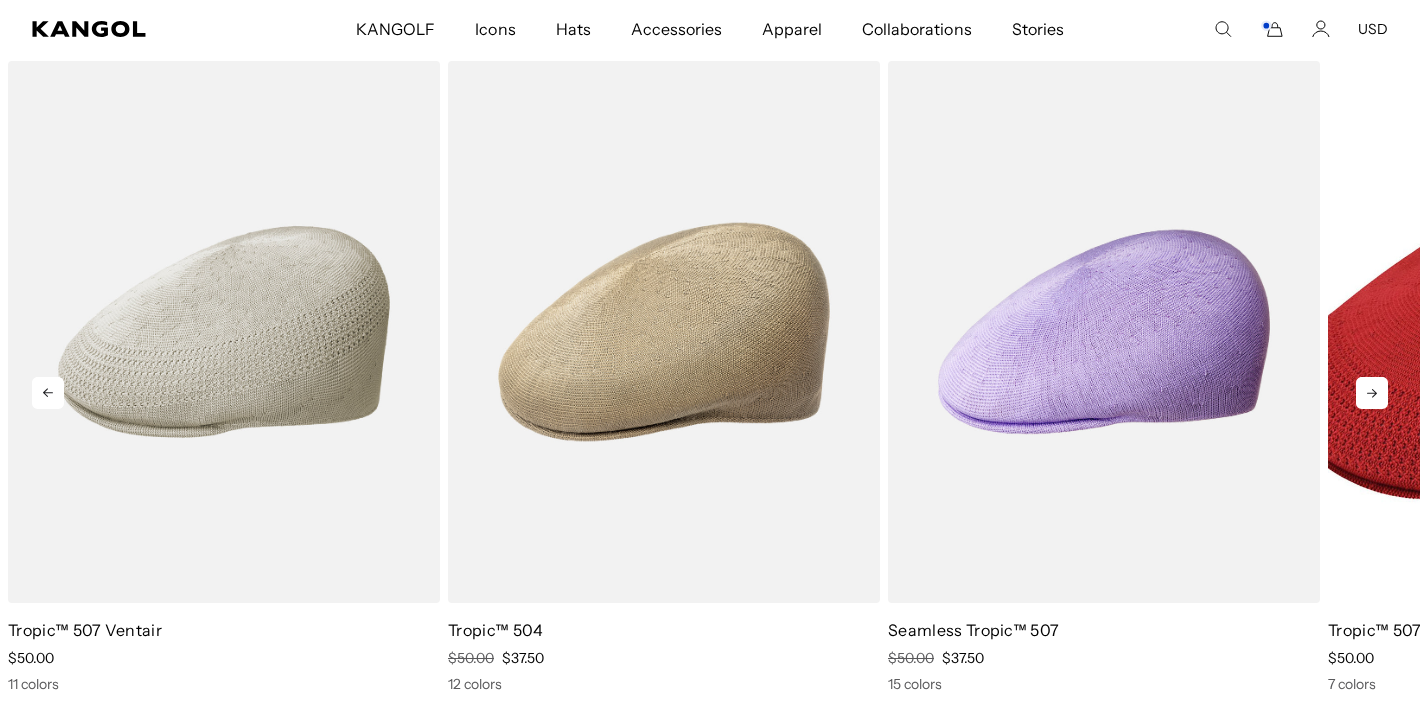 click 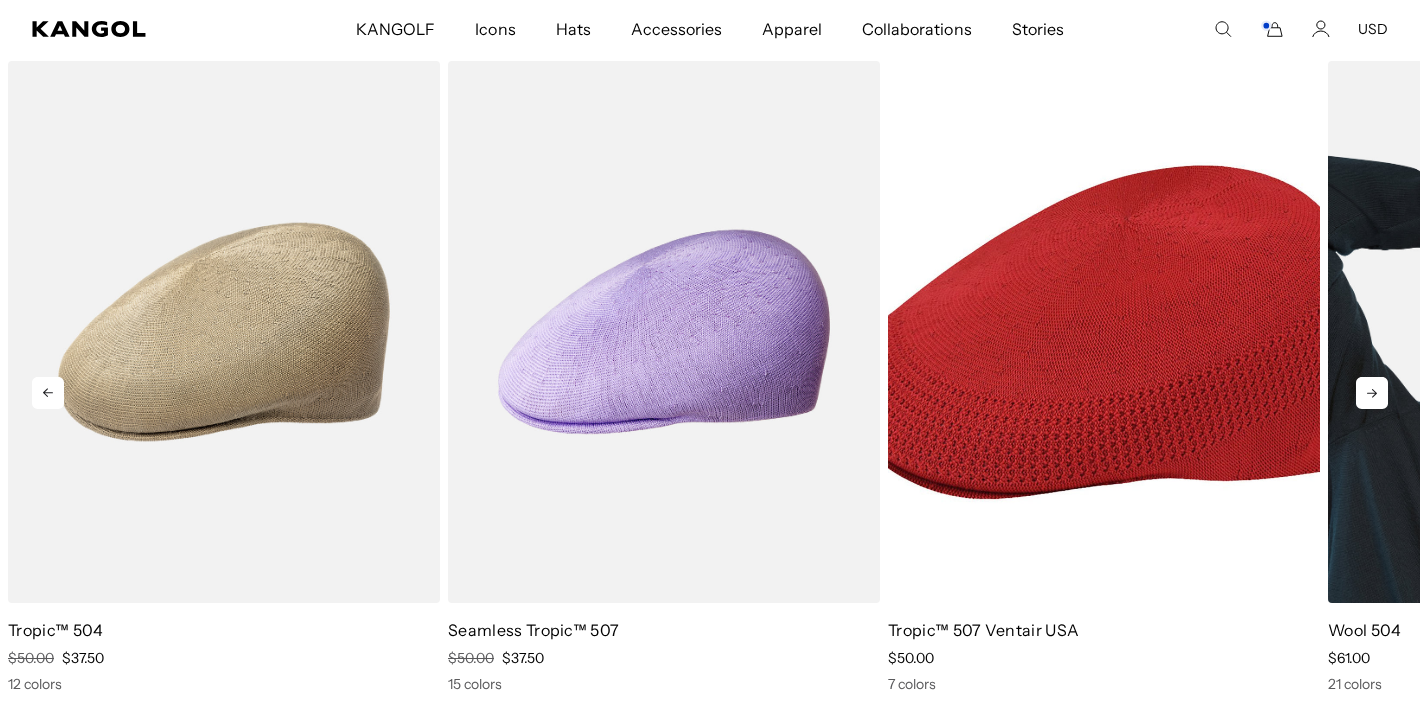 drag, startPoint x: 1364, startPoint y: 387, endPoint x: 1353, endPoint y: 374, distance: 17.029387 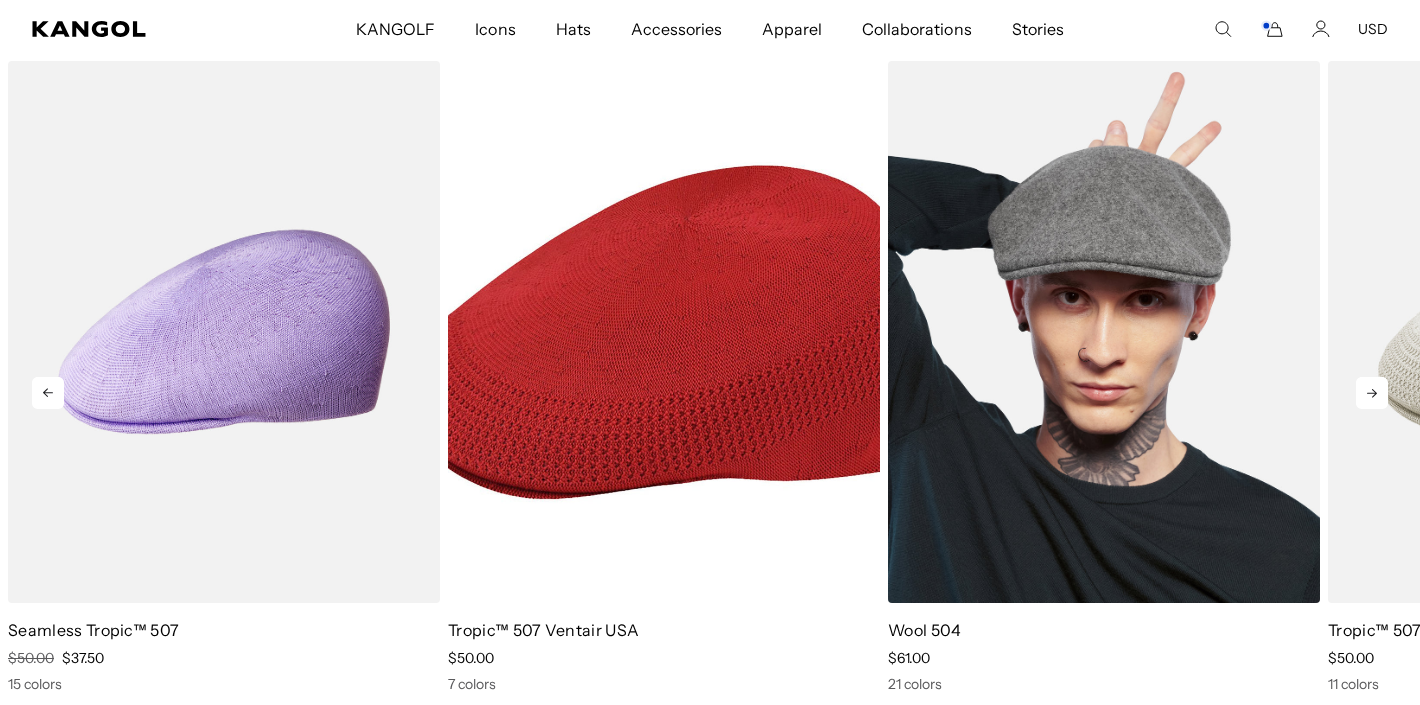 scroll, scrollTop: 0, scrollLeft: 412, axis: horizontal 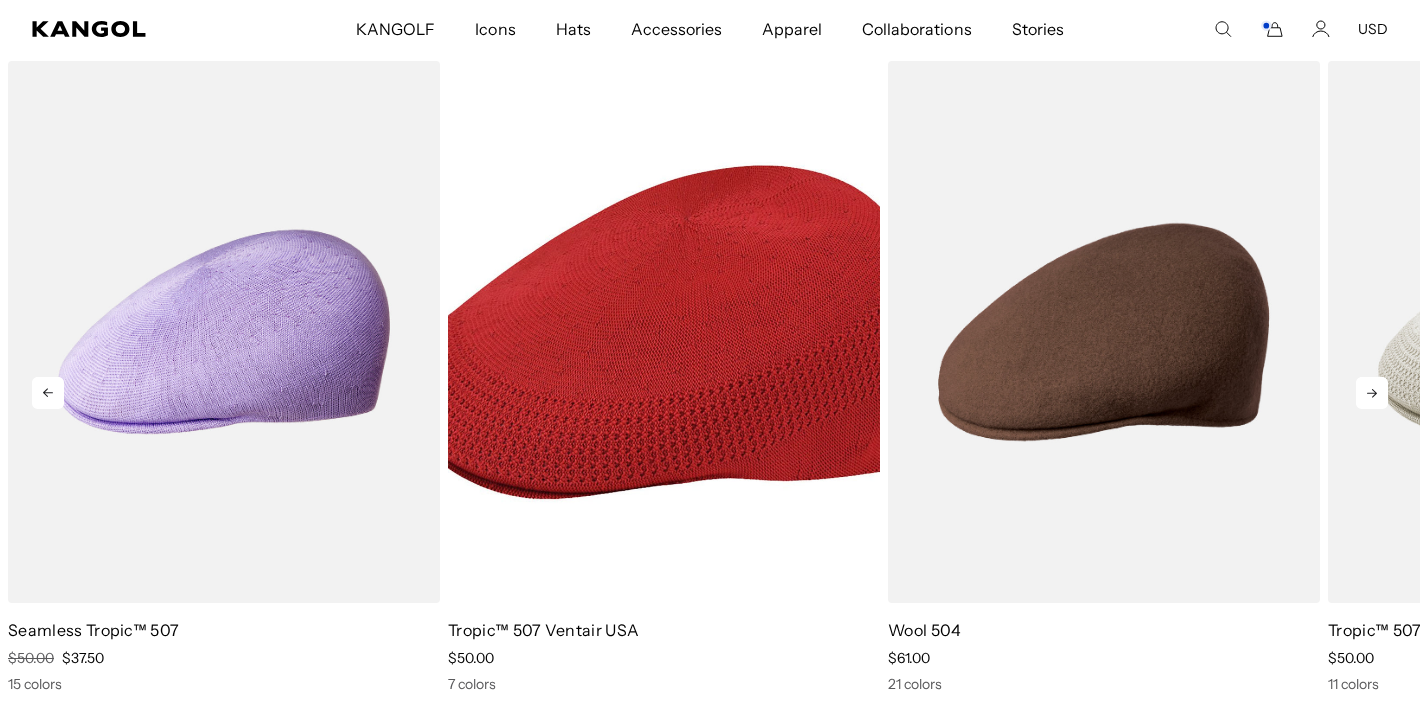 click 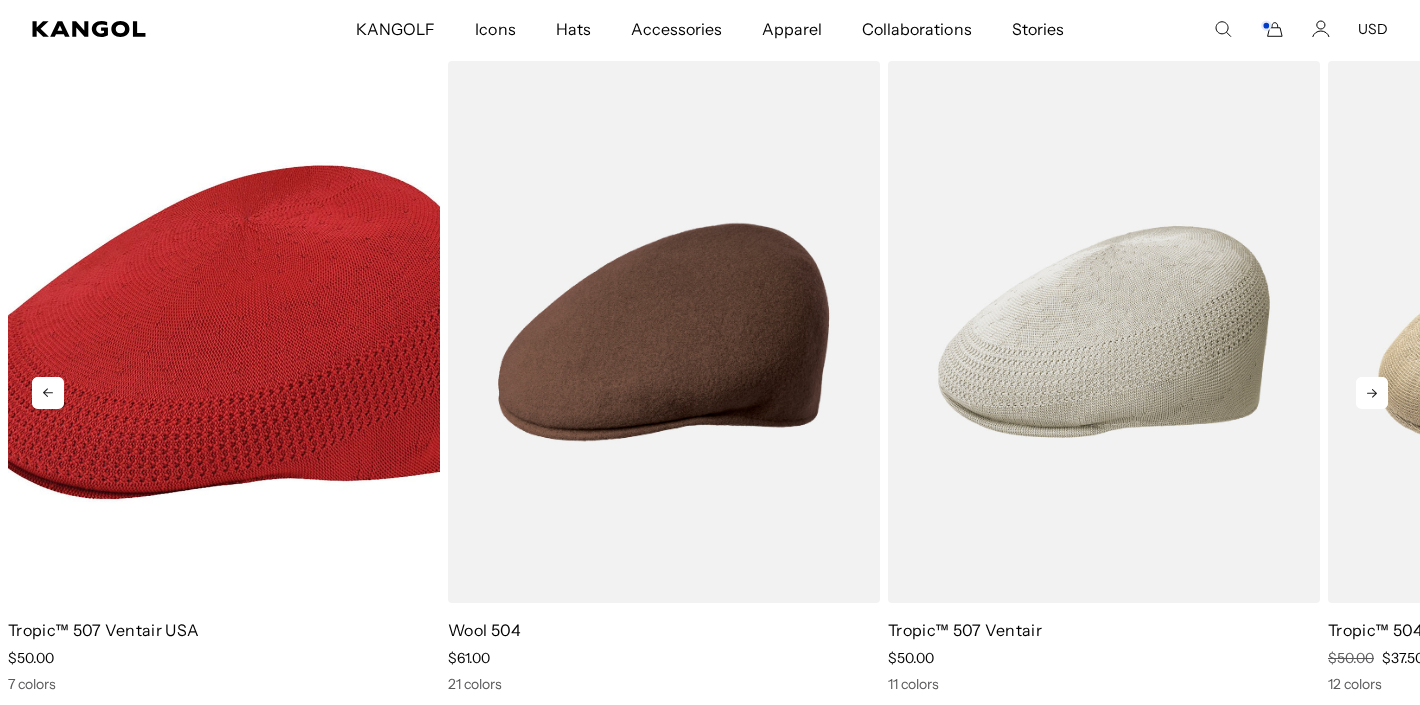 scroll, scrollTop: 0, scrollLeft: 412, axis: horizontal 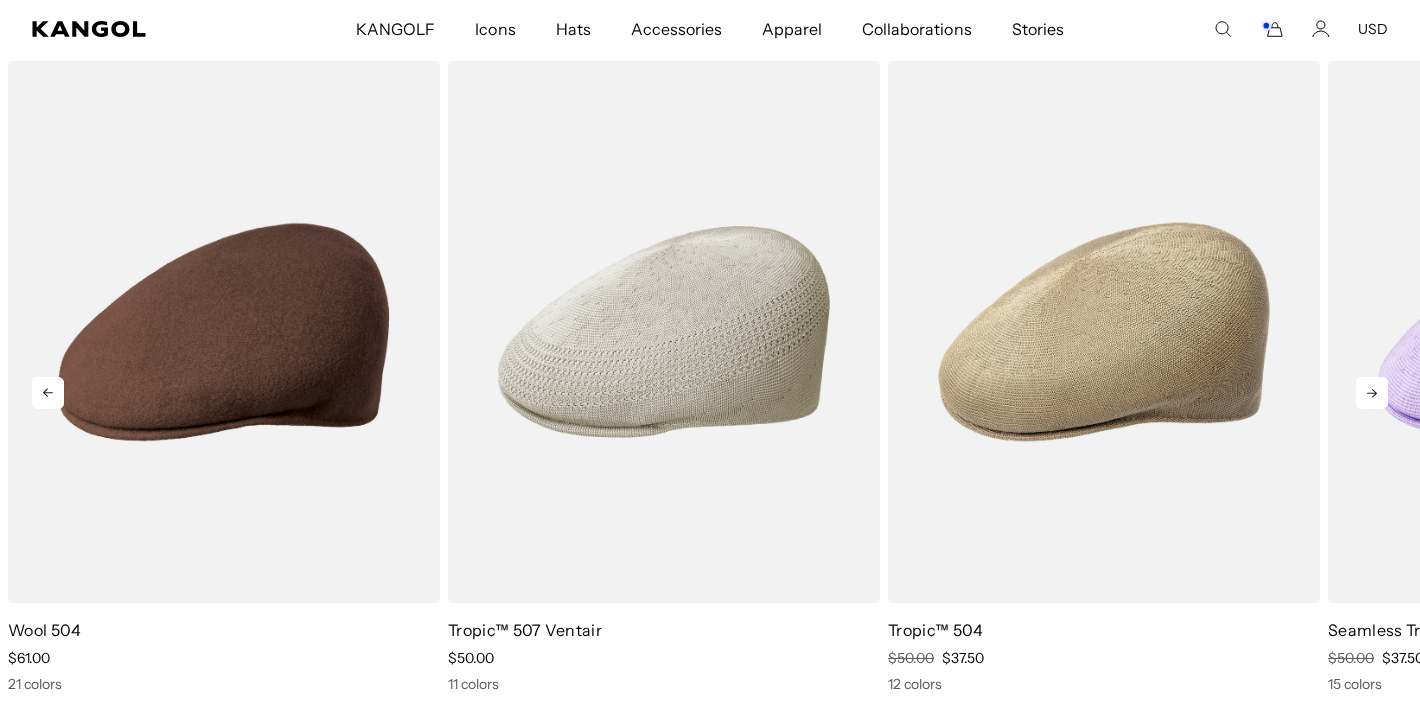 click 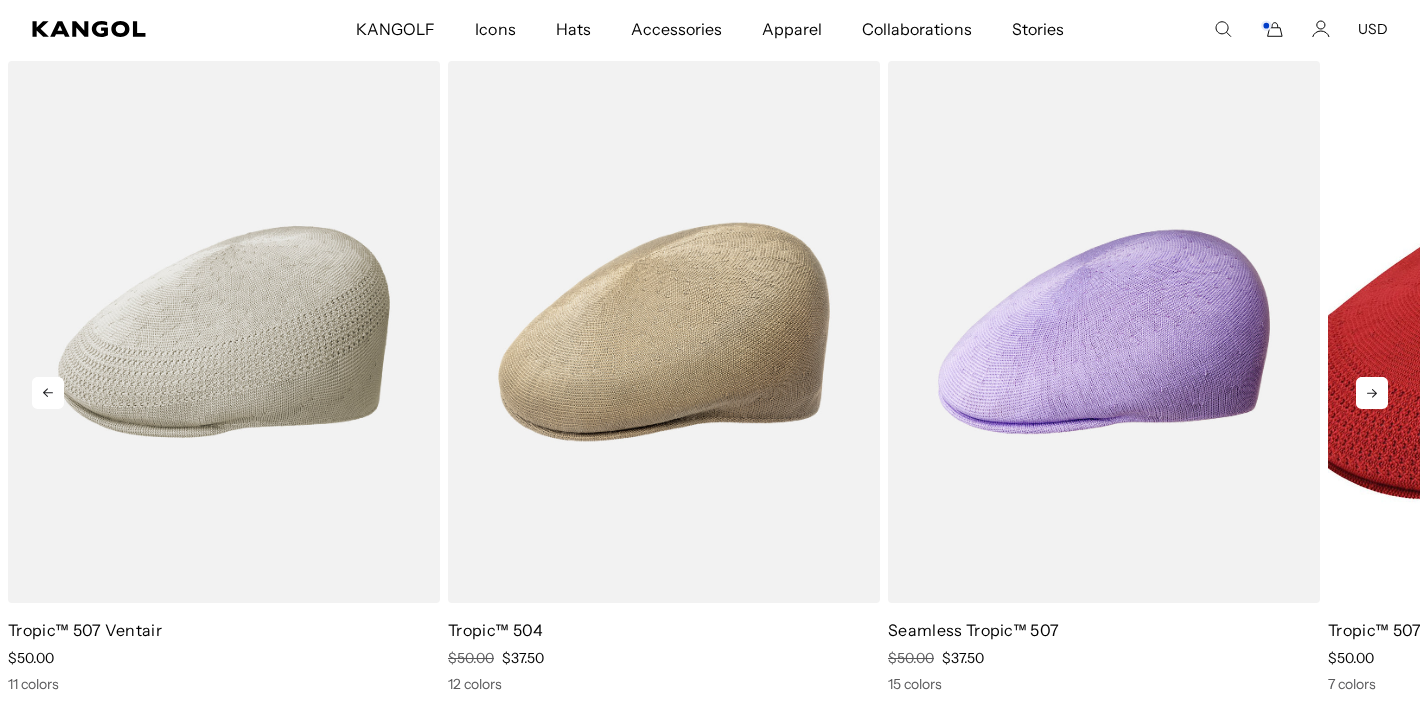 click 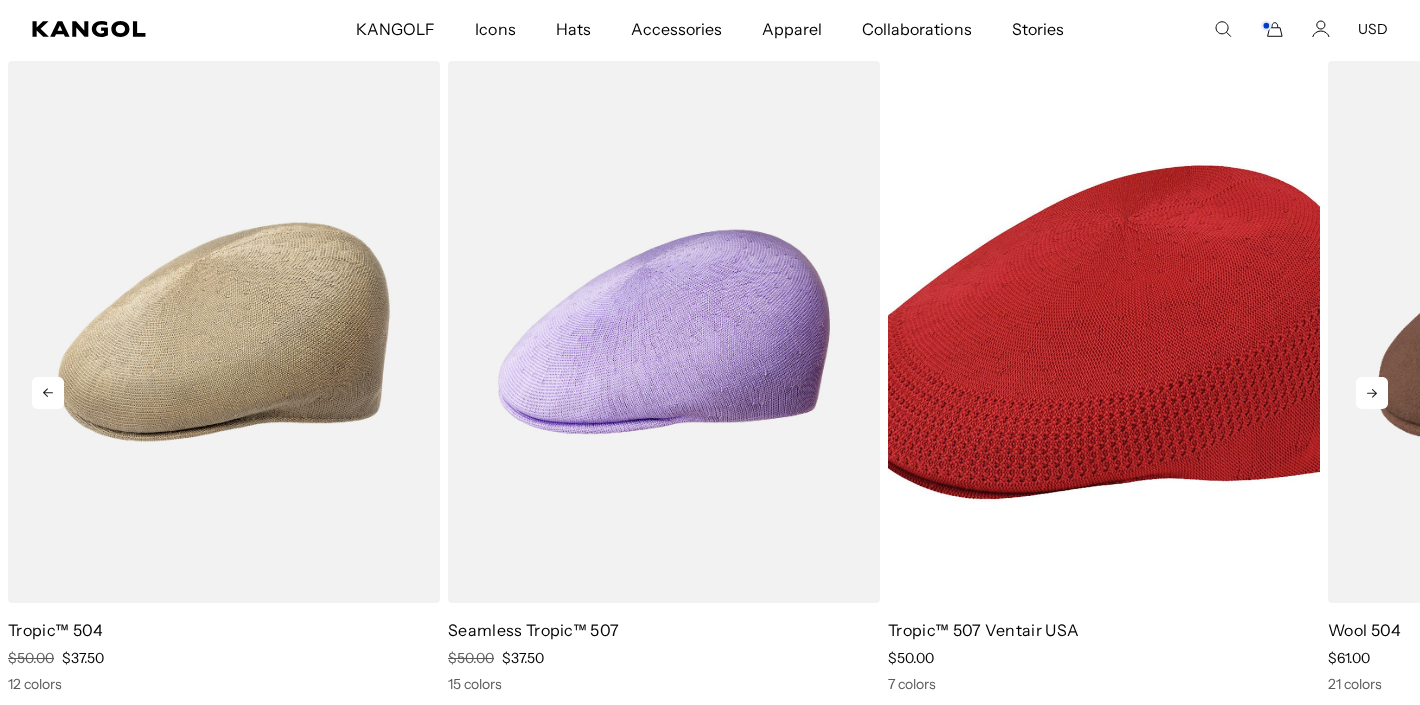 click 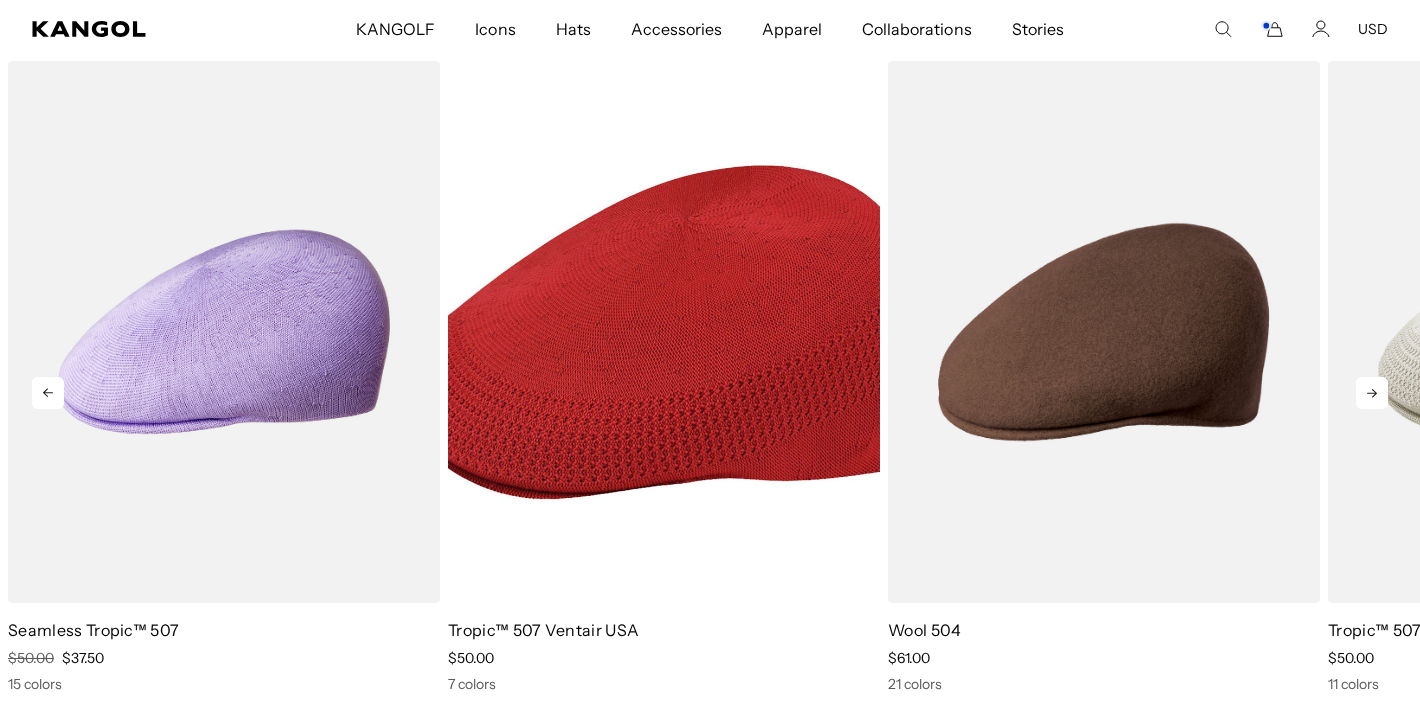 scroll, scrollTop: 0, scrollLeft: 412, axis: horizontal 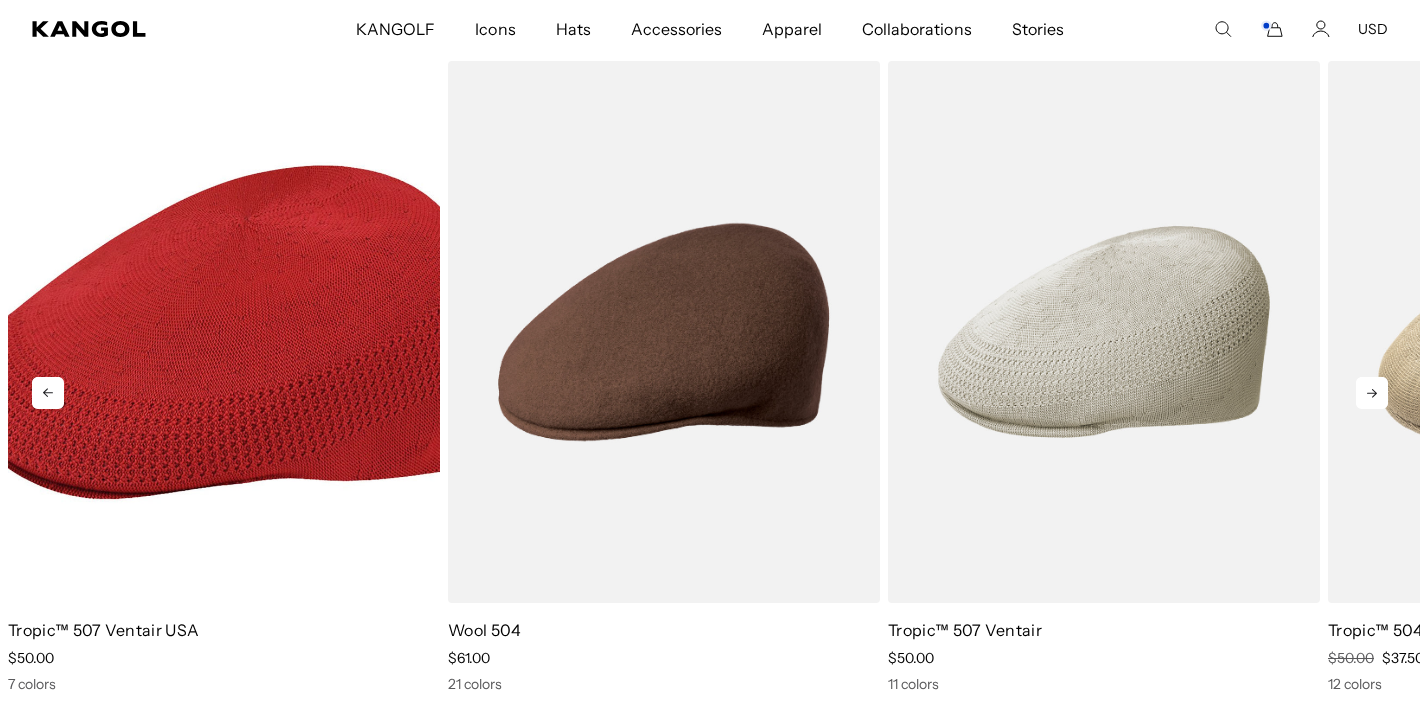 click 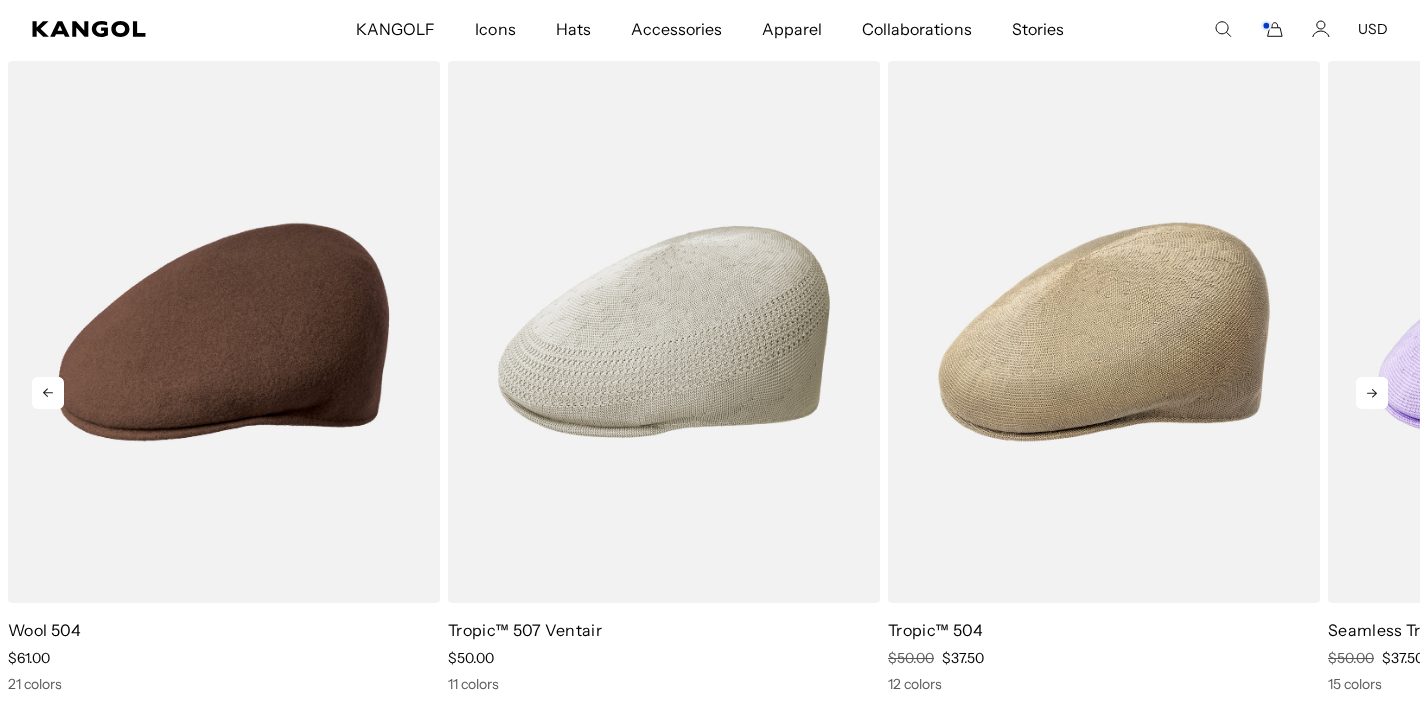 click 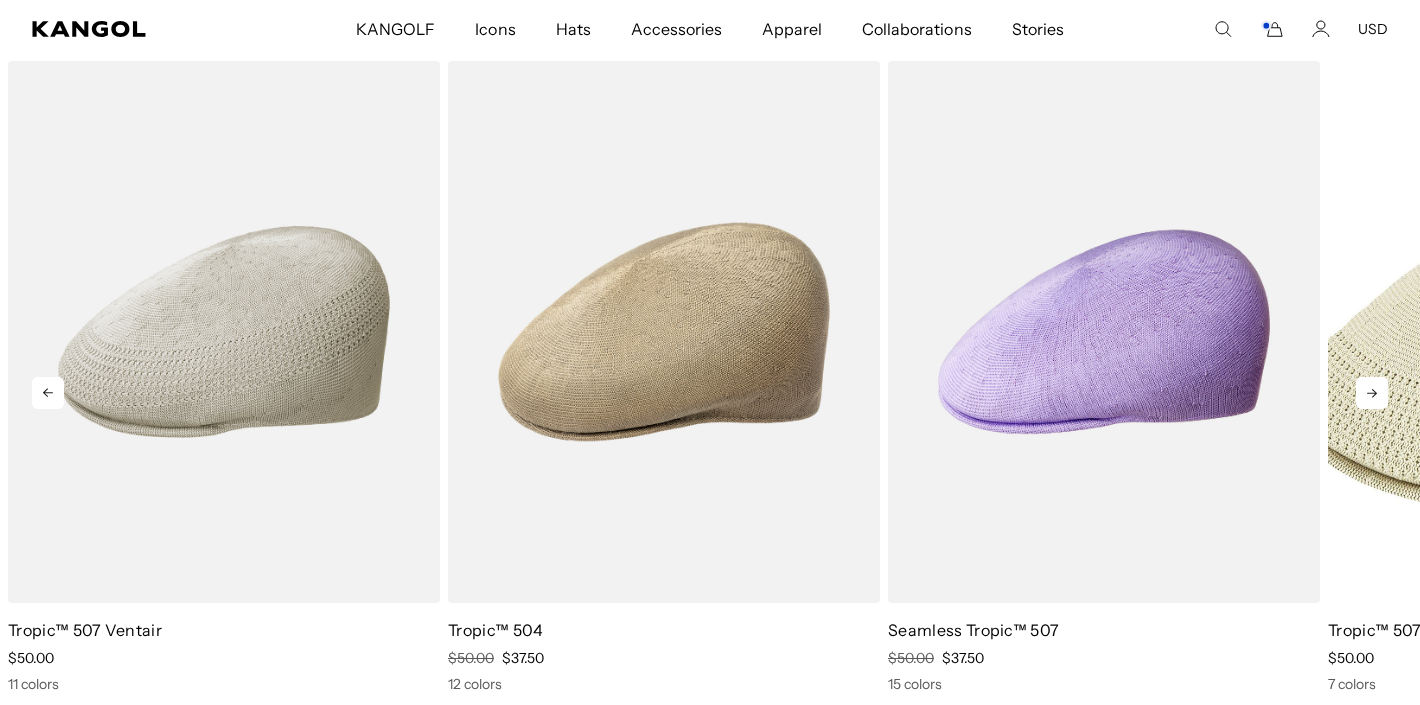 scroll, scrollTop: 0, scrollLeft: 412, axis: horizontal 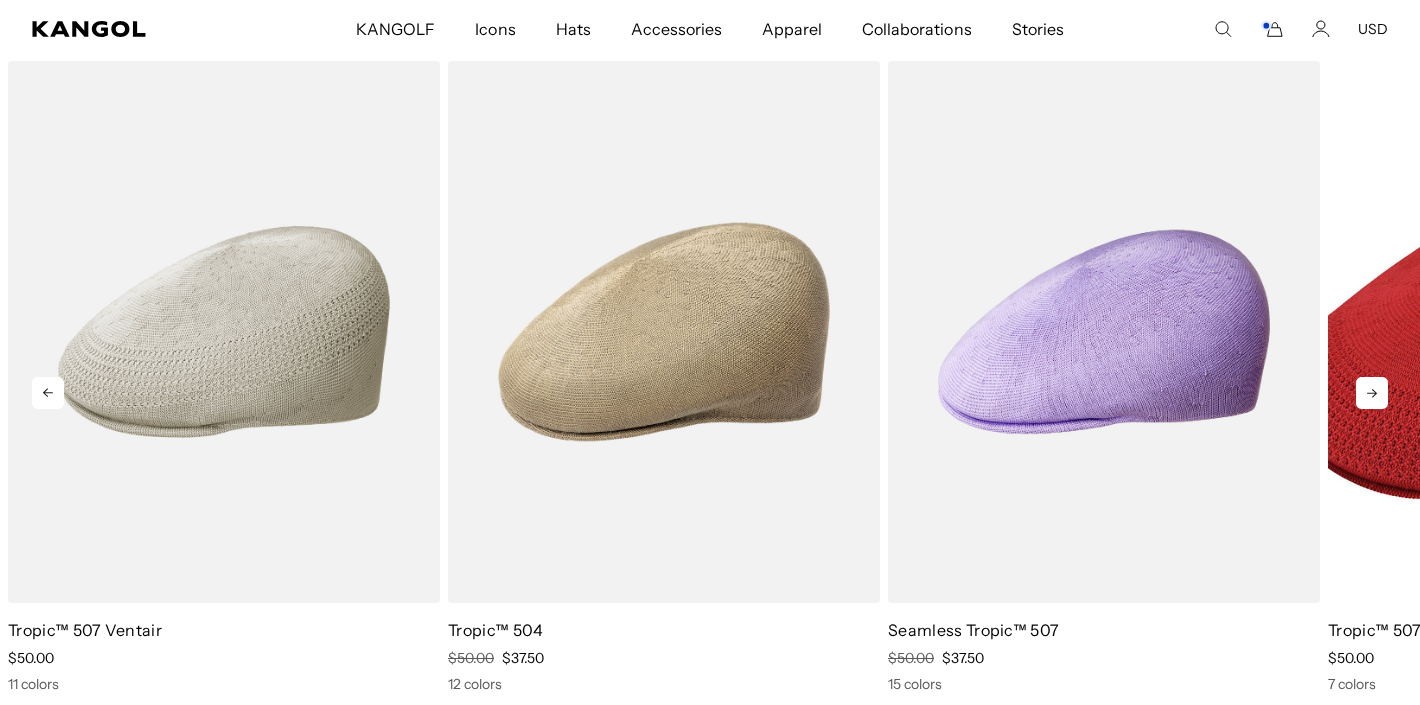 click 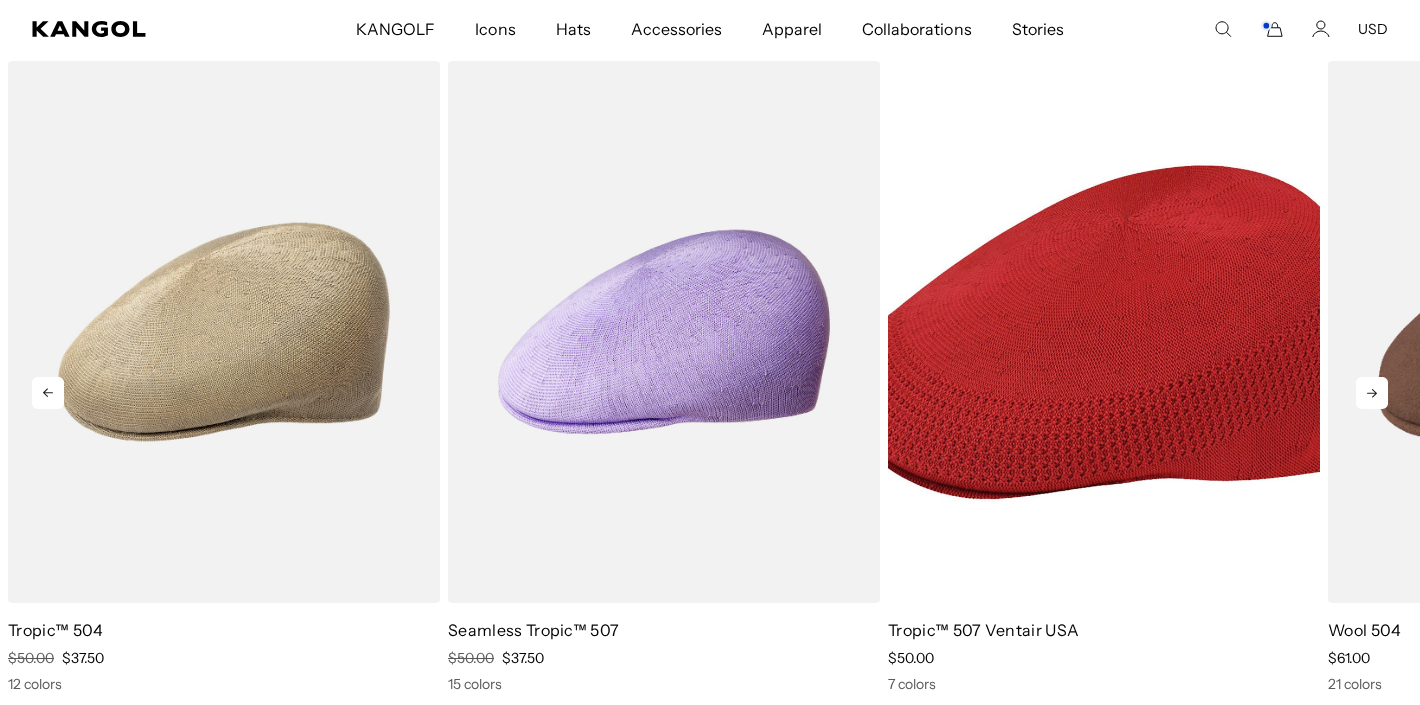 scroll, scrollTop: 0, scrollLeft: 0, axis: both 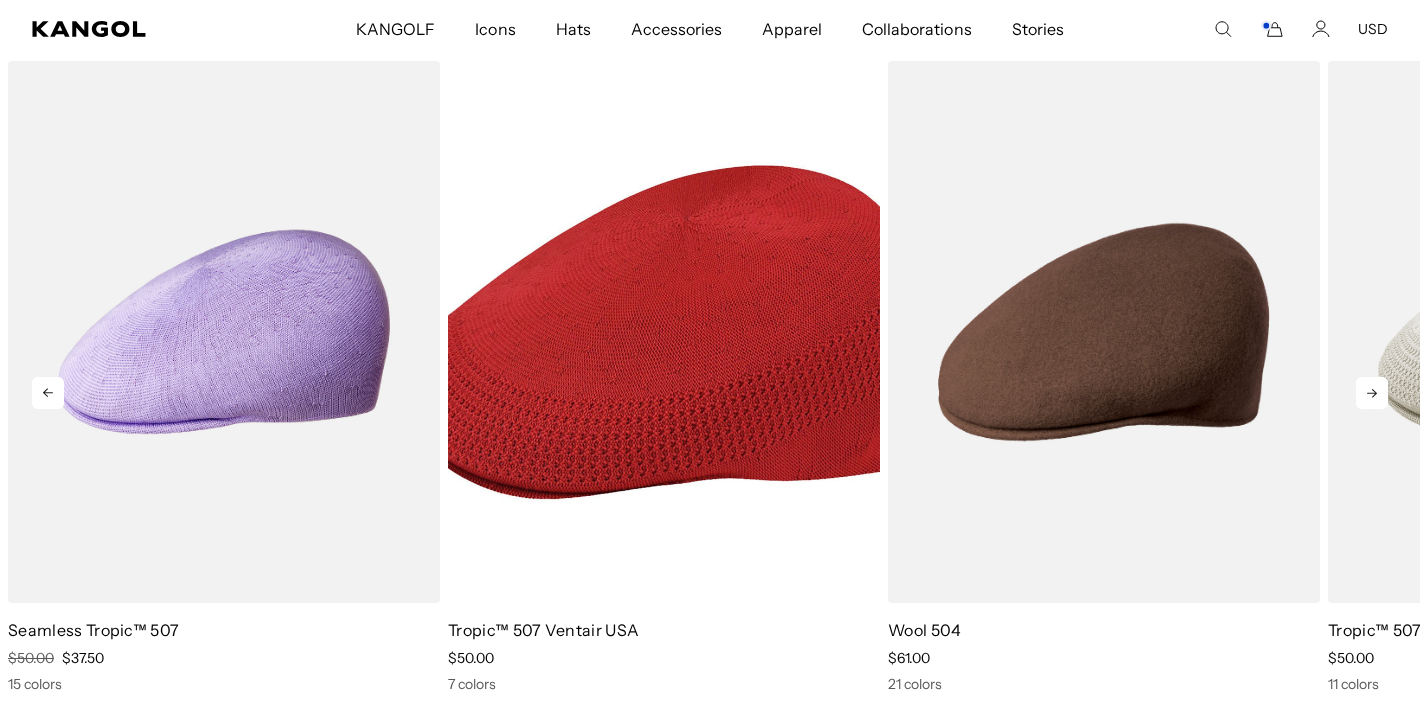 click 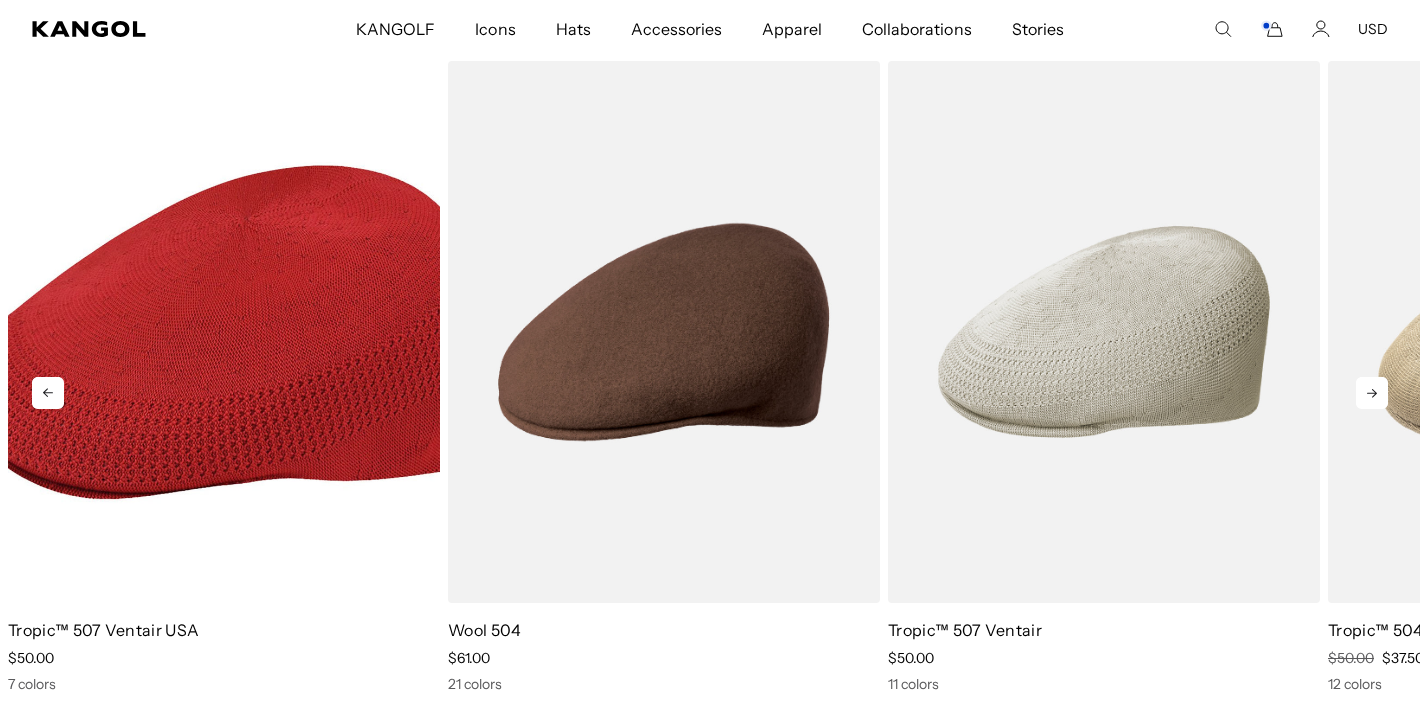 scroll, scrollTop: 0, scrollLeft: 0, axis: both 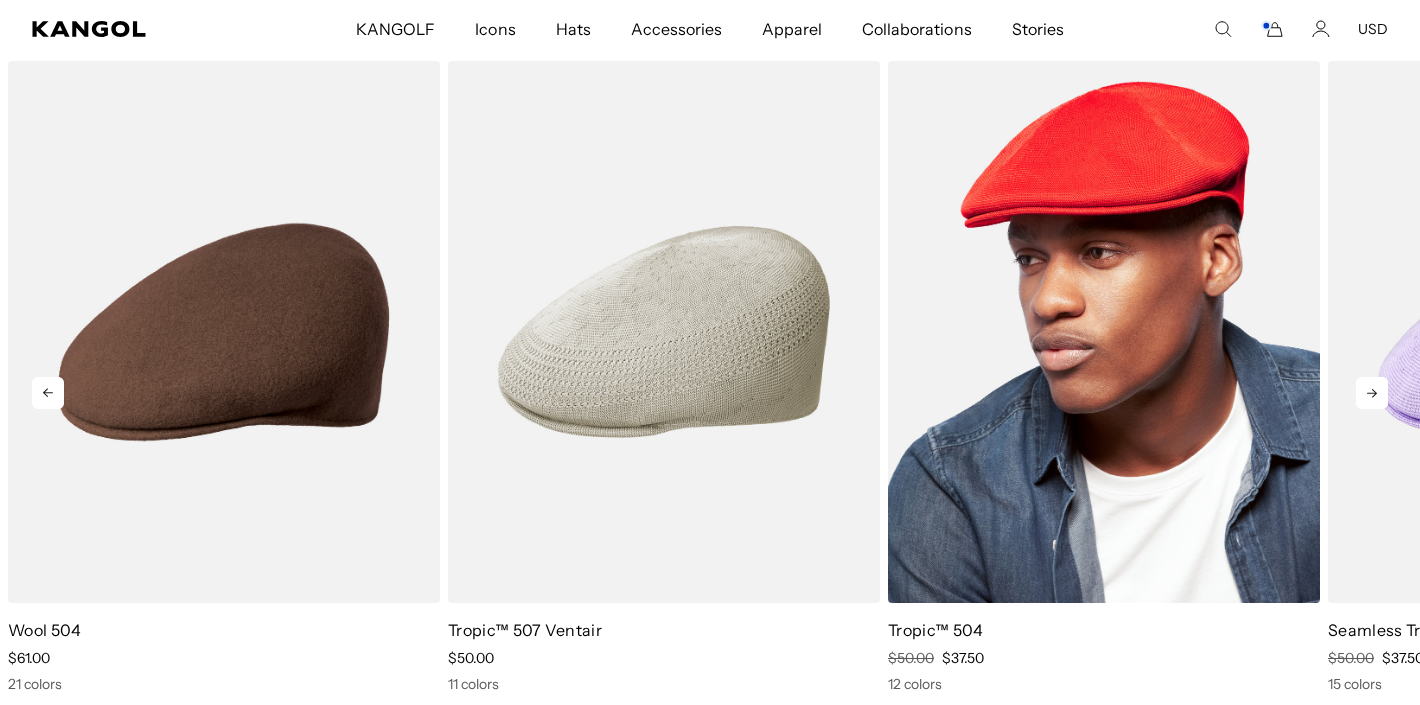 click at bounding box center (1104, 332) 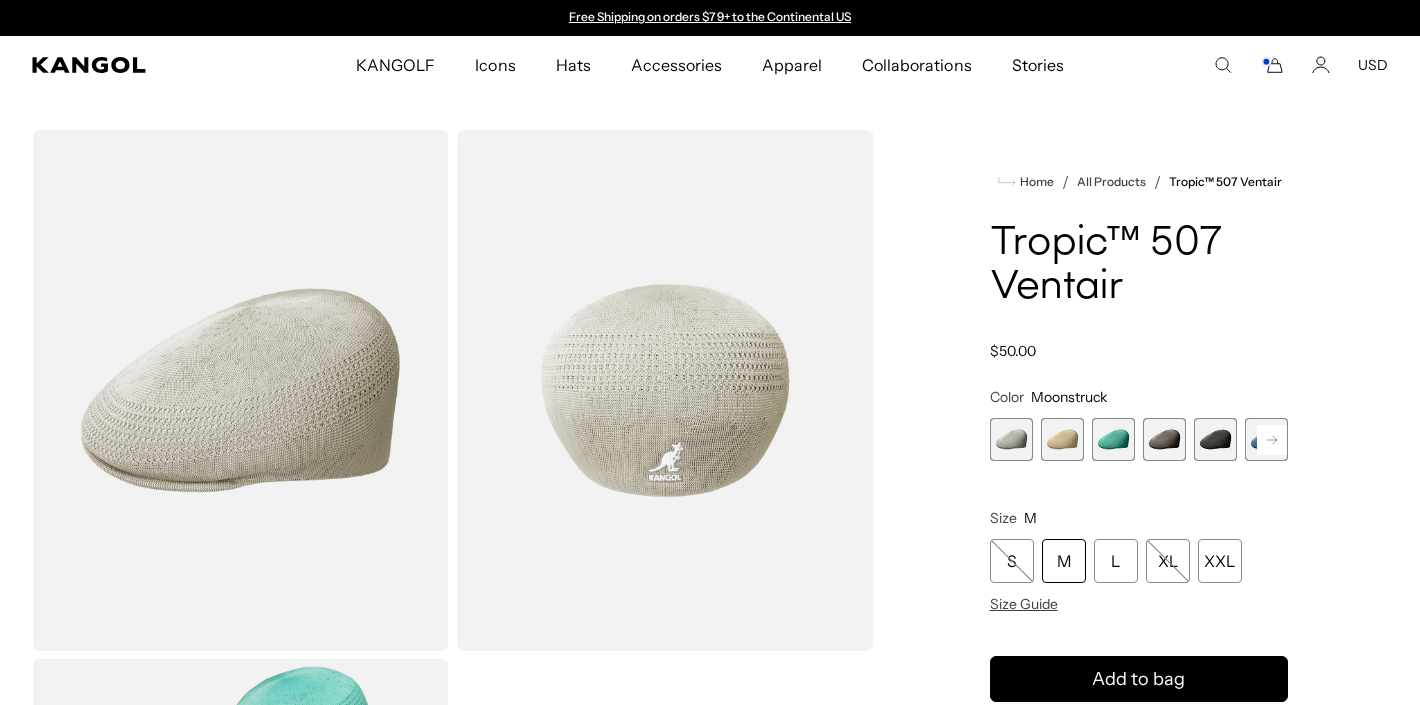 scroll, scrollTop: 0, scrollLeft: 0, axis: both 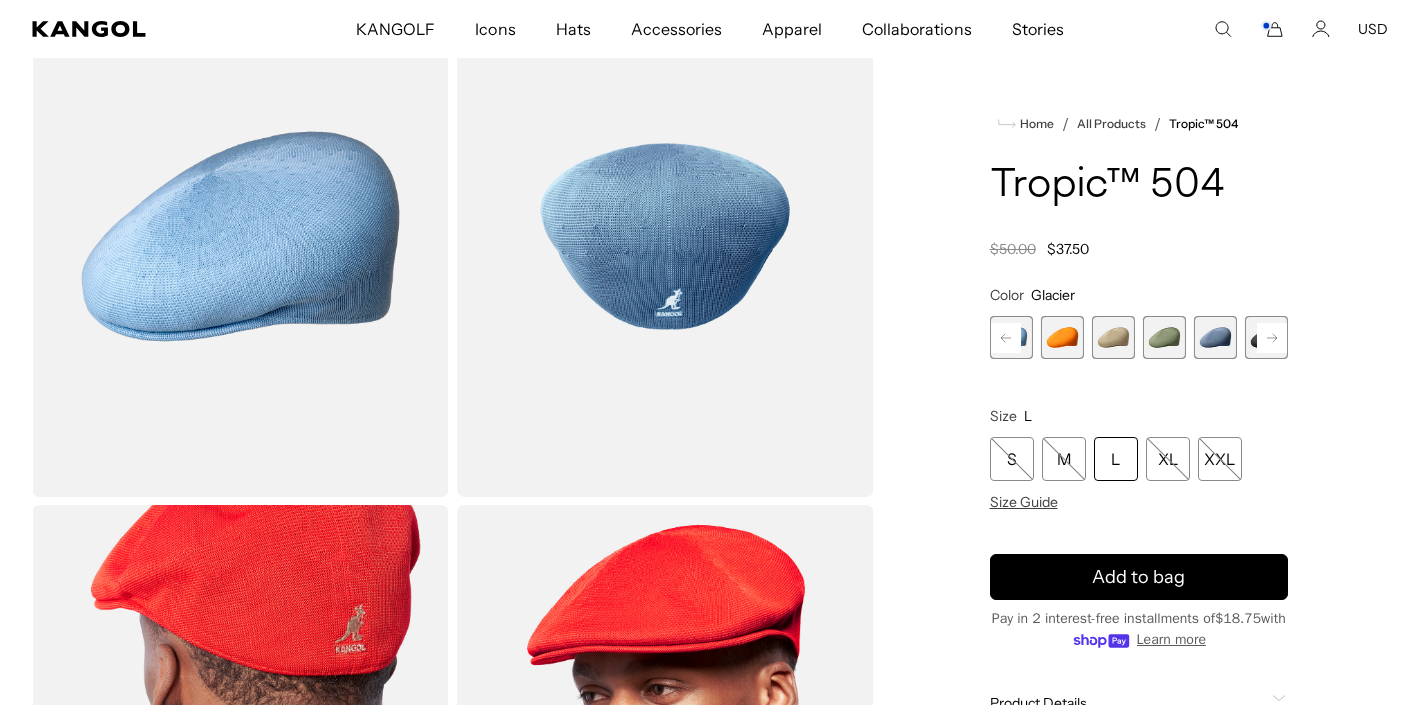 click at bounding box center (1164, 337) 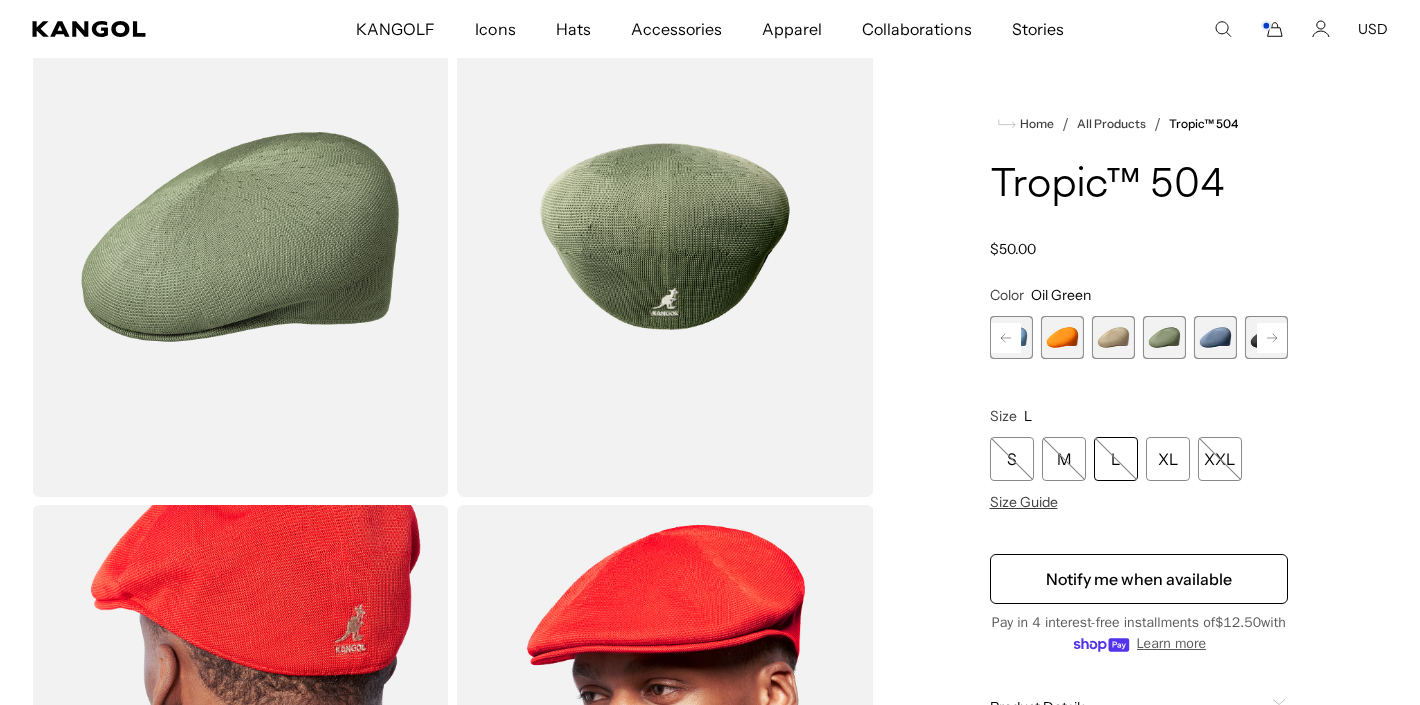 click 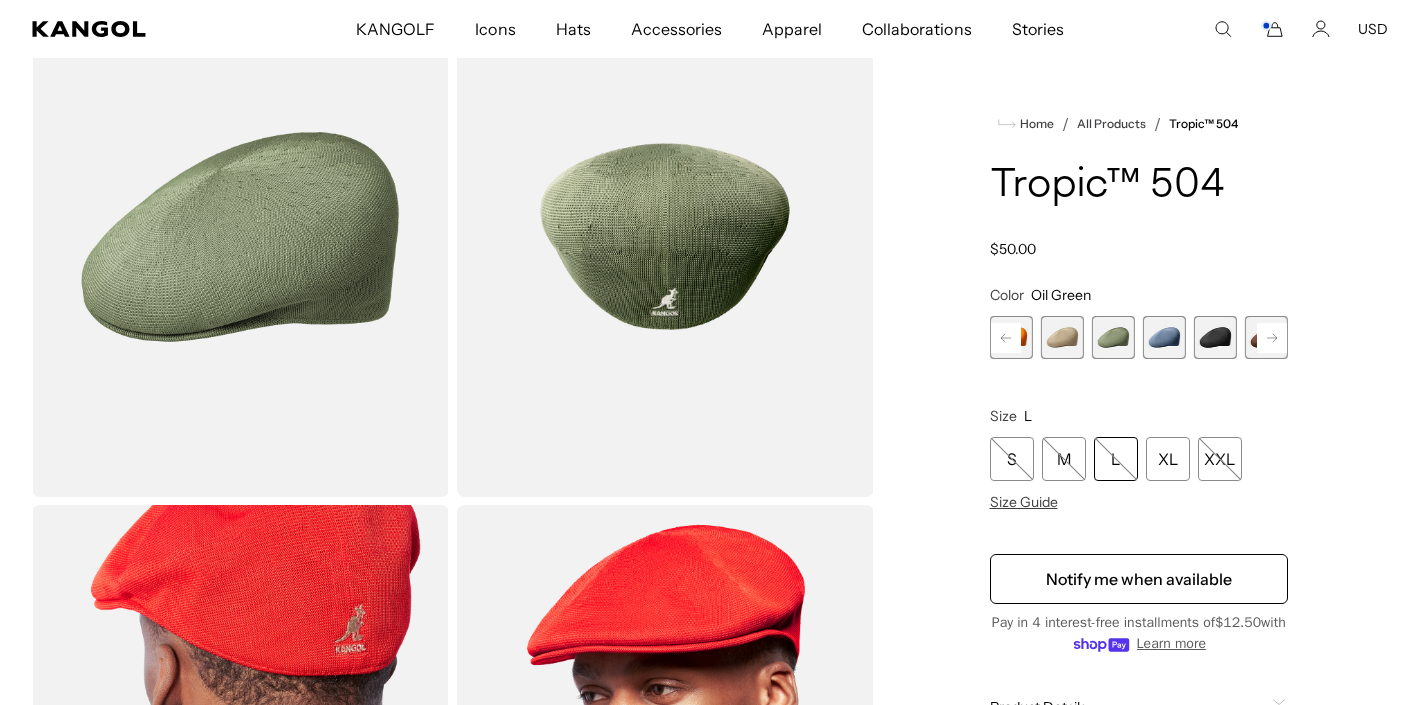 scroll, scrollTop: 0, scrollLeft: 412, axis: horizontal 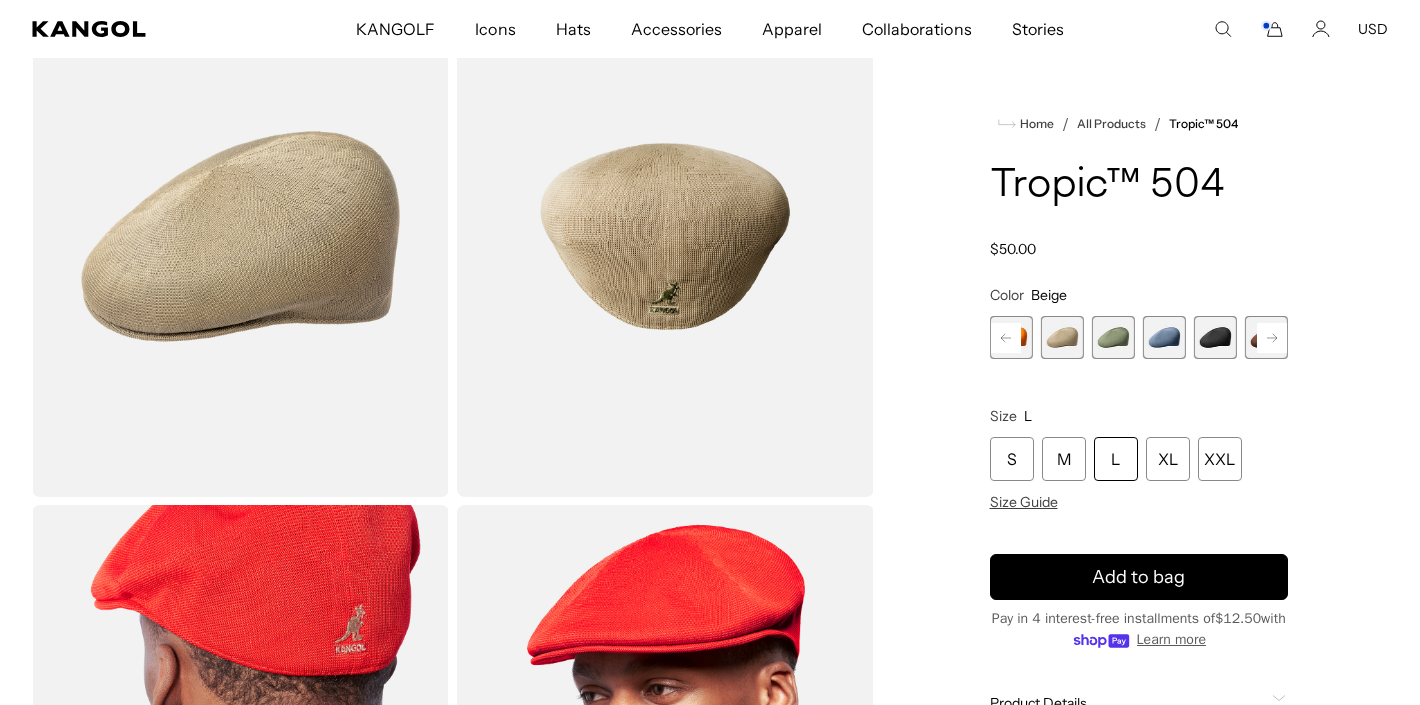click at bounding box center (1164, 337) 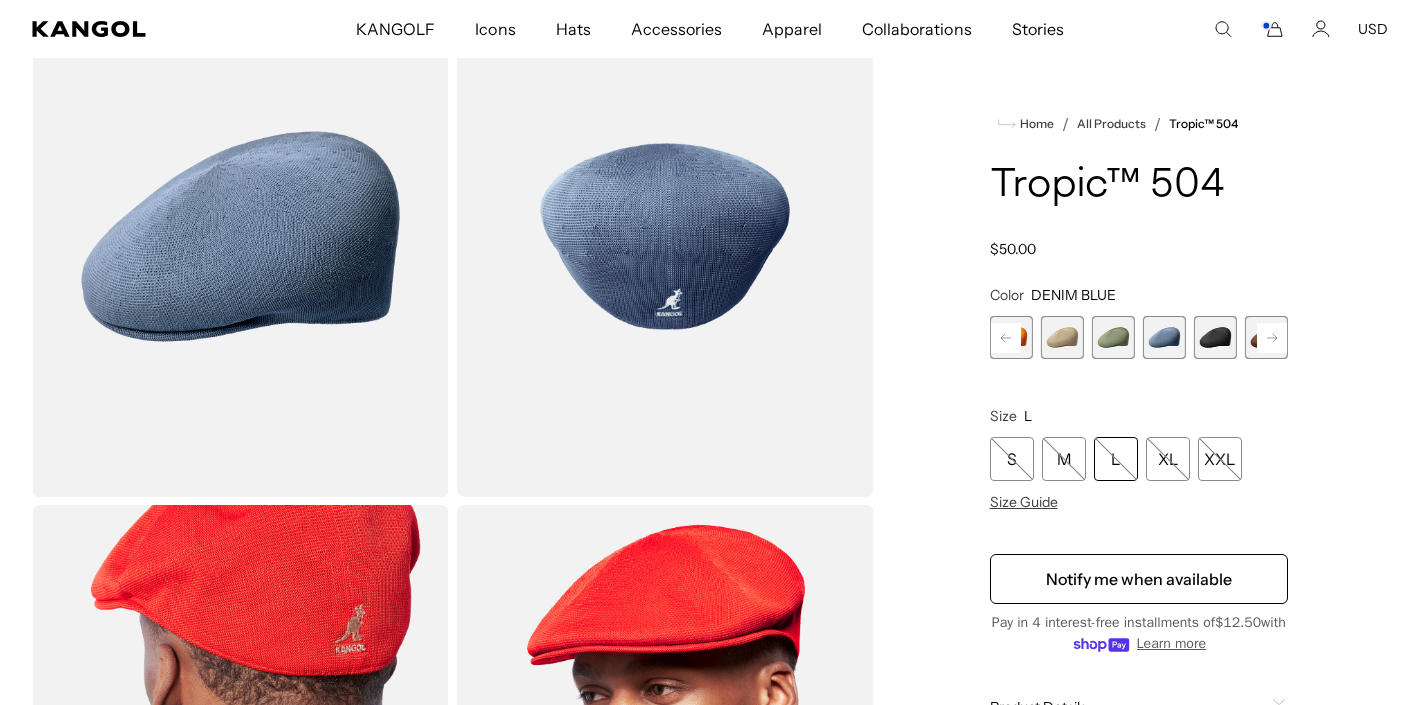 scroll, scrollTop: 0, scrollLeft: 0, axis: both 